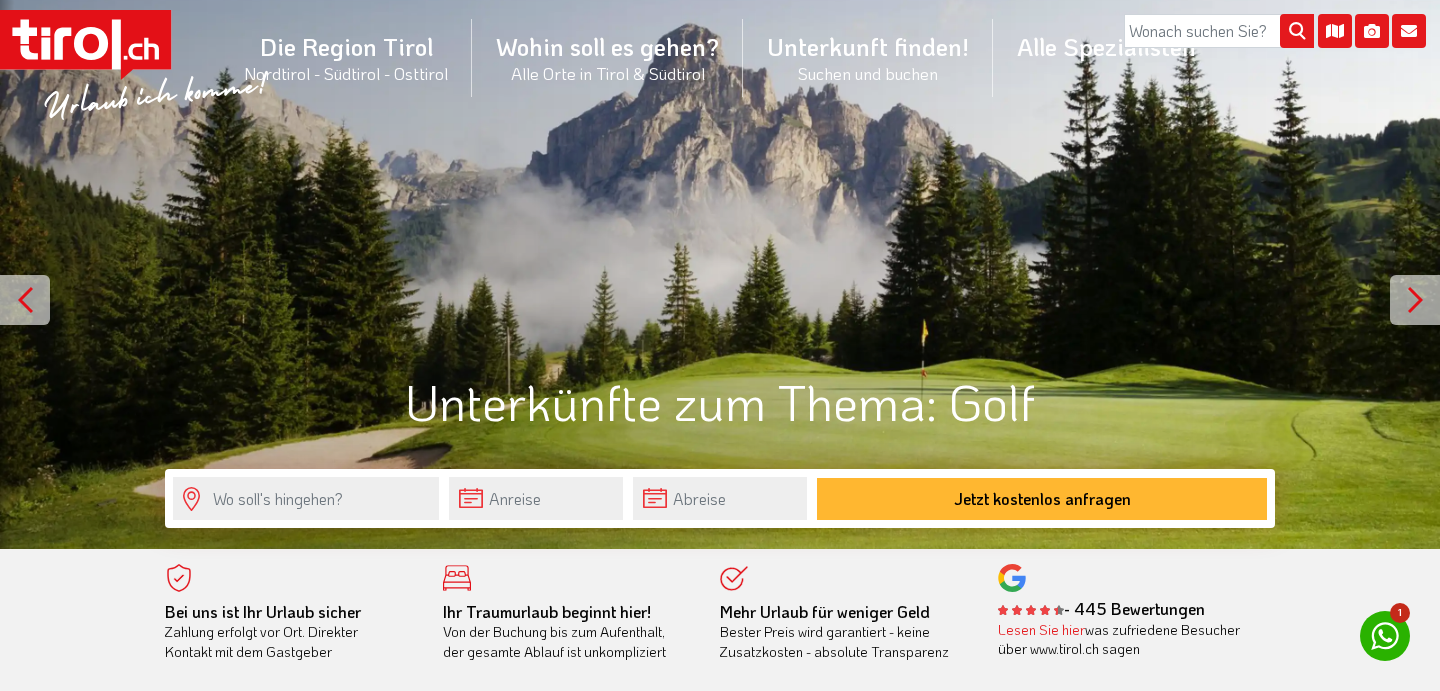 scroll, scrollTop: 0, scrollLeft: 0, axis: both 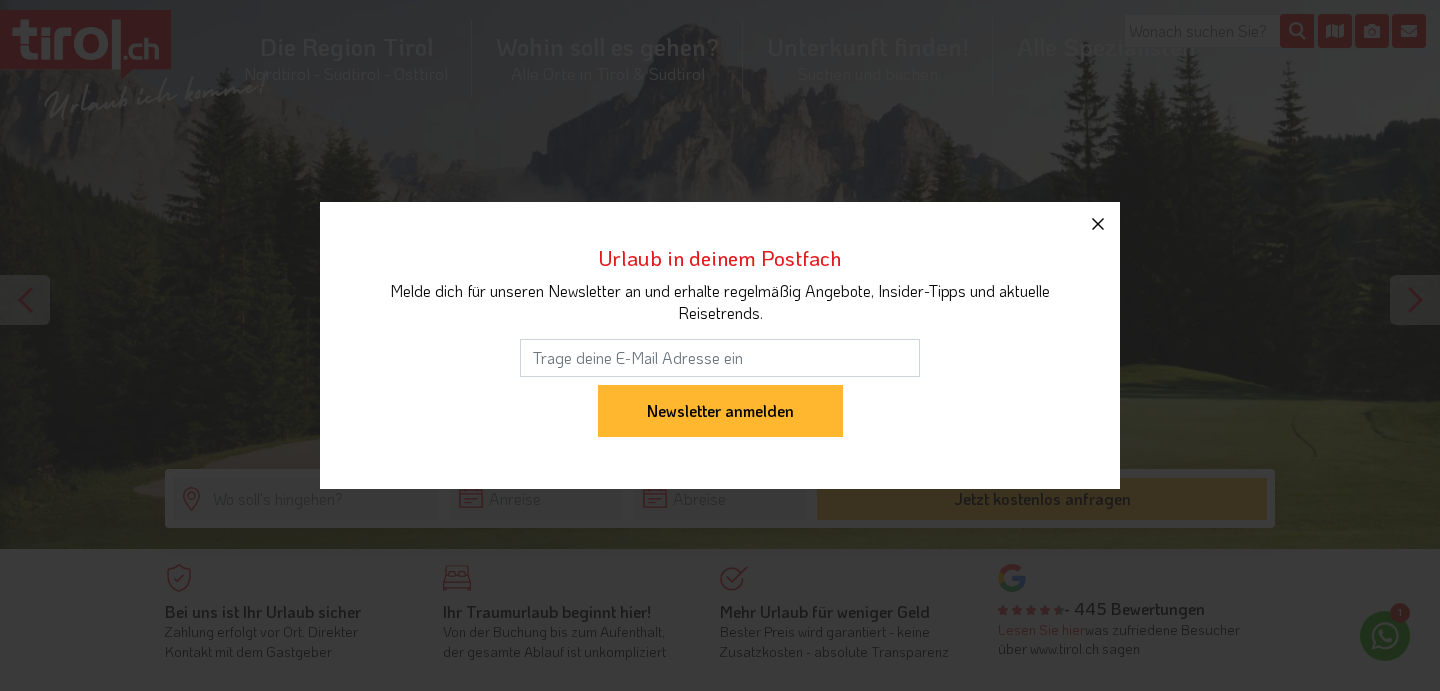 click 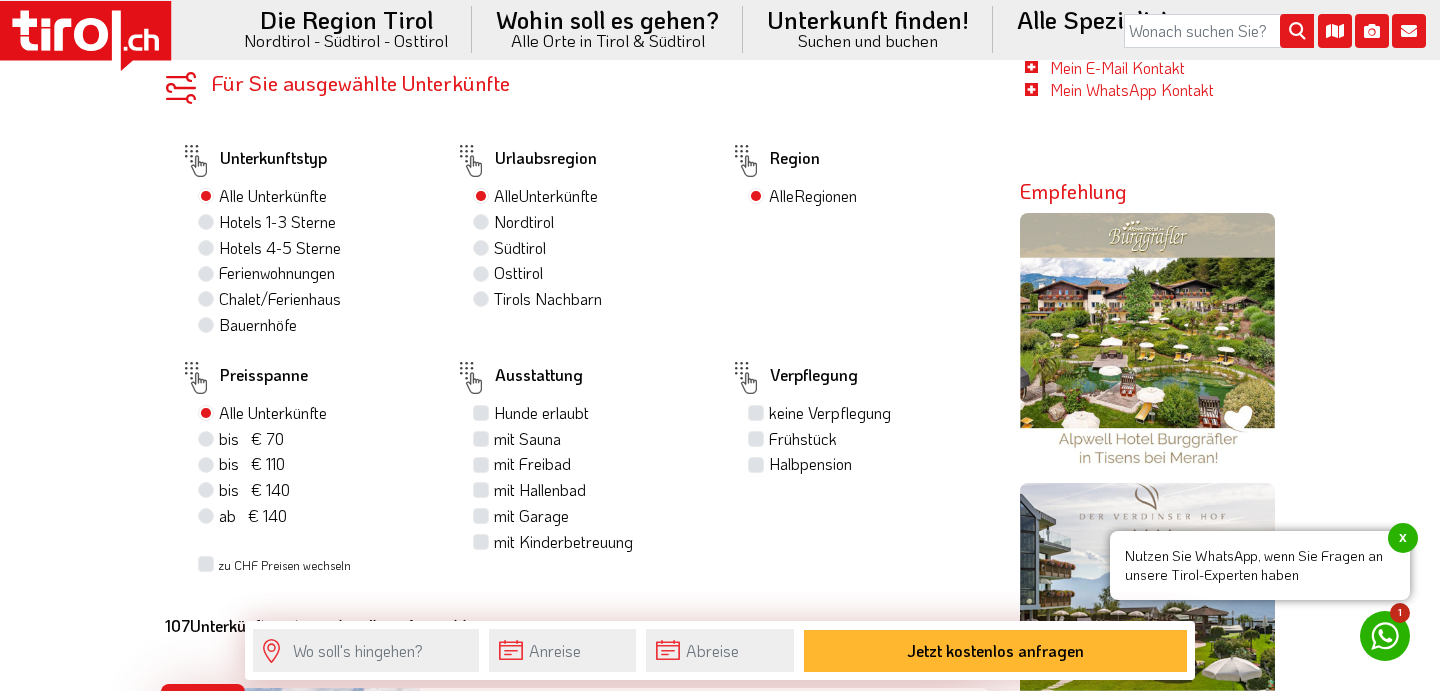 scroll, scrollTop: 1092, scrollLeft: 0, axis: vertical 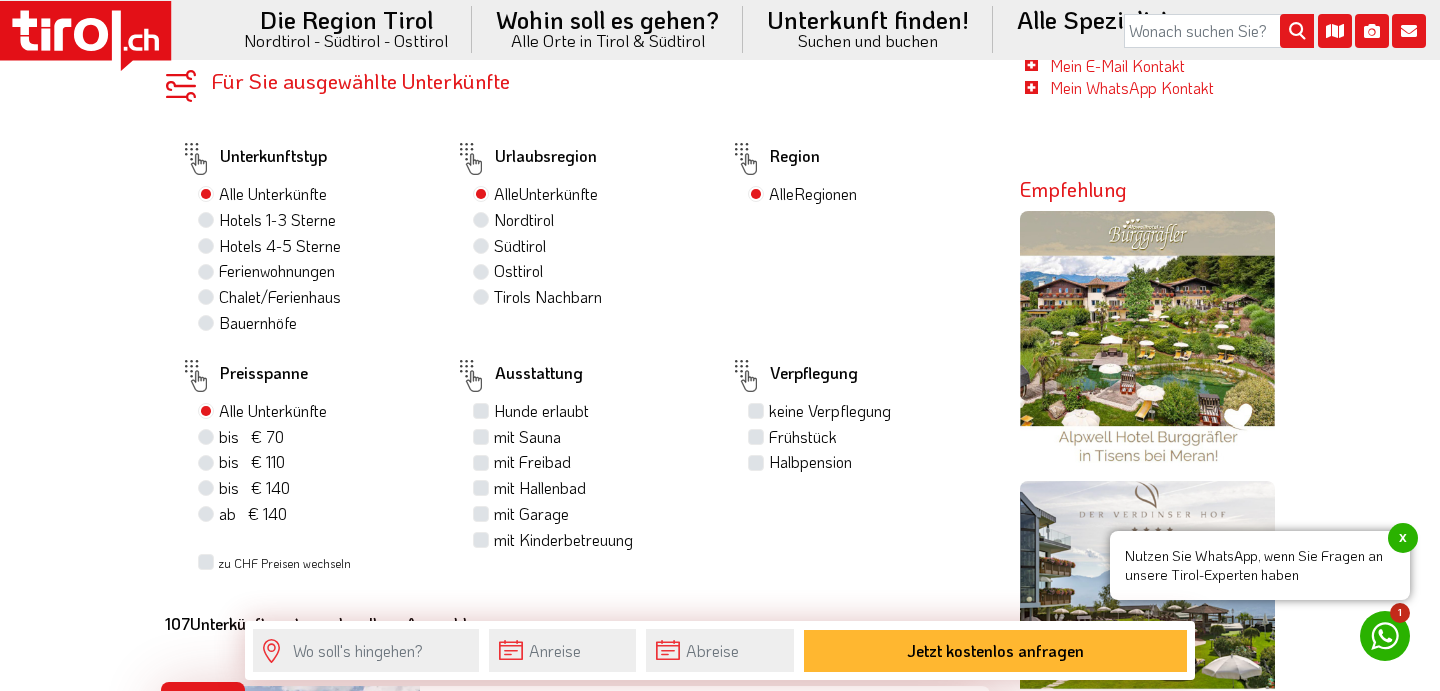 click on "Halbpension" at bounding box center (810, 462) 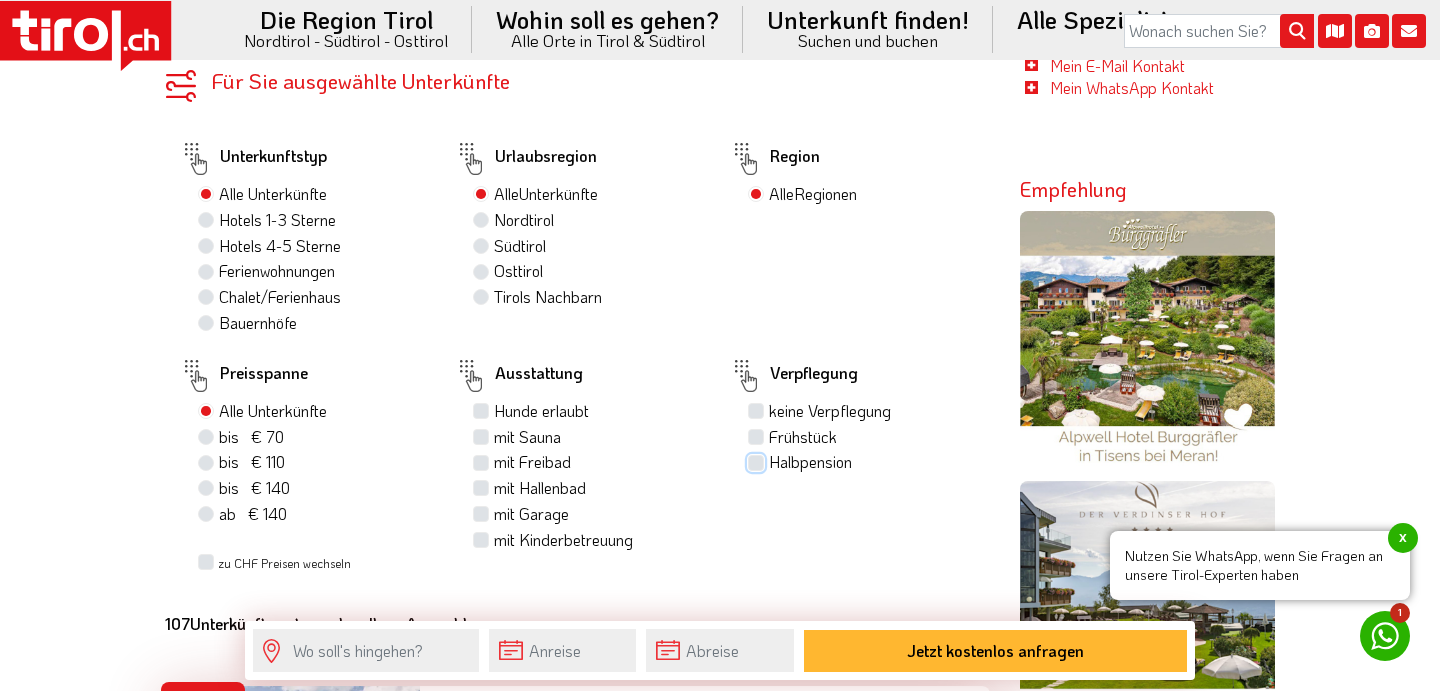 click on "Halbpension" at bounding box center [758, 461] 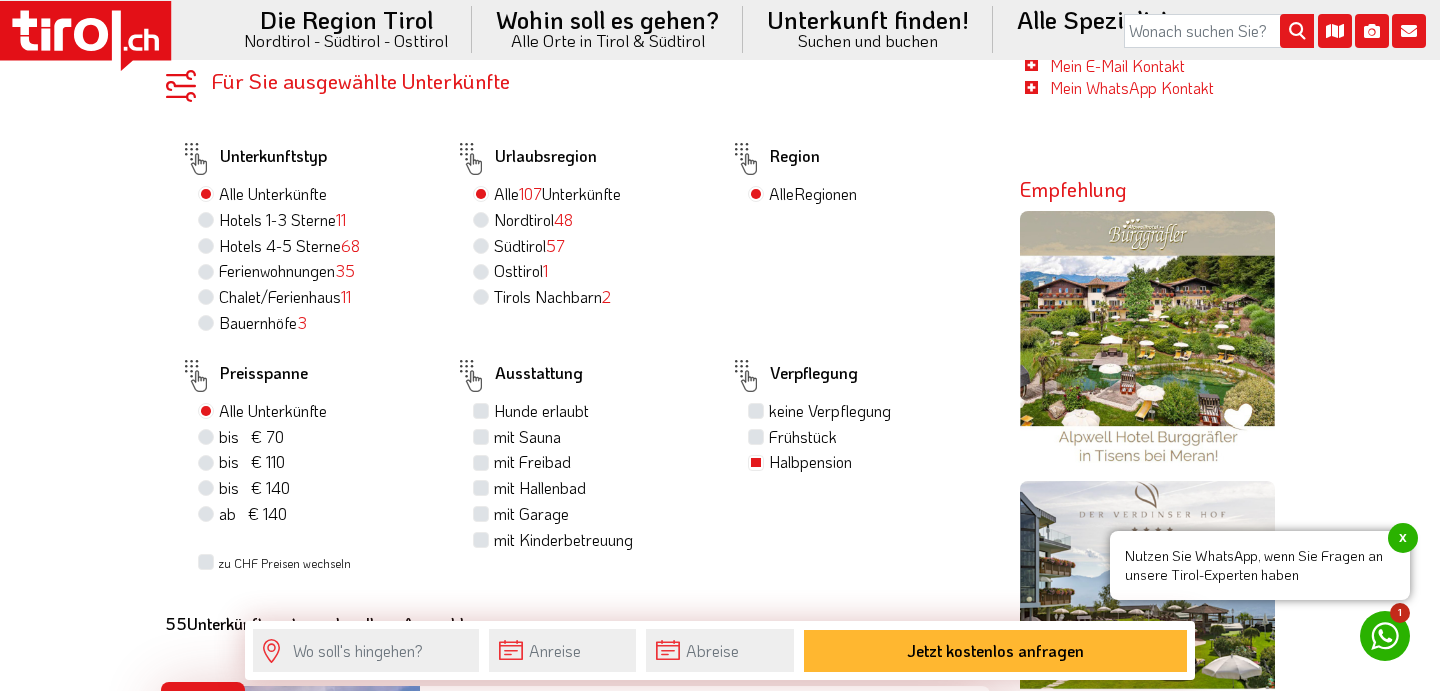 click on "mit Sauna" at bounding box center [527, 437] 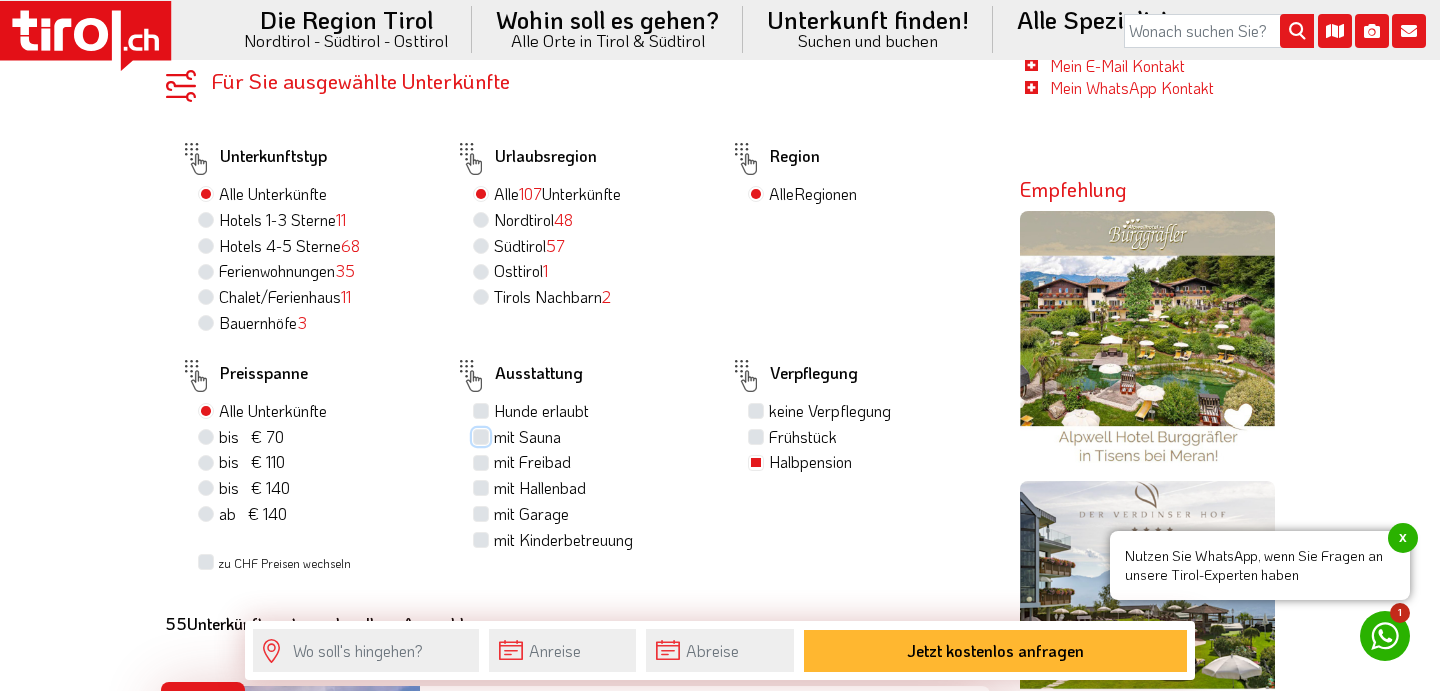 click on "mit Sauna" at bounding box center (483, 436) 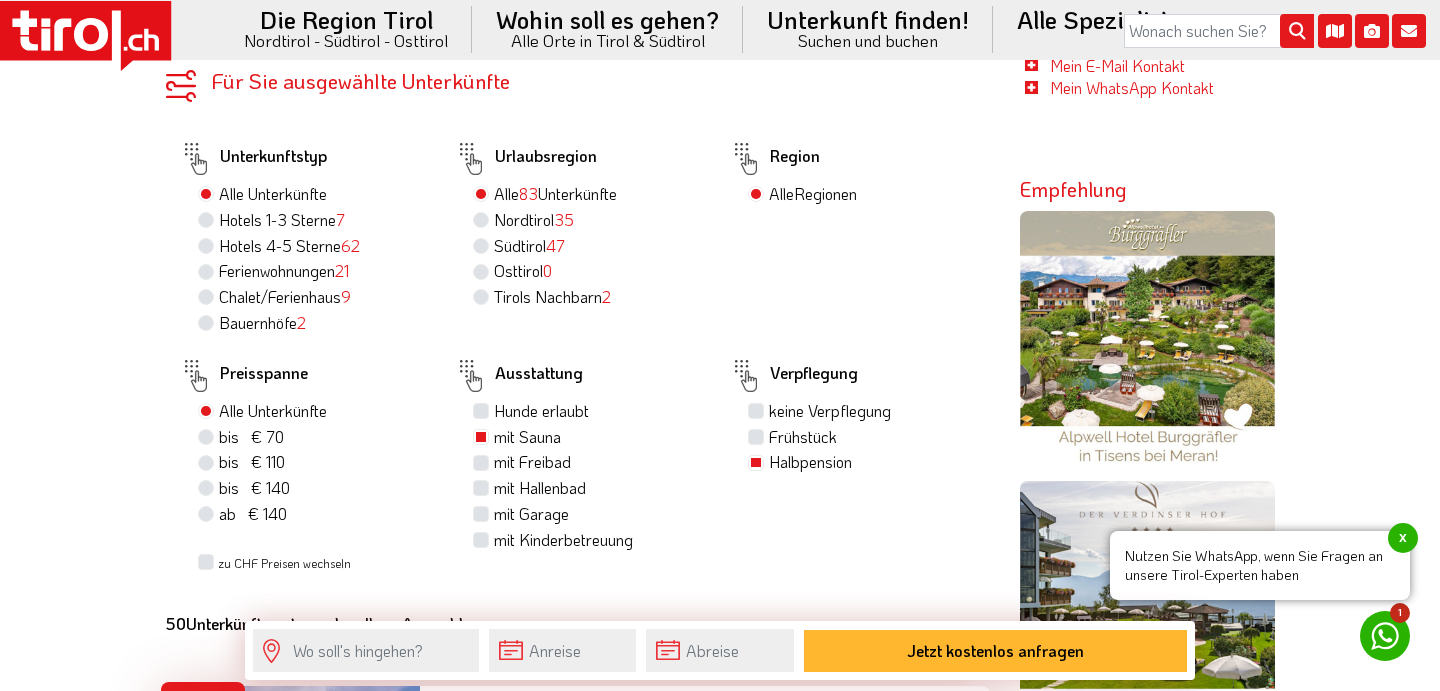 click on "mit Freibad" at bounding box center [532, 462] 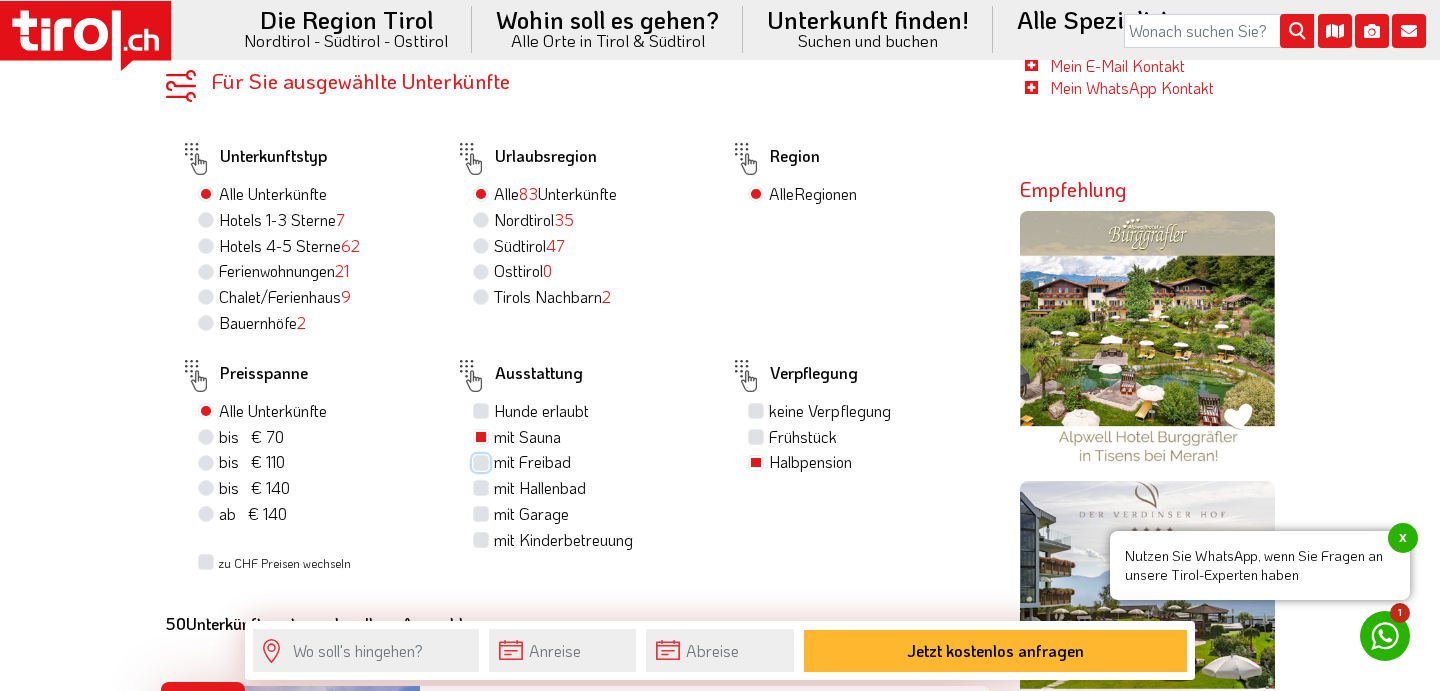 click on "mit Freibad" at bounding box center (483, 461) 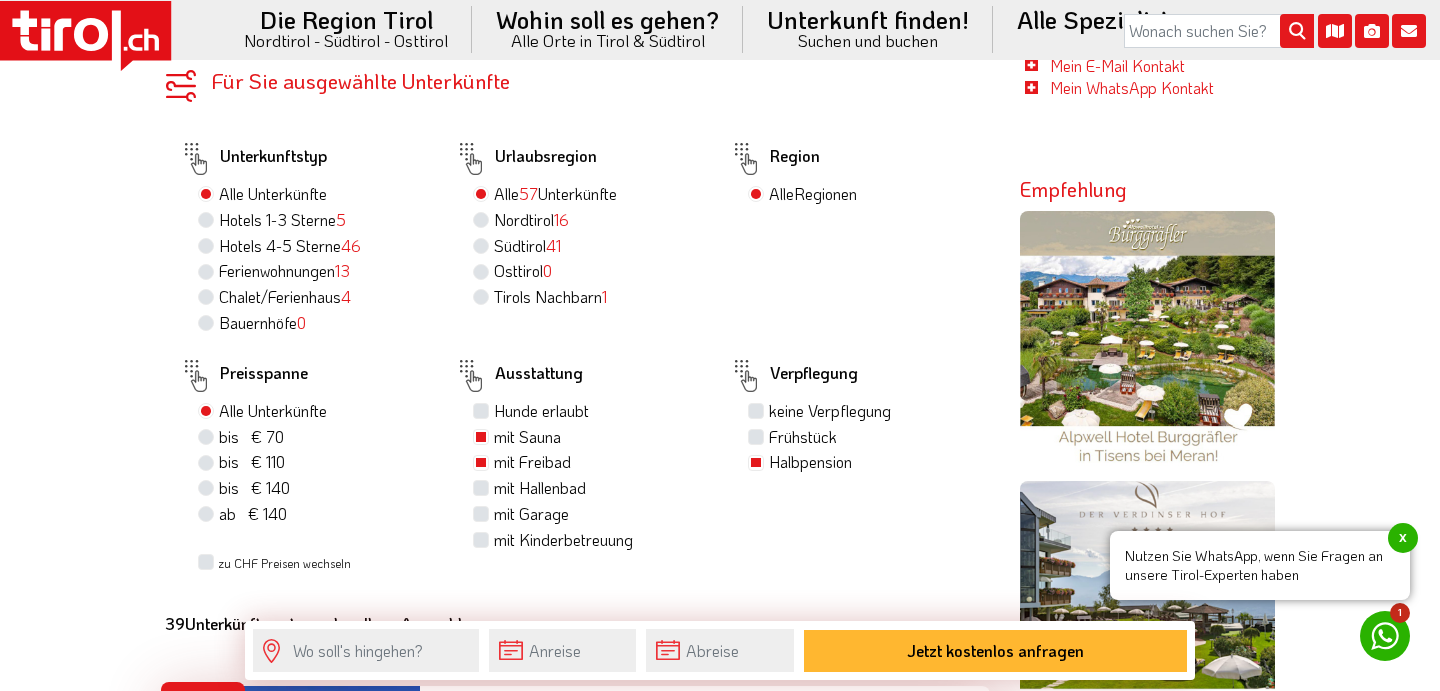 click on "mit Hallenbad" at bounding box center (540, 488) 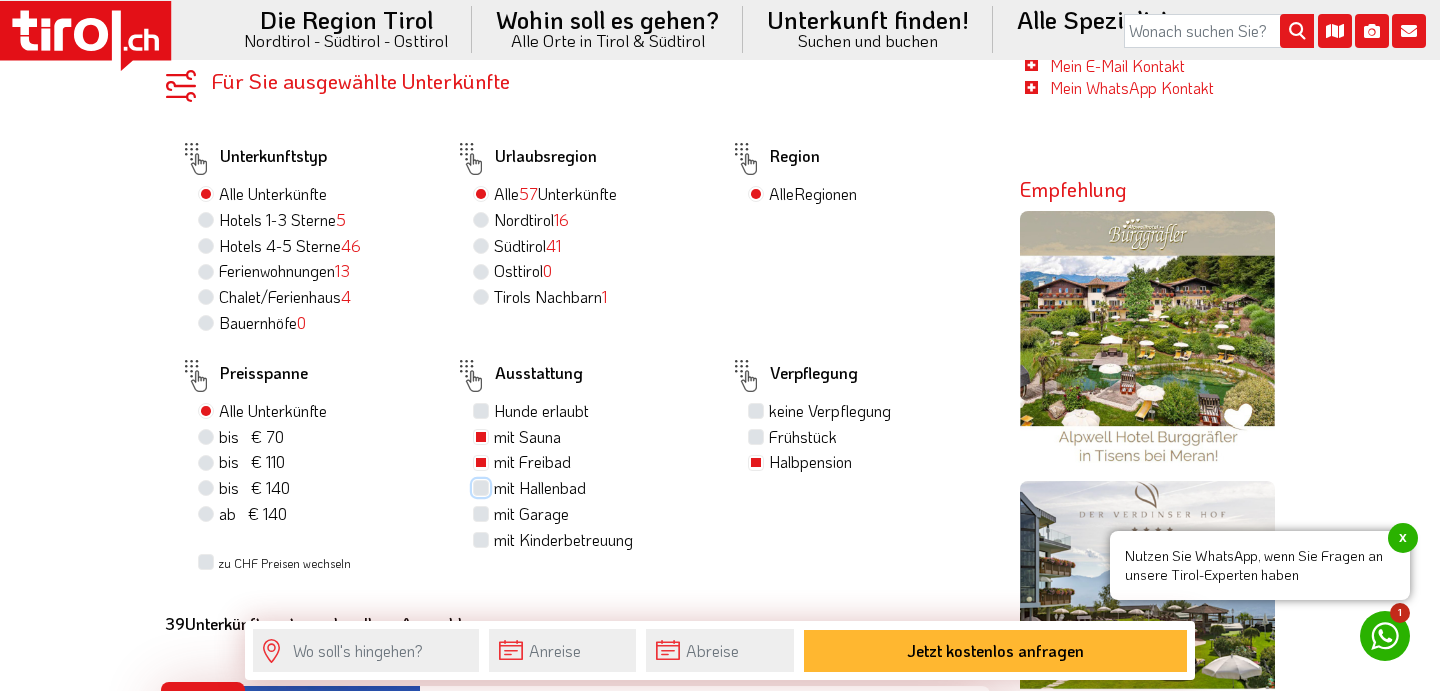 click on "mit Hallenbad" at bounding box center (483, 487) 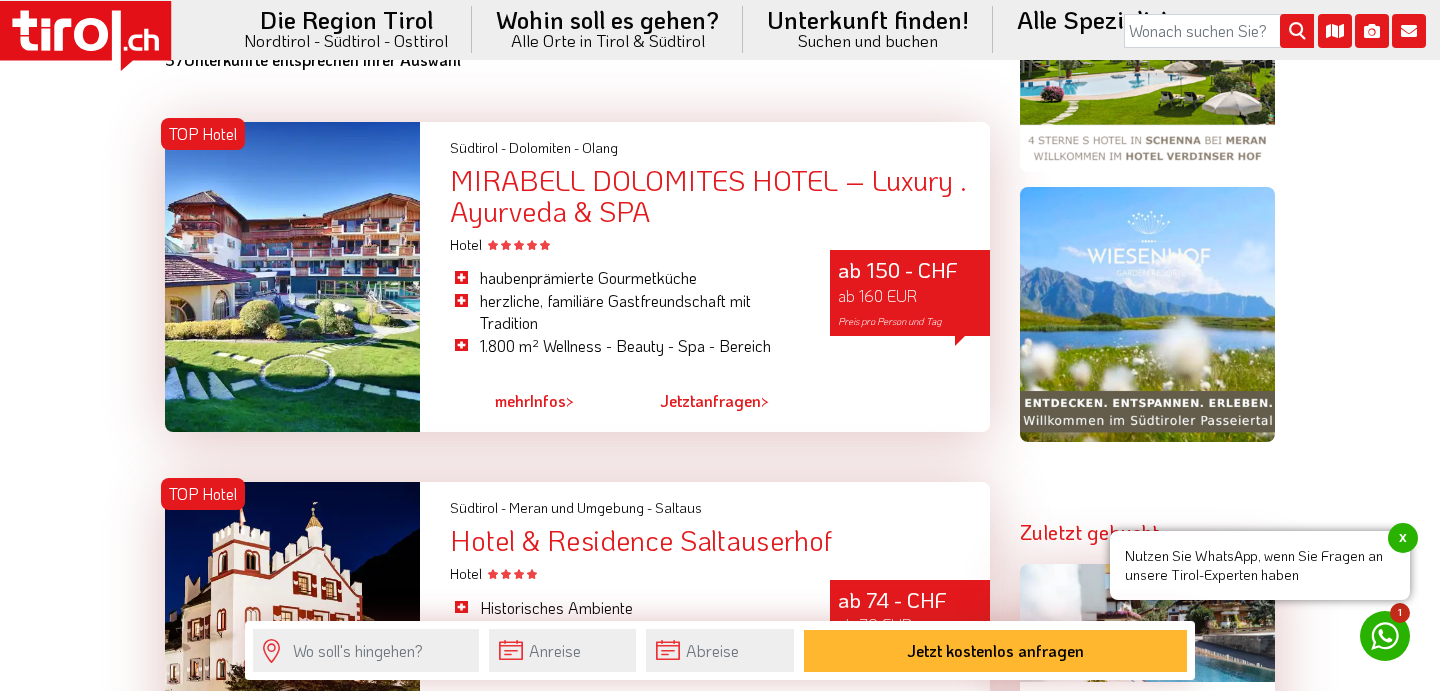 scroll, scrollTop: 1653, scrollLeft: 0, axis: vertical 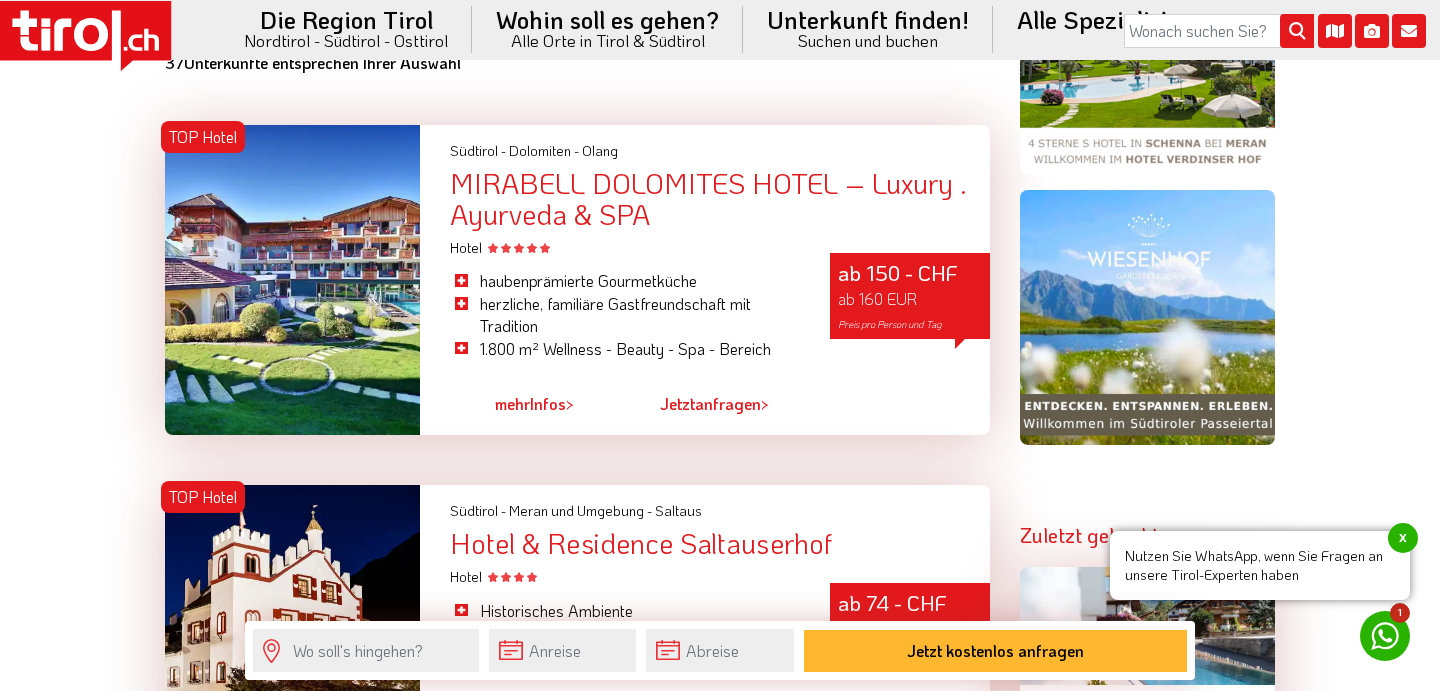 click on "MIRABELL DOLOMITES HOTEL – Luxury . Ayurveda & SPA" at bounding box center (720, 199) 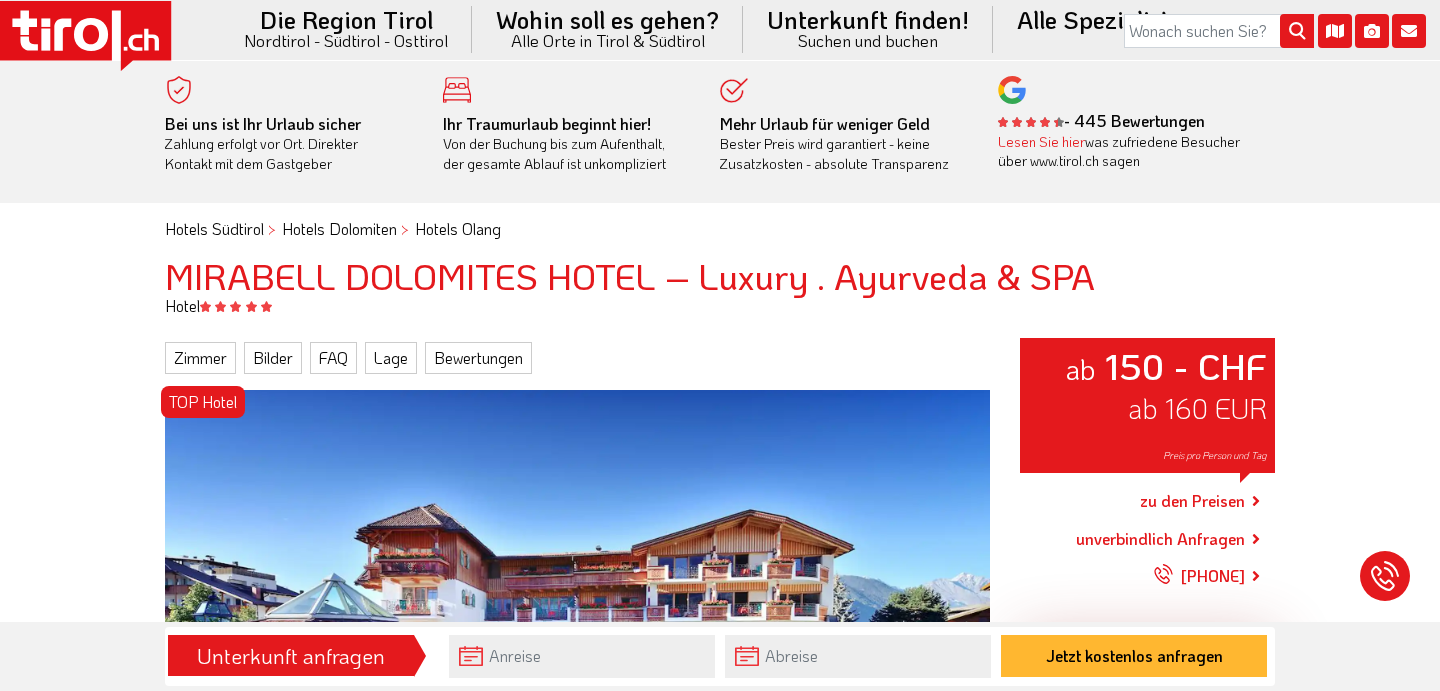 scroll, scrollTop: 0, scrollLeft: 0, axis: both 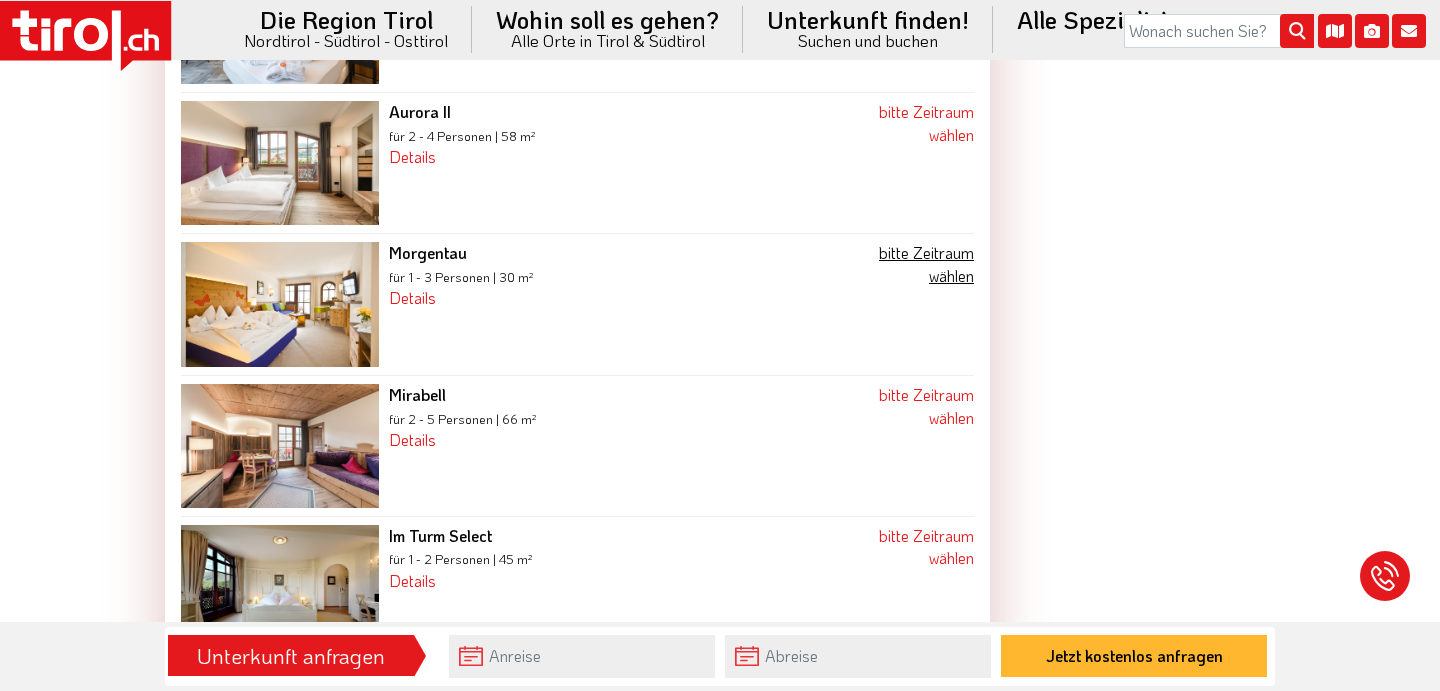 click on "bitte Zeitraum wählen" at bounding box center (926, 263) 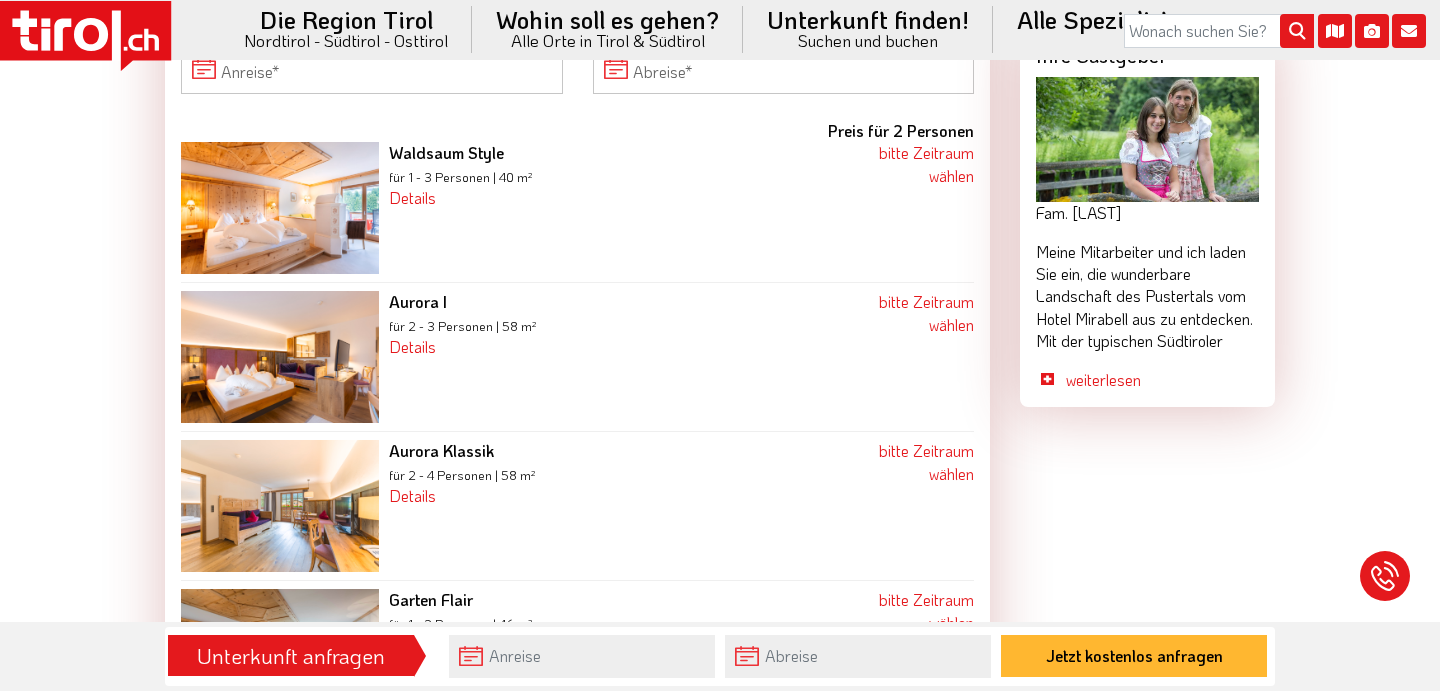 scroll, scrollTop: 2003, scrollLeft: 0, axis: vertical 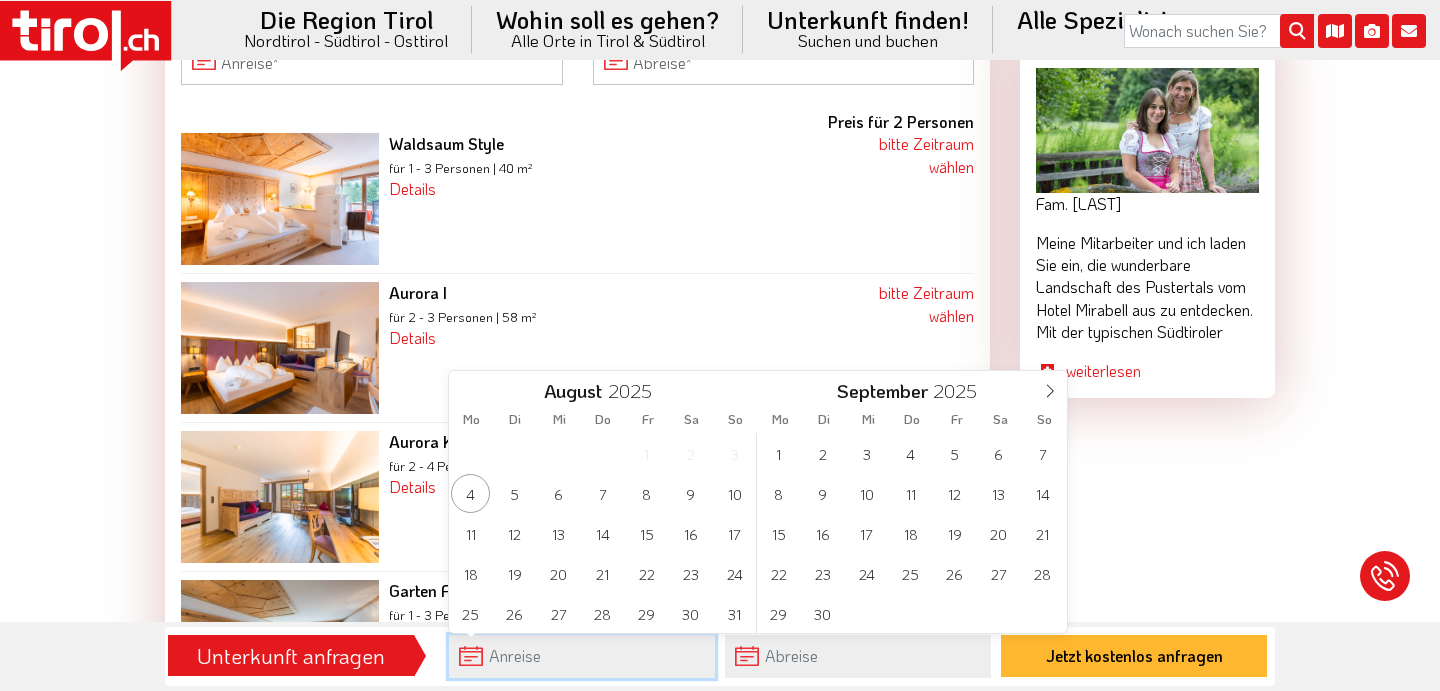 click at bounding box center (582, 656) 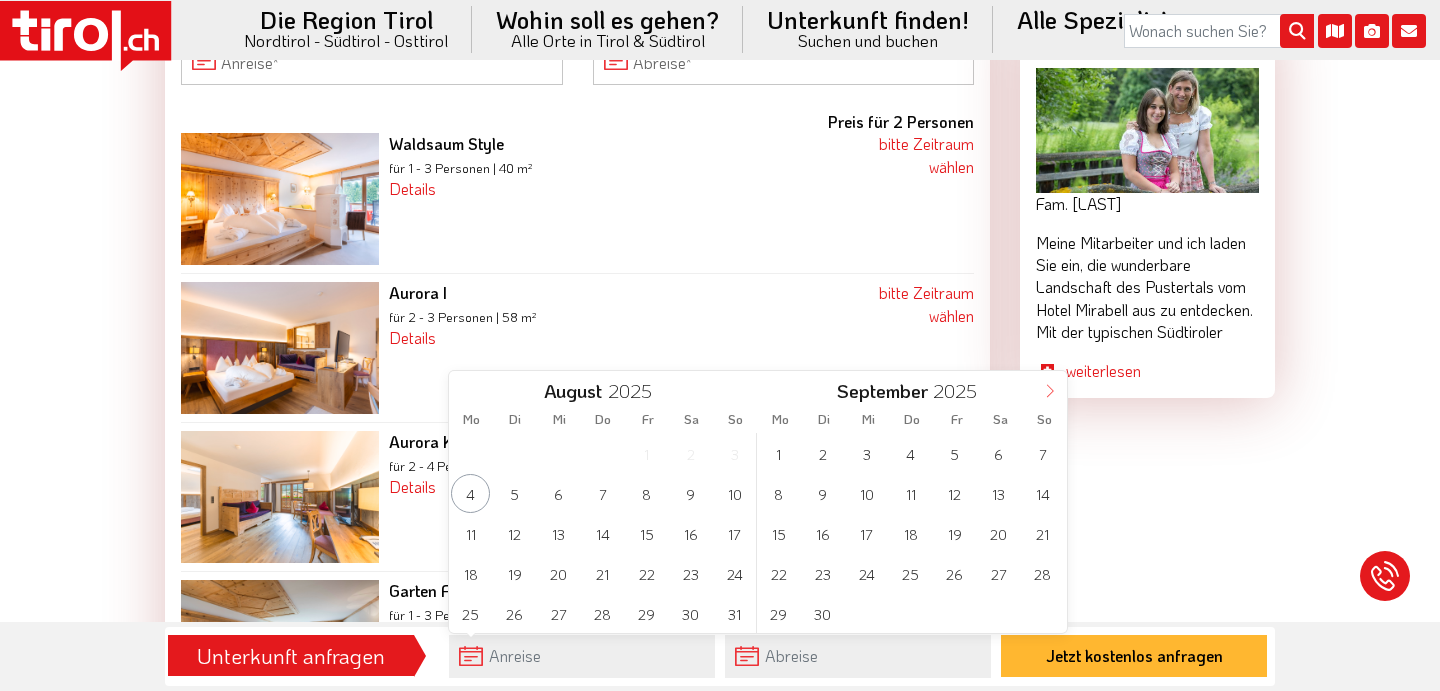 click 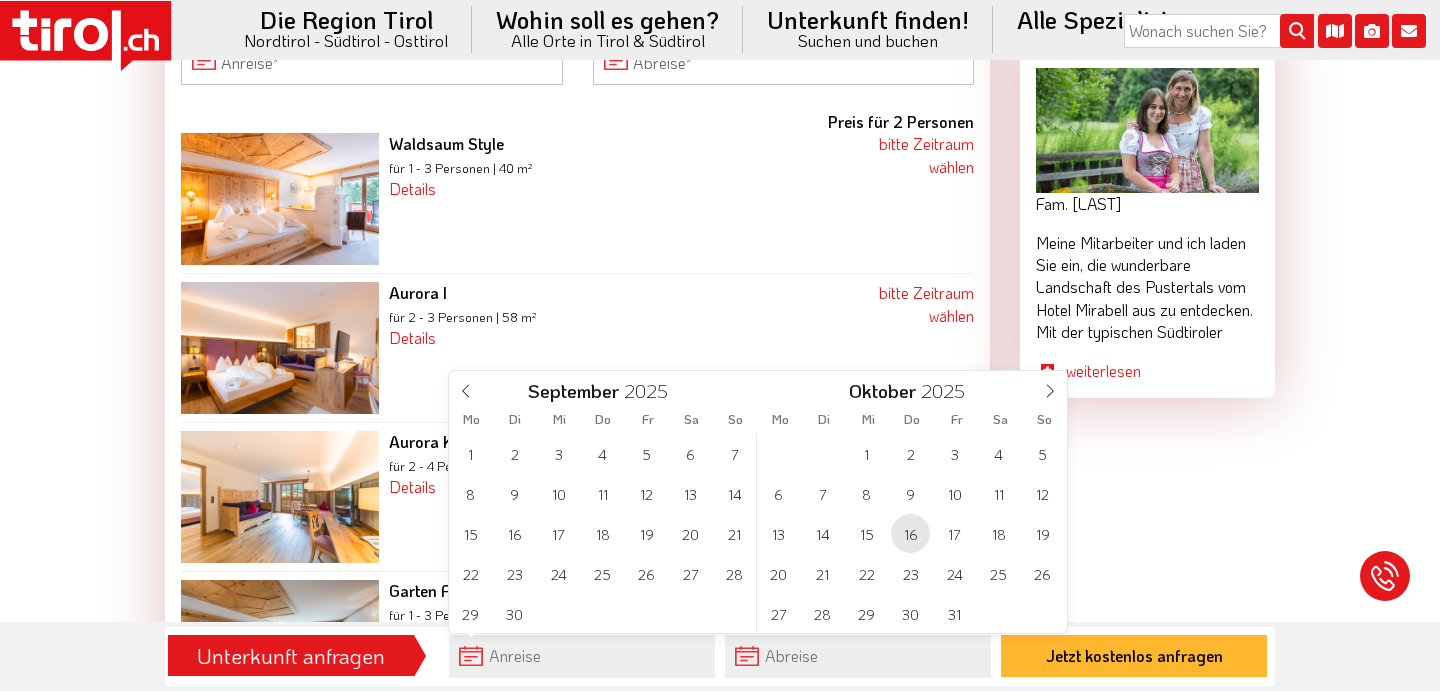 click on "16" at bounding box center (910, 533) 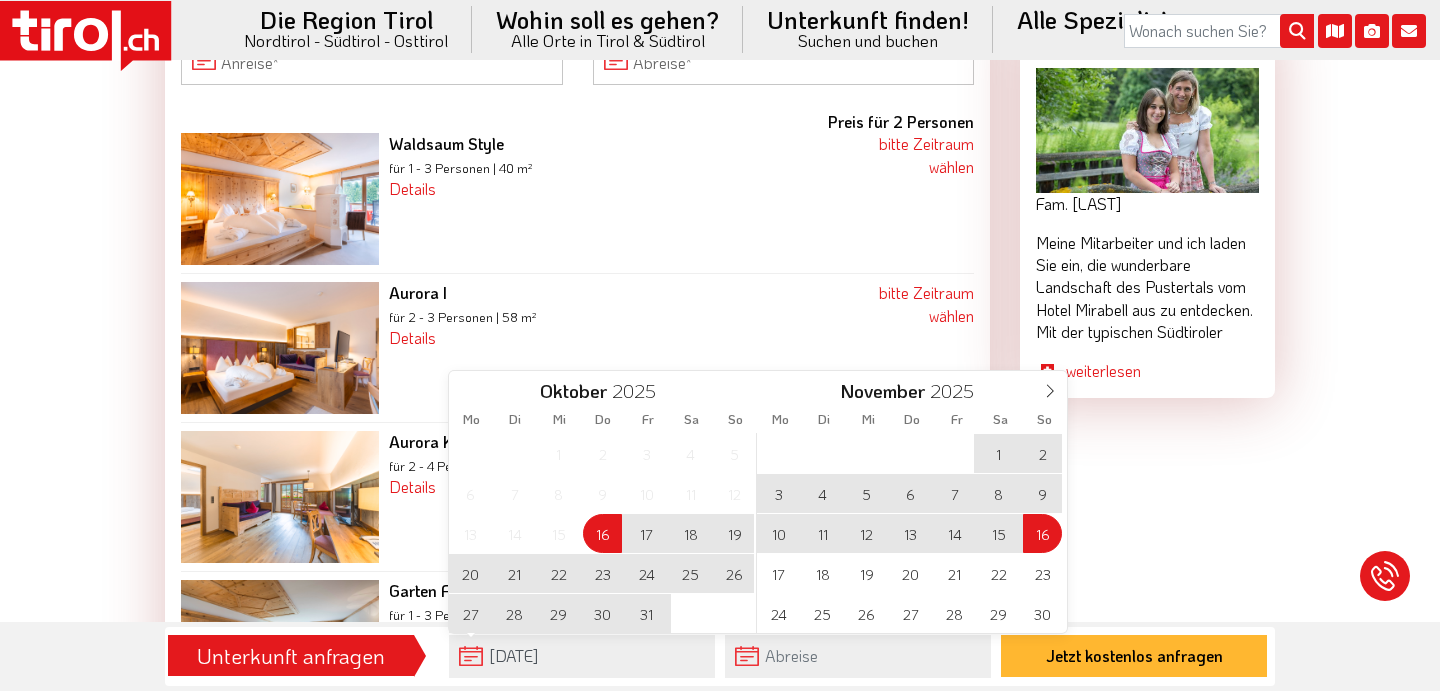 click on "16" at bounding box center (1042, 533) 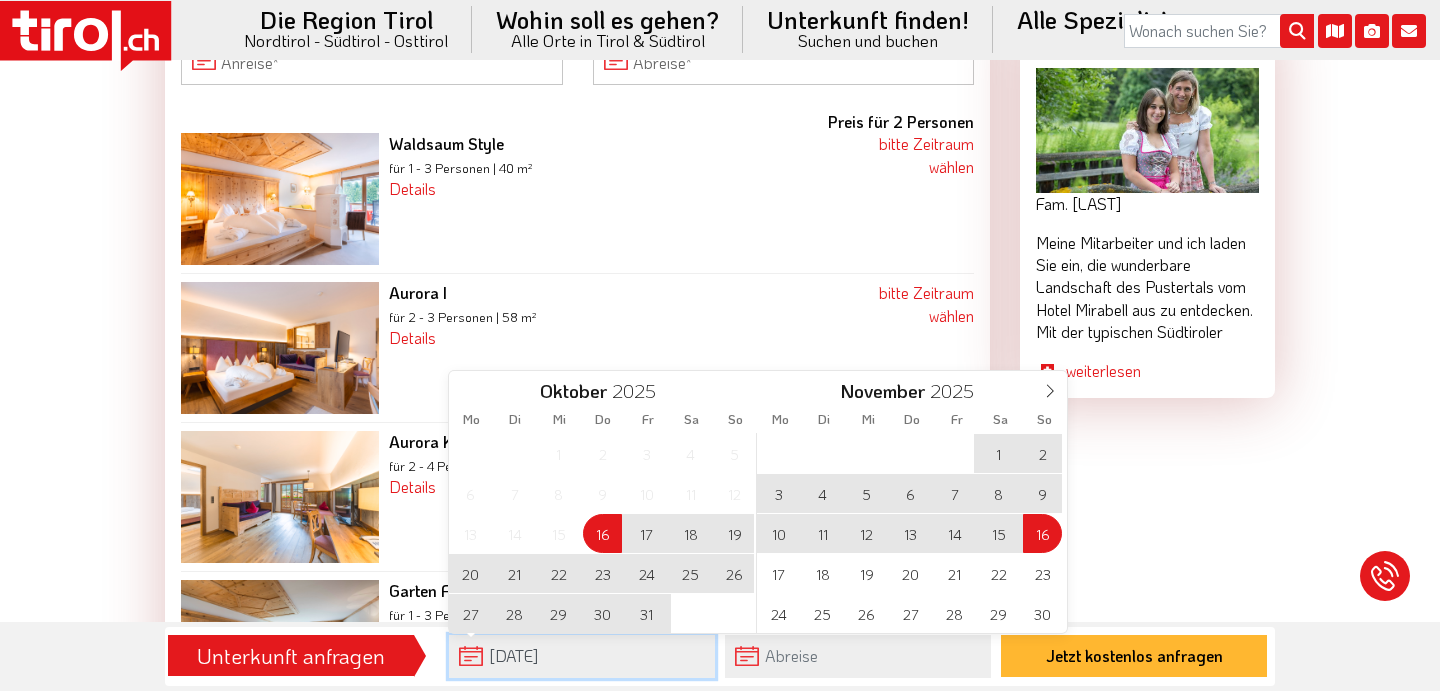 type on "16-10-2025" 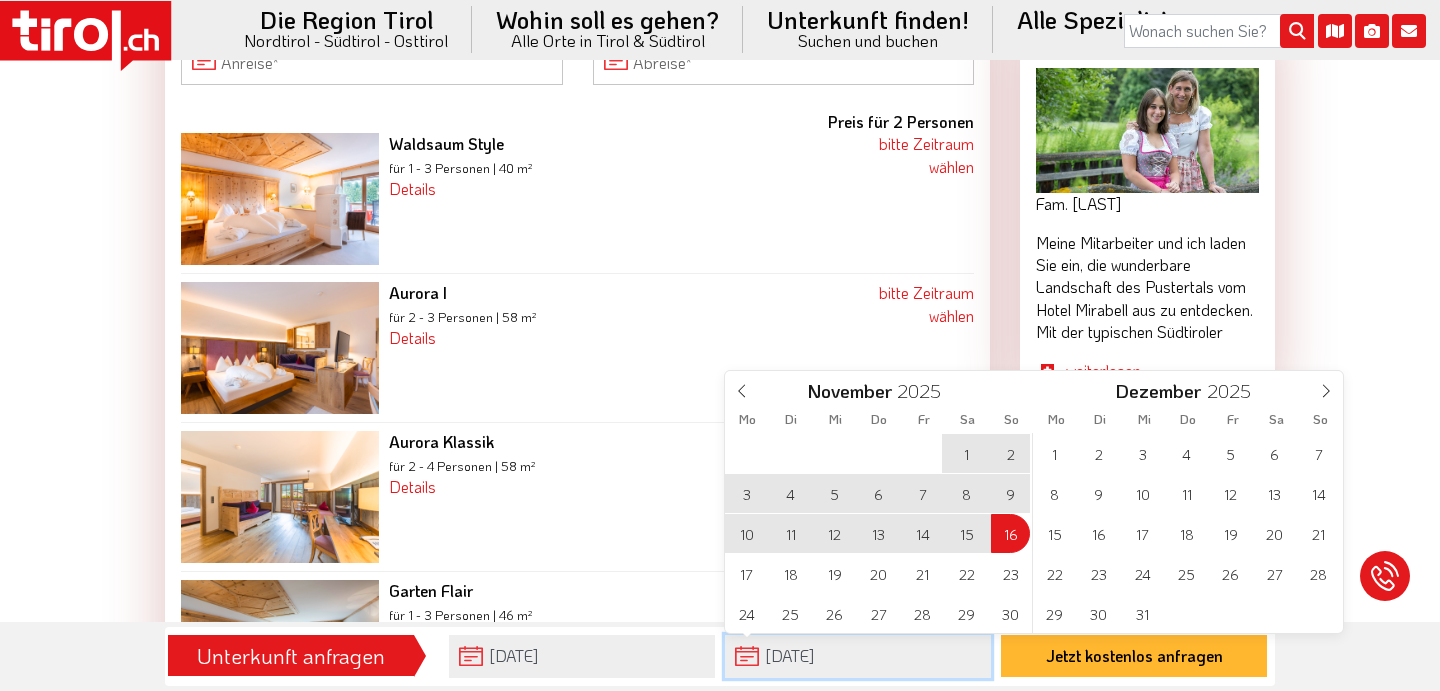 click on "16-11-2025" at bounding box center [858, 656] 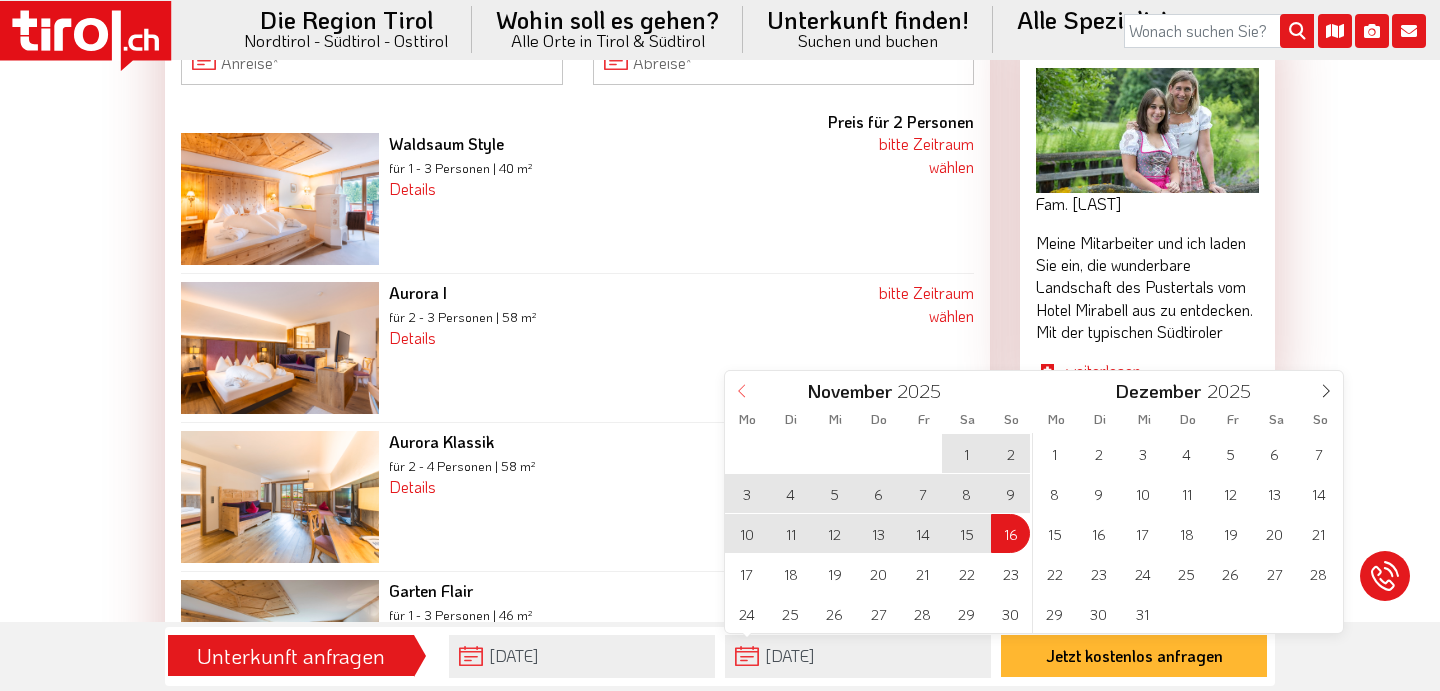 click 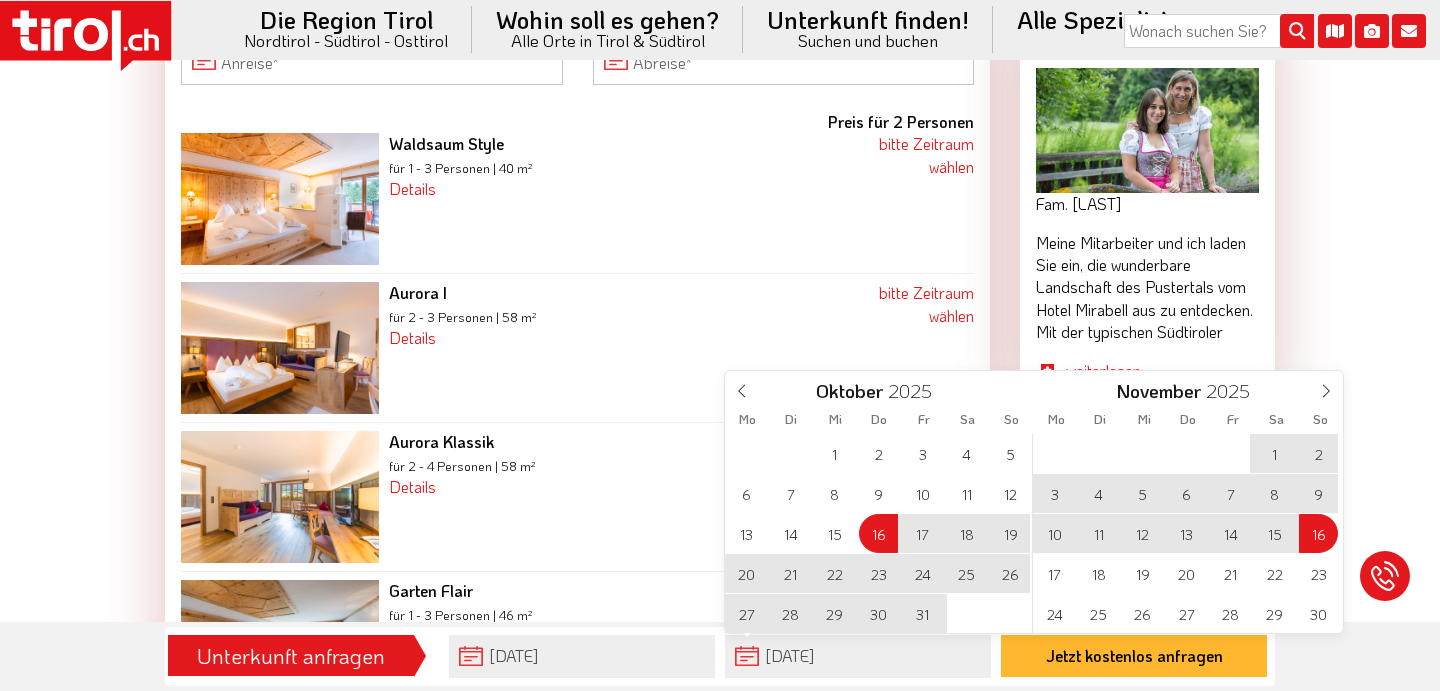 click on "19" at bounding box center (1010, 533) 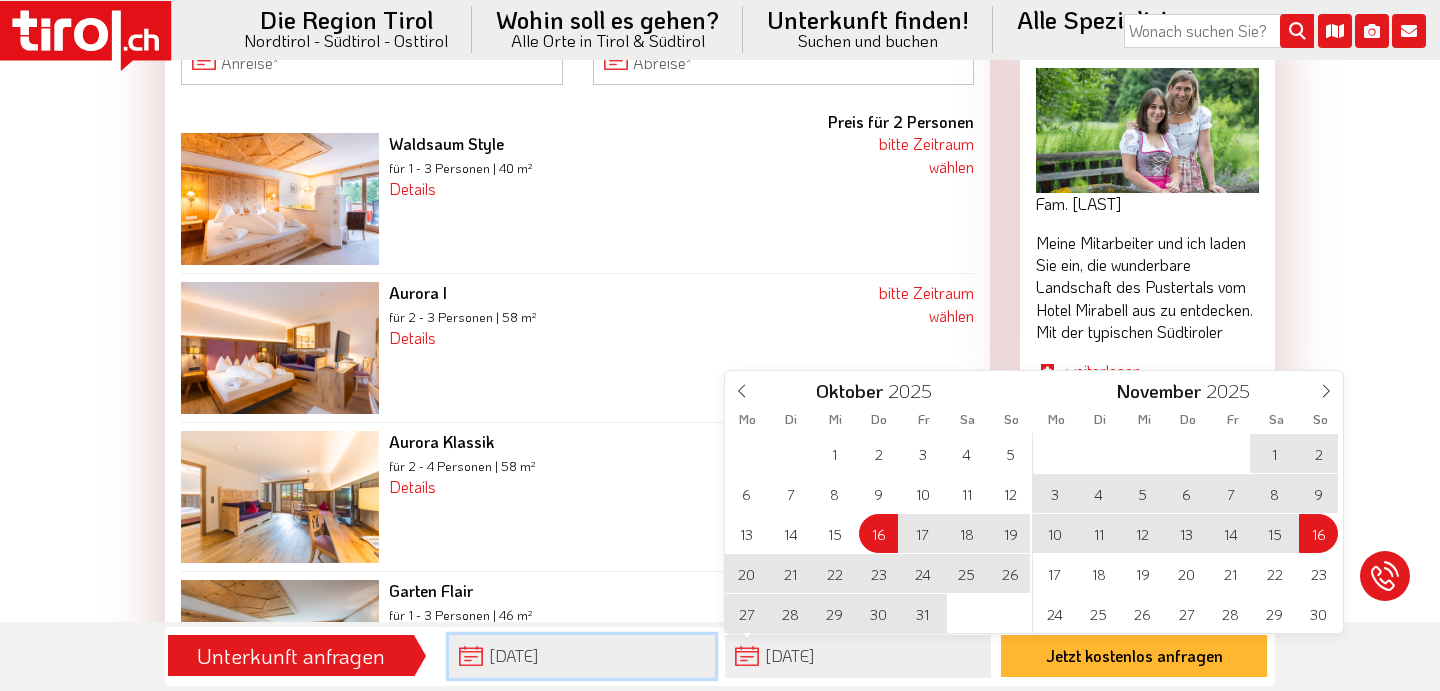 type on "[DATE]-[DATE]-[DATE]" 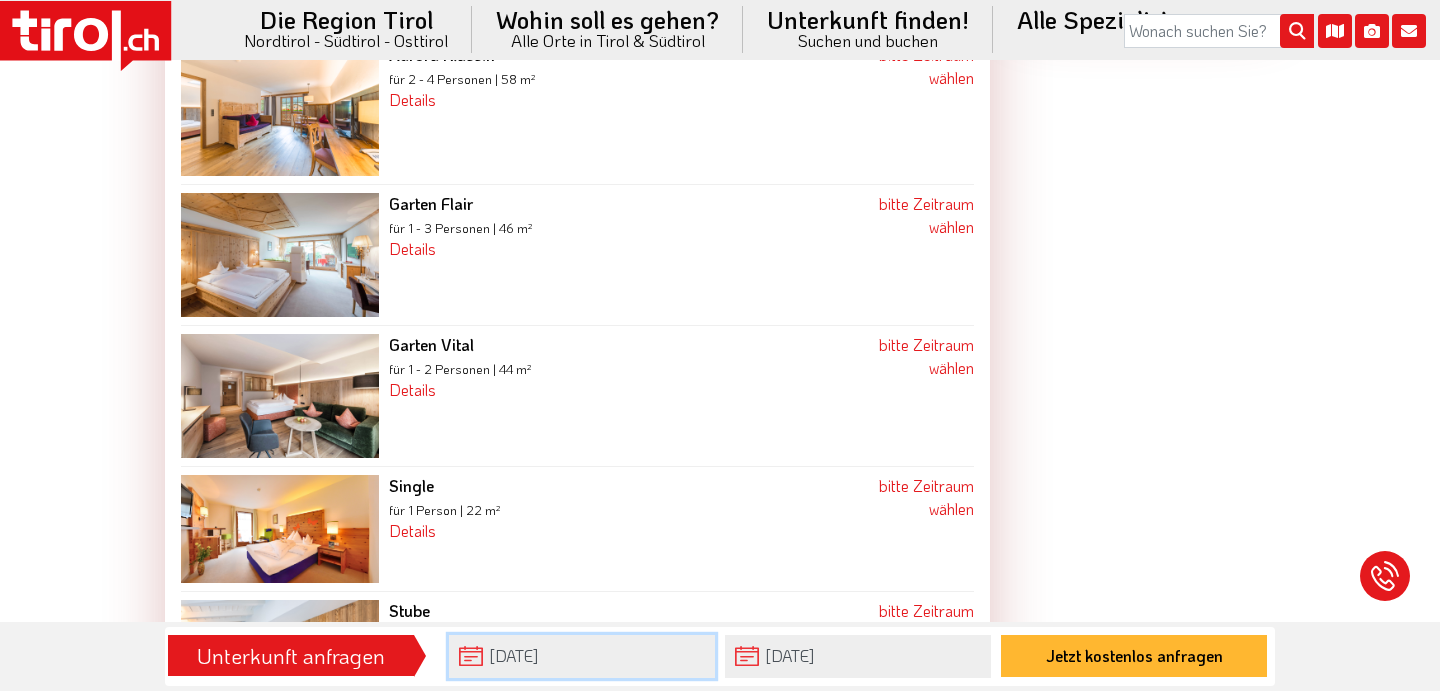 scroll, scrollTop: 2399, scrollLeft: 0, axis: vertical 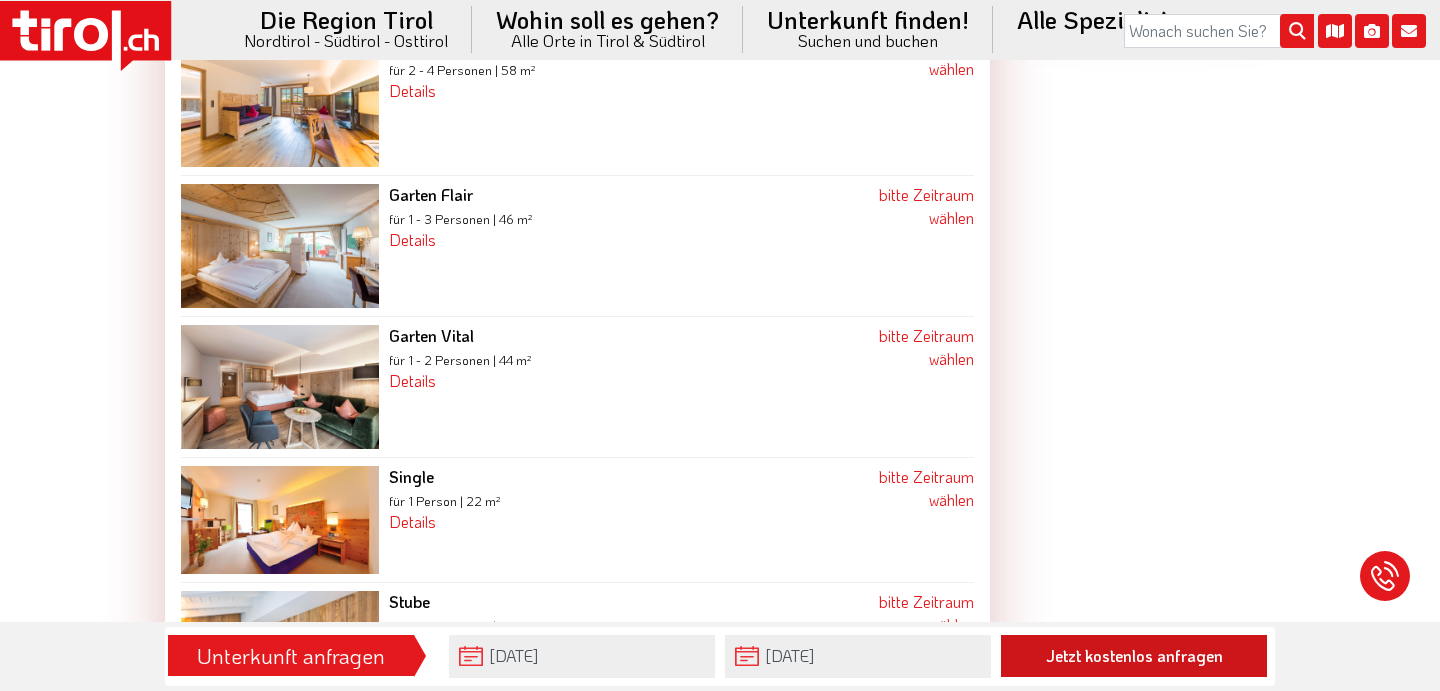 click on "Jetzt kostenlos anfragen" at bounding box center [1134, 656] 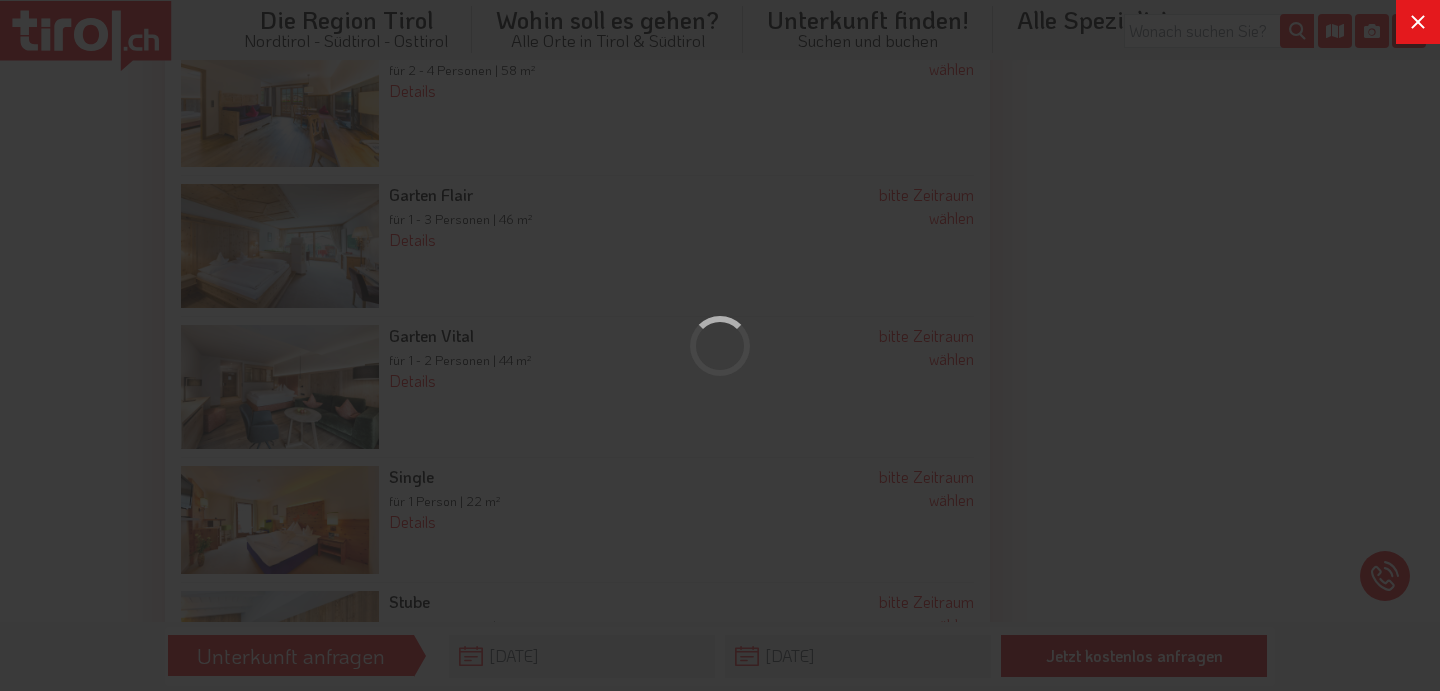 scroll, scrollTop: 0, scrollLeft: 0, axis: both 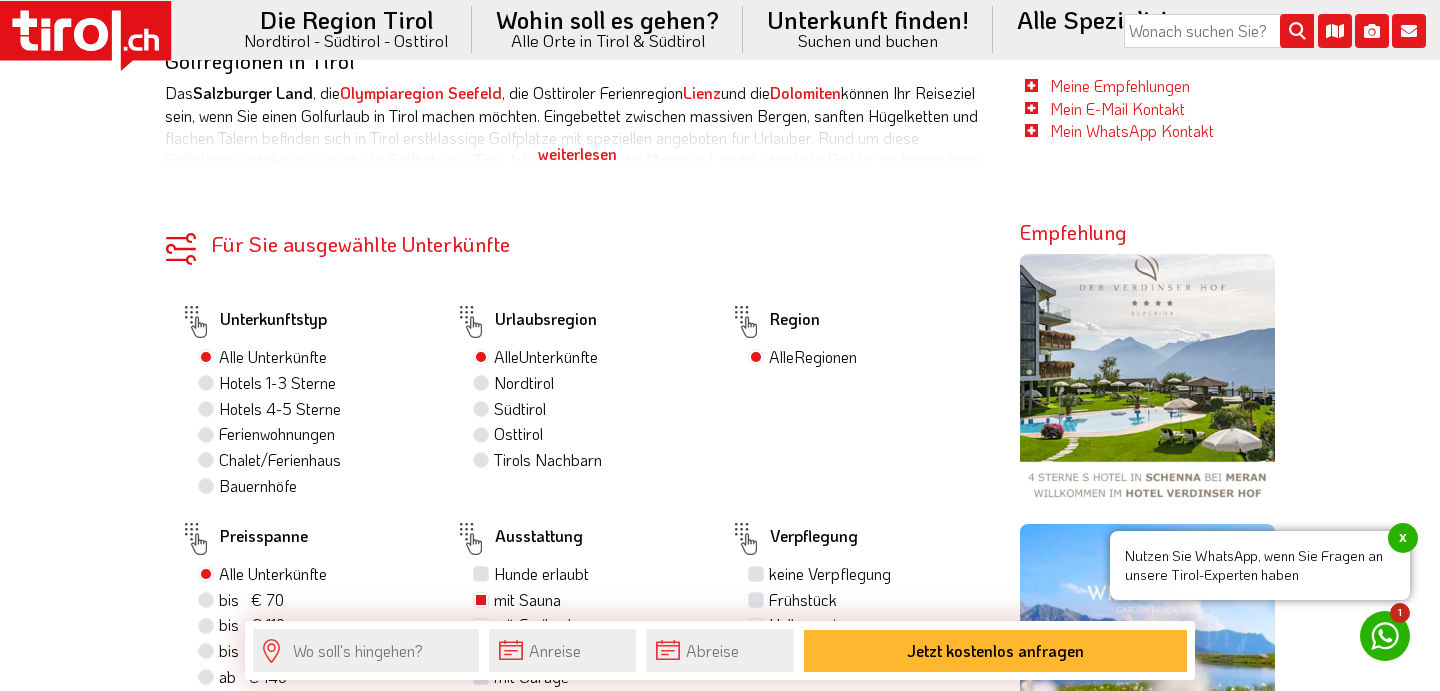 click on "Hotels 4-5 Sterne" at bounding box center (280, 409) 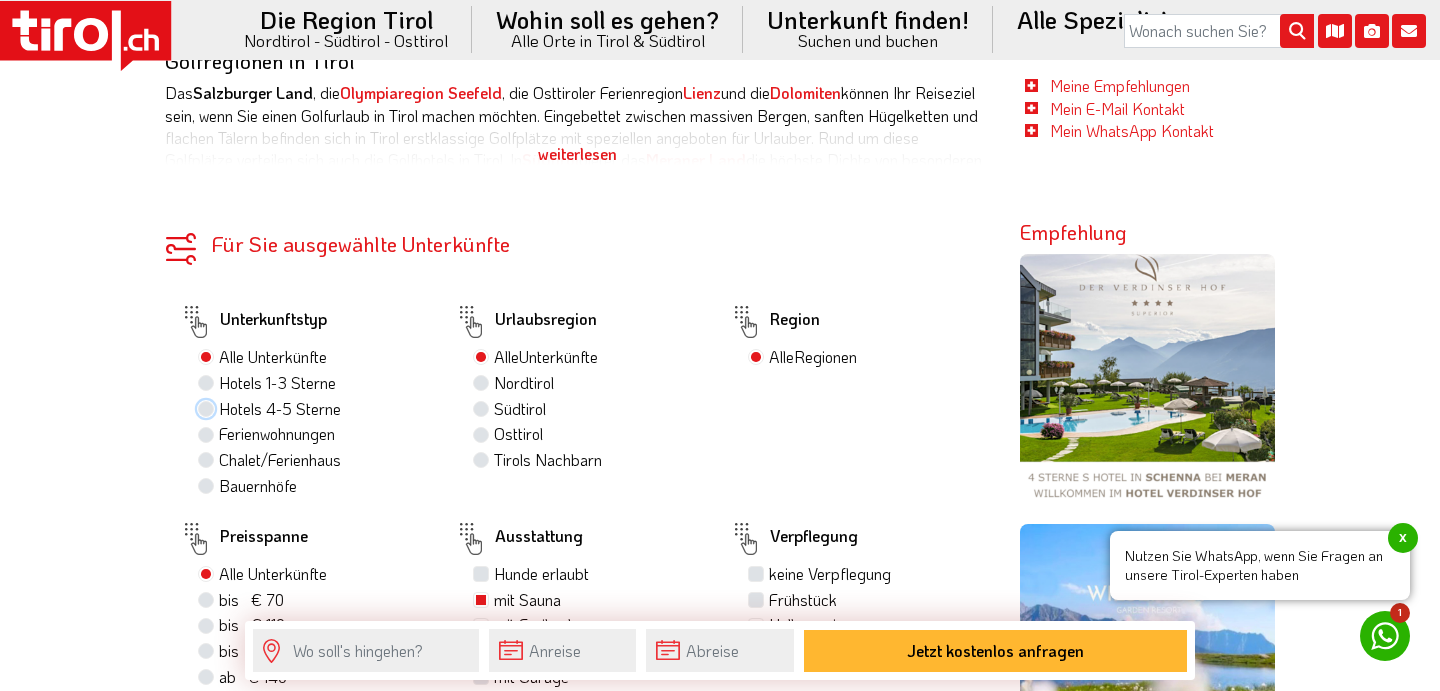 click on "Hotels 4-5 Sterne" at bounding box center [208, 408] 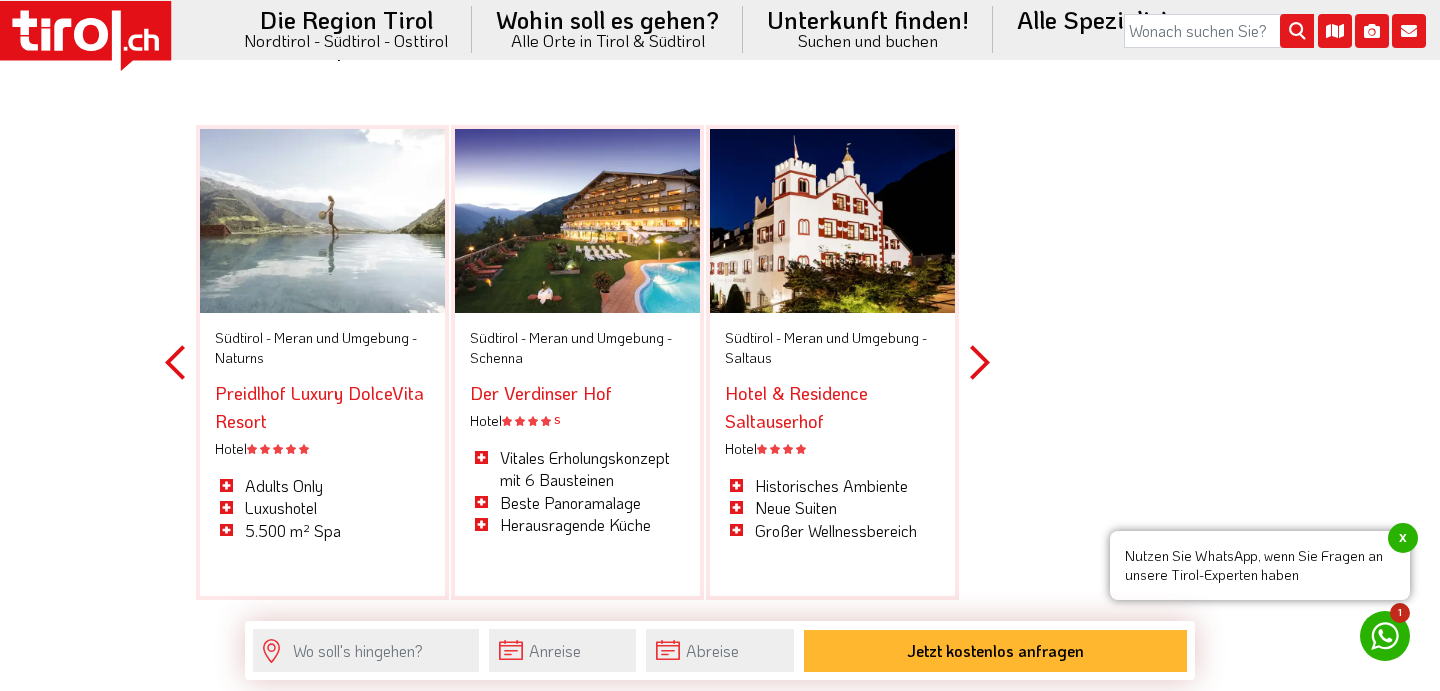scroll, scrollTop: 6418, scrollLeft: 0, axis: vertical 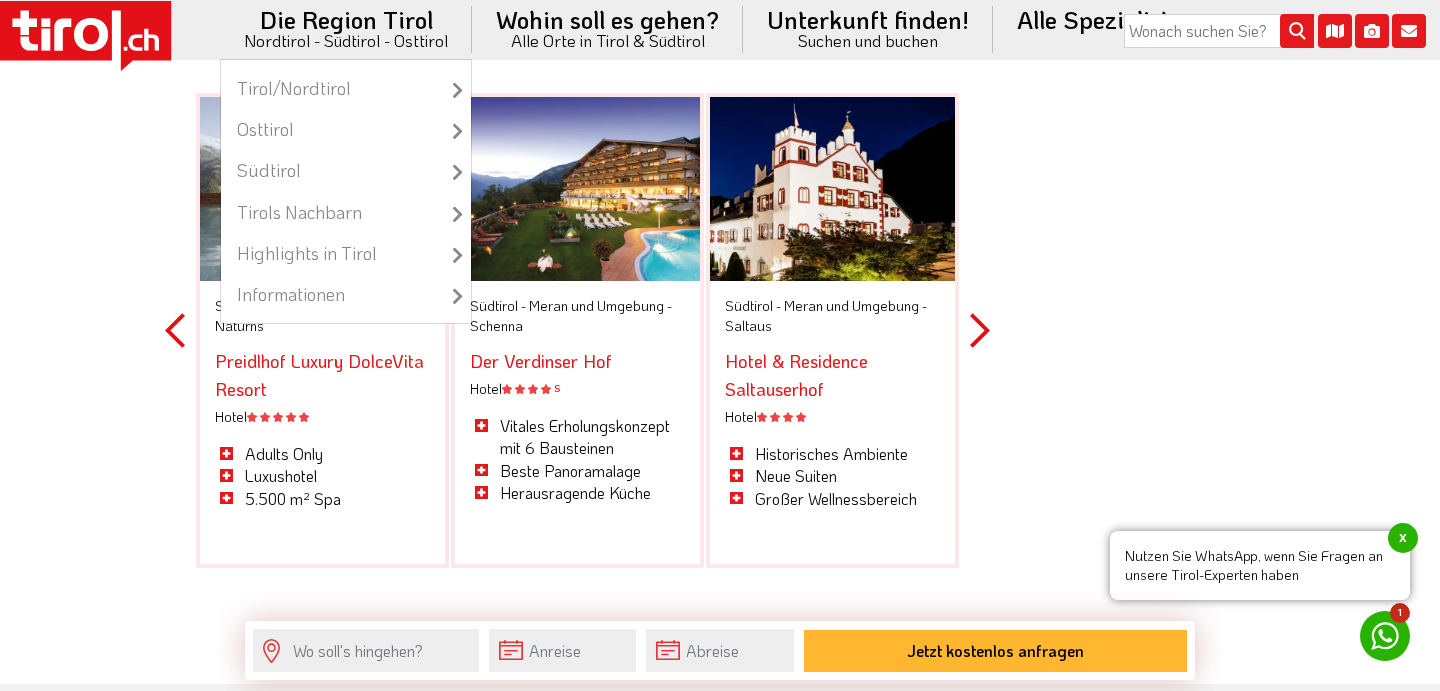 click on "Die Region Tirol  Nordtirol - Südtirol - Osttirol      Tirol/Nordtirol    Tirol/Nordtirol      Achensee      Alpbachtal & Tiroler Seenland      Arlberg      Ferienregion Imst      Ferienregion Reutte      Hall-Wattens      Innsbruck und seine Feriendörfer      Kaiserwinkl      Kitzbühel      Kitzbüheler Alpen      Kufsteinerland      Lechtal      Seefeld      Ötztal      Paznaun Ischgl      Pitztal      Serfaus Fiss Ladis      Silberregion Karwendel      Stubaital      Tannheimer Tal      Tirol West      Tiroler Oberland / Reschenpass      Tiroler Zugspitz Arena      Wilder Kaiser      Wildschönau      Wipptal      Zillertal      Osttirol    Osttirol      Defereggental      Hochpustertal      Lienzer Dolomiten      Nationalparkregion      Südtirol    Südtirol      Ahrntal      Alta Badia      Bozen und Umgebung      Dolomiten      Eisacktal      Gröden / Val Gardena      Kronplatz" at bounding box center (346, 29) 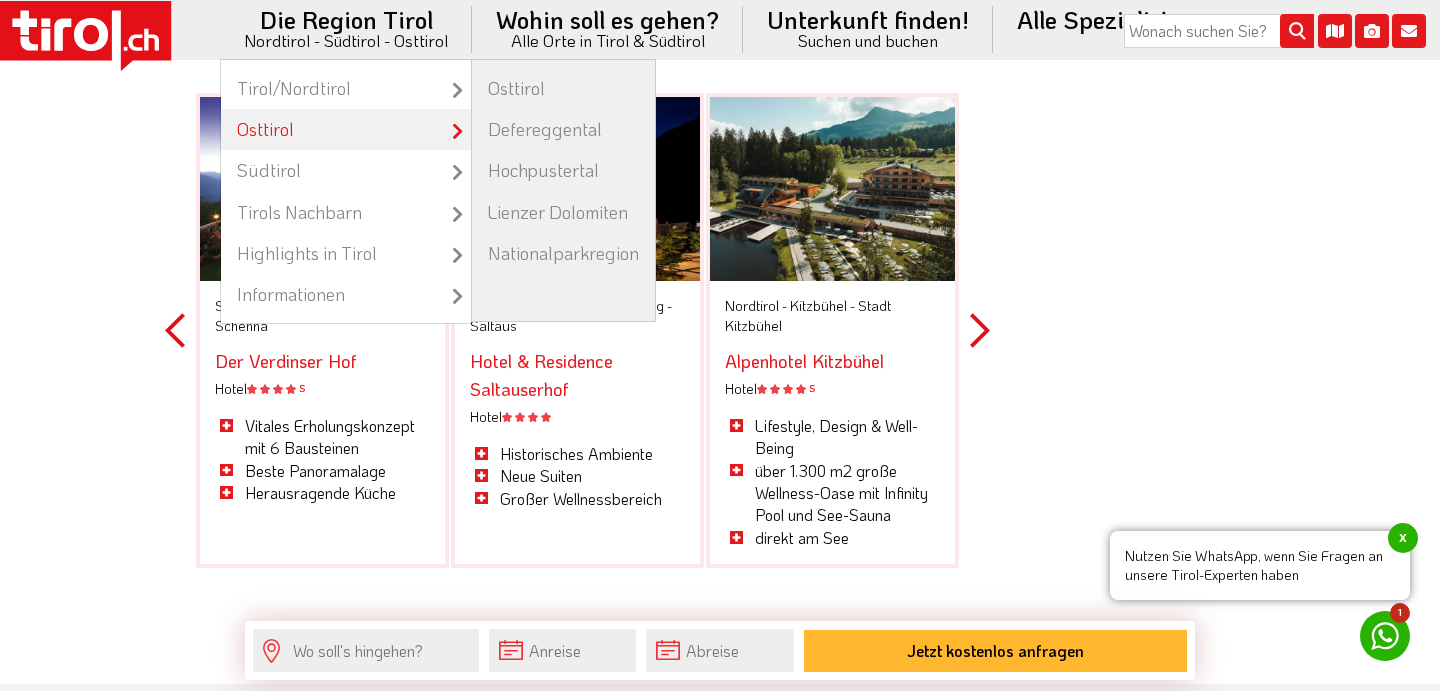click on "Osttirol" at bounding box center [346, 129] 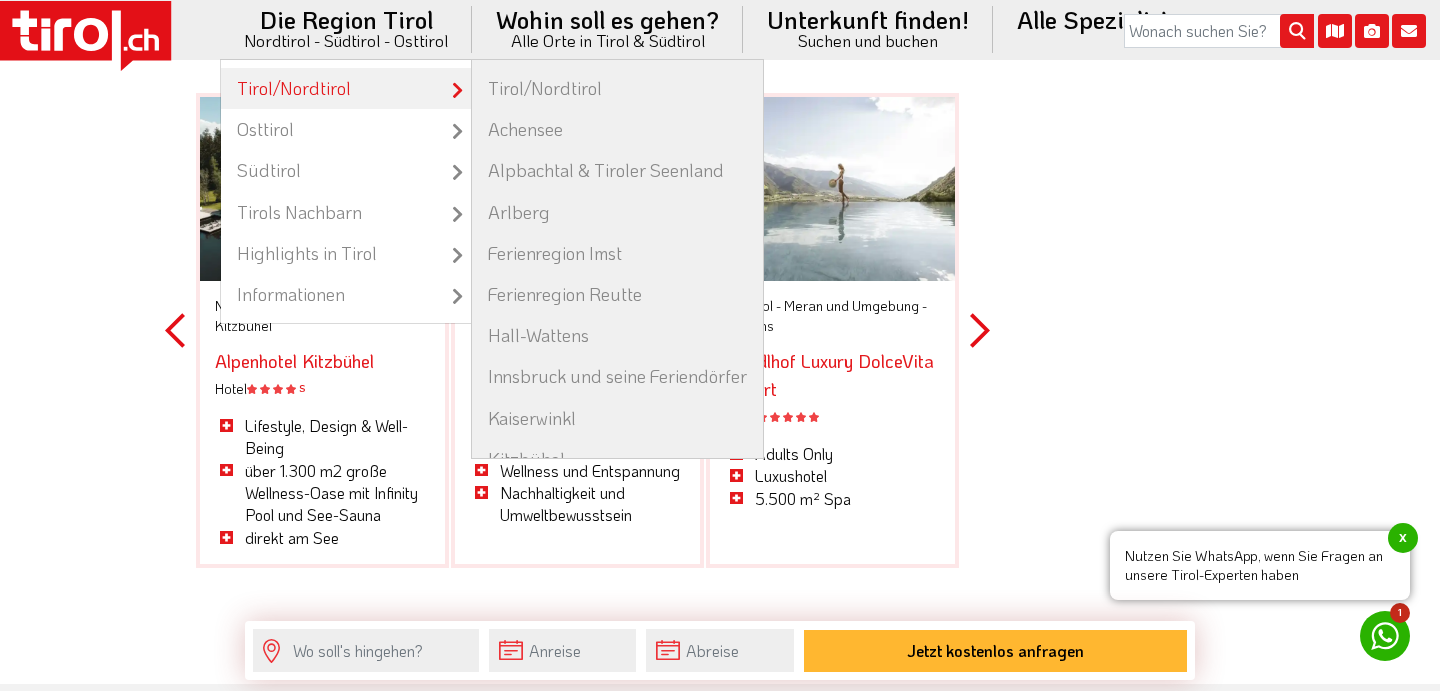 click on "Tirol/Nordtirol" at bounding box center (346, 88) 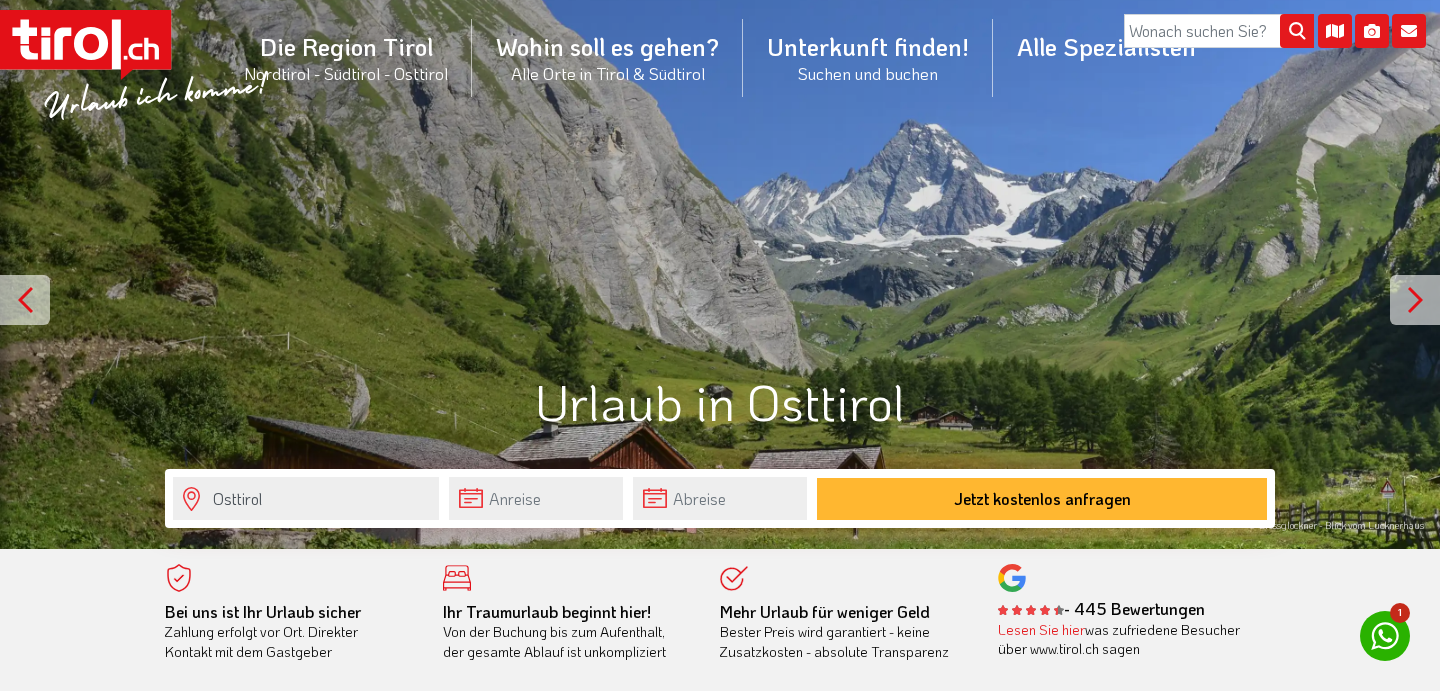 scroll, scrollTop: 0, scrollLeft: 0, axis: both 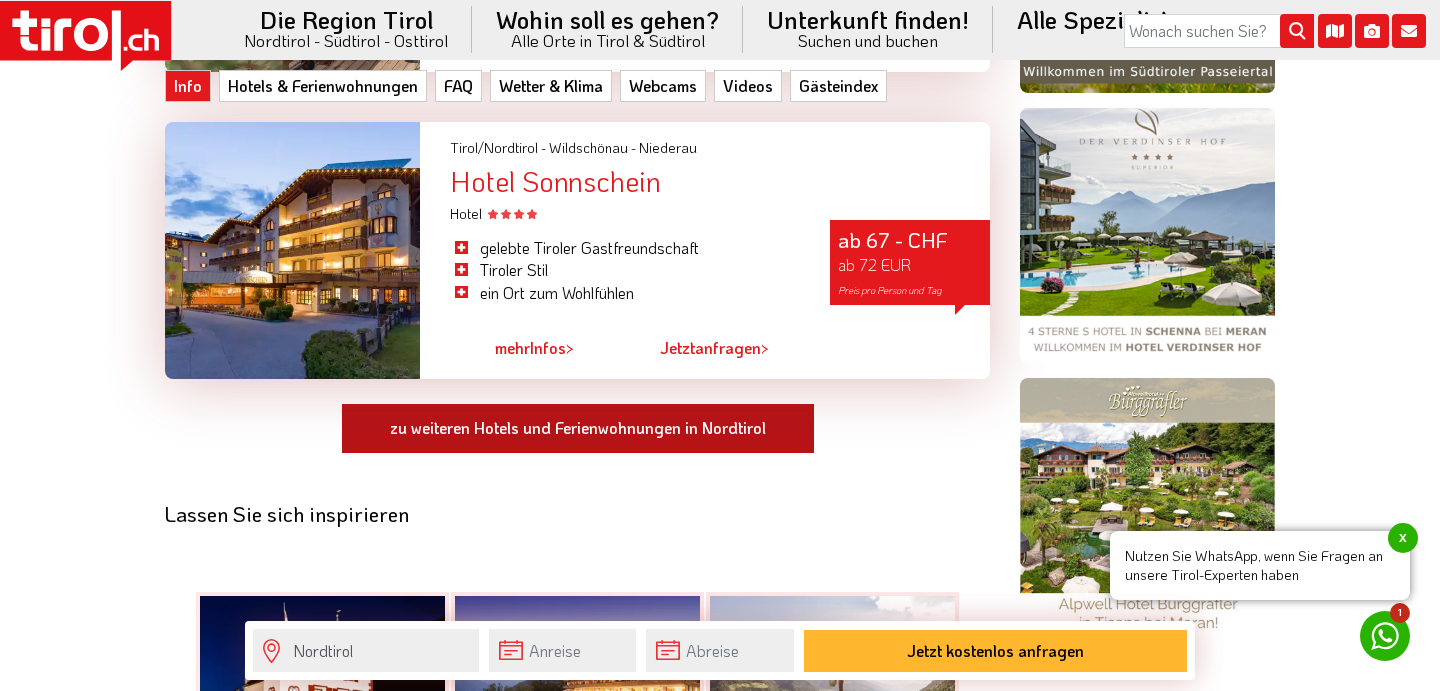 click on "zu weiteren Hotels und Ferienwohnungen in Nordtirol" at bounding box center [578, 429] 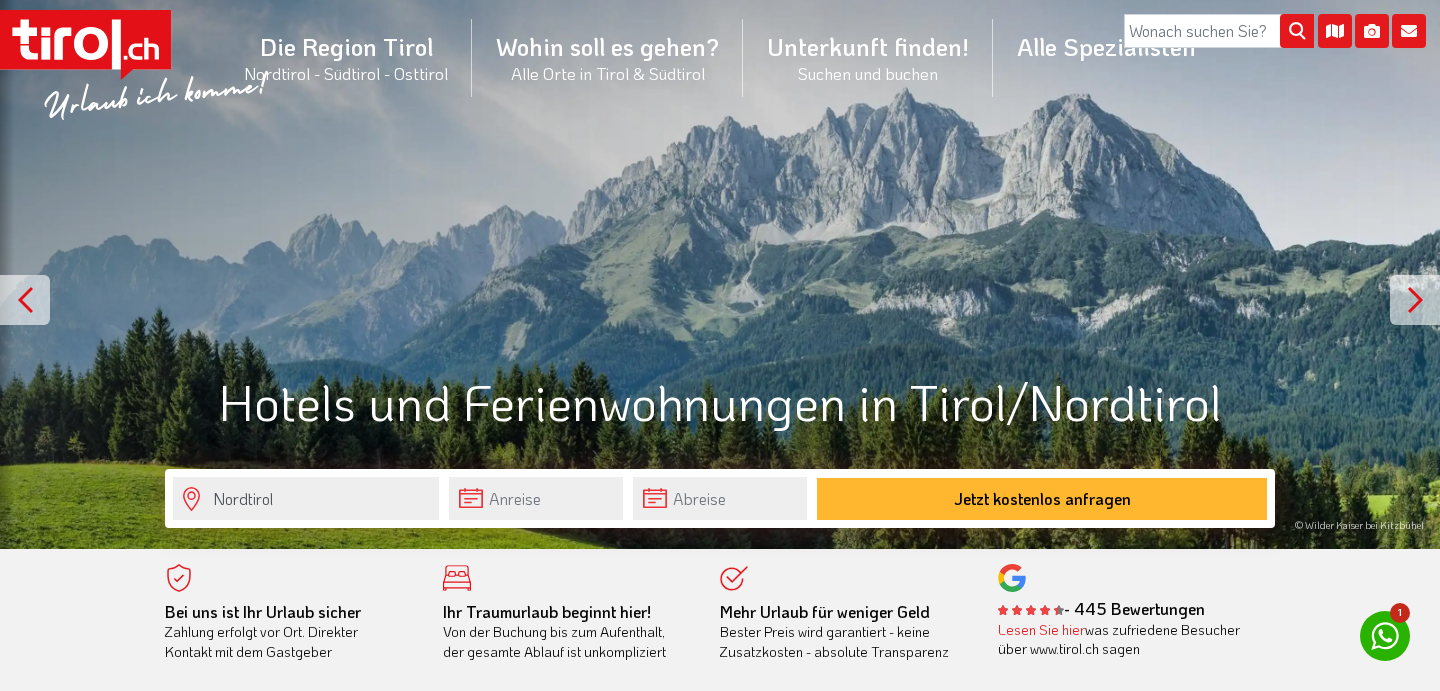 scroll, scrollTop: 0, scrollLeft: 0, axis: both 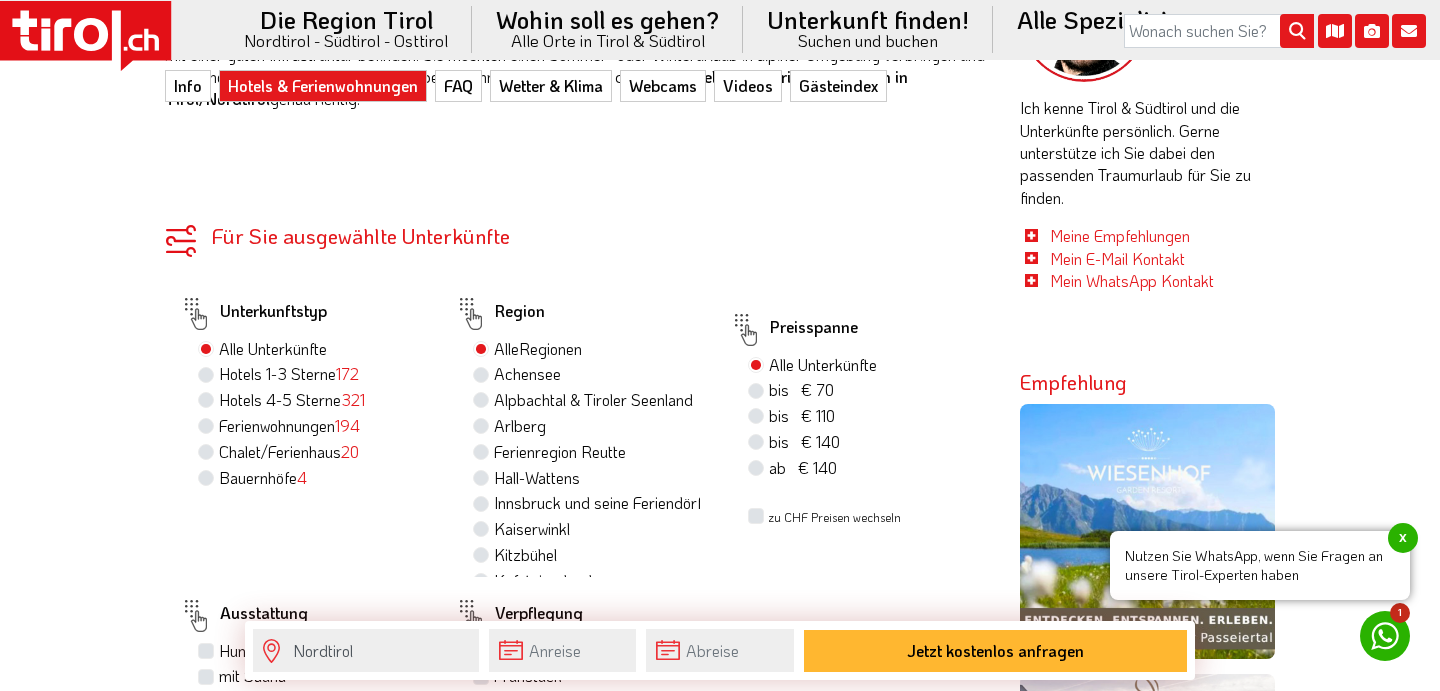 click on "Achensee" at bounding box center (527, 374) 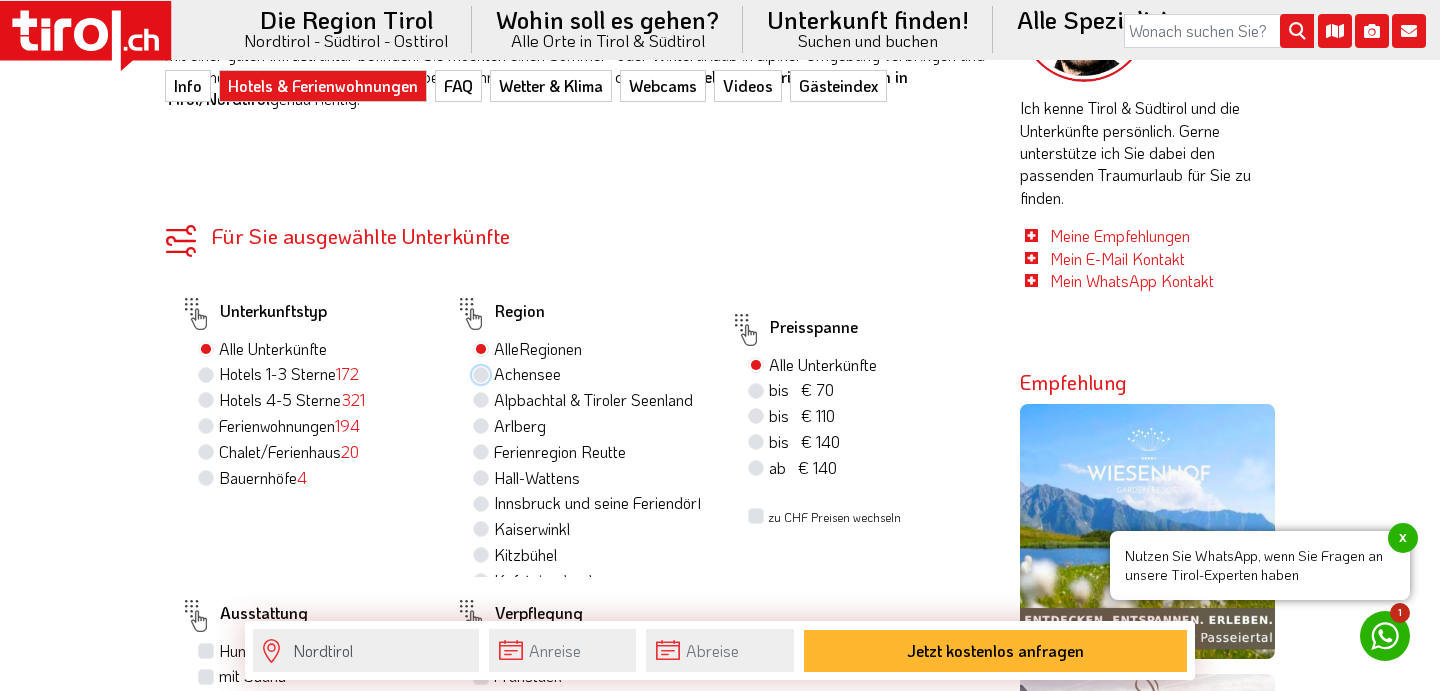 click on "Achensee" at bounding box center (483, 373) 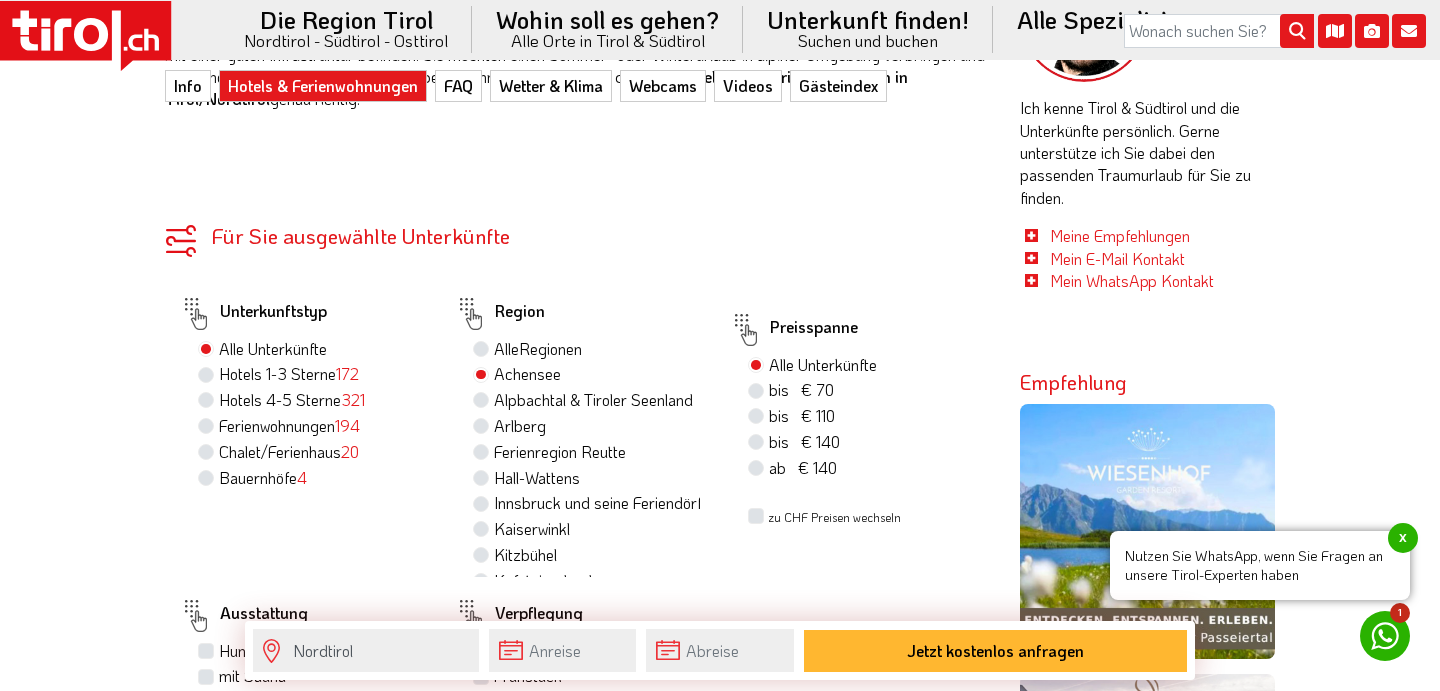 click on "Hotels 4-5 Sterne  321" at bounding box center (292, 400) 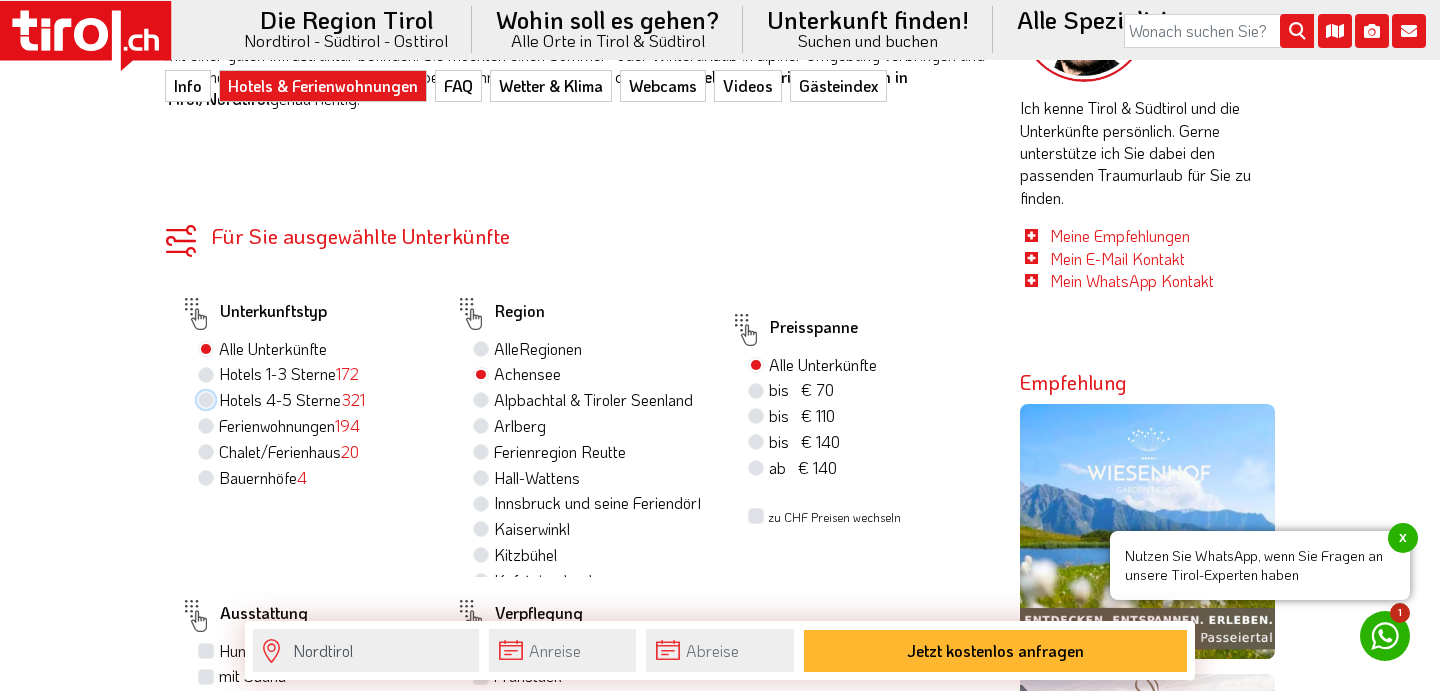 click on "Hotels 4-5 Sterne  321" at bounding box center [208, 399] 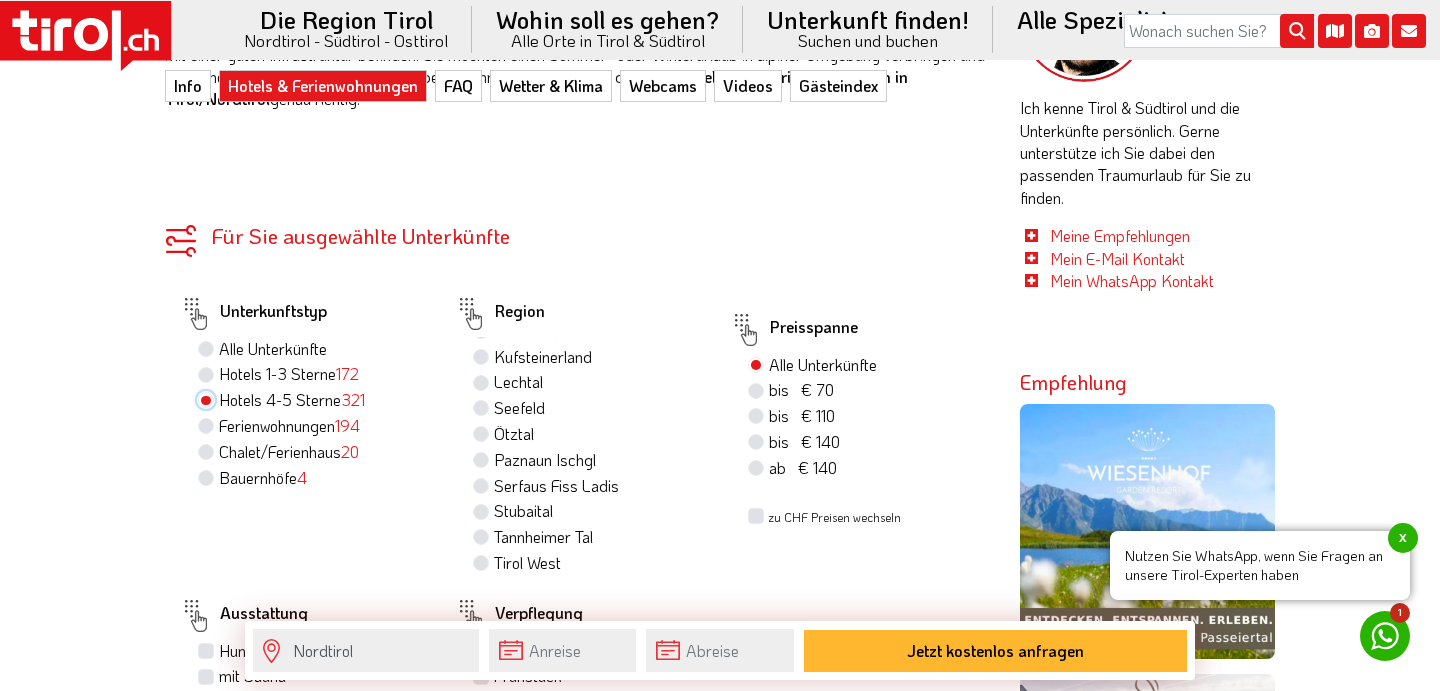 scroll, scrollTop: 217, scrollLeft: 0, axis: vertical 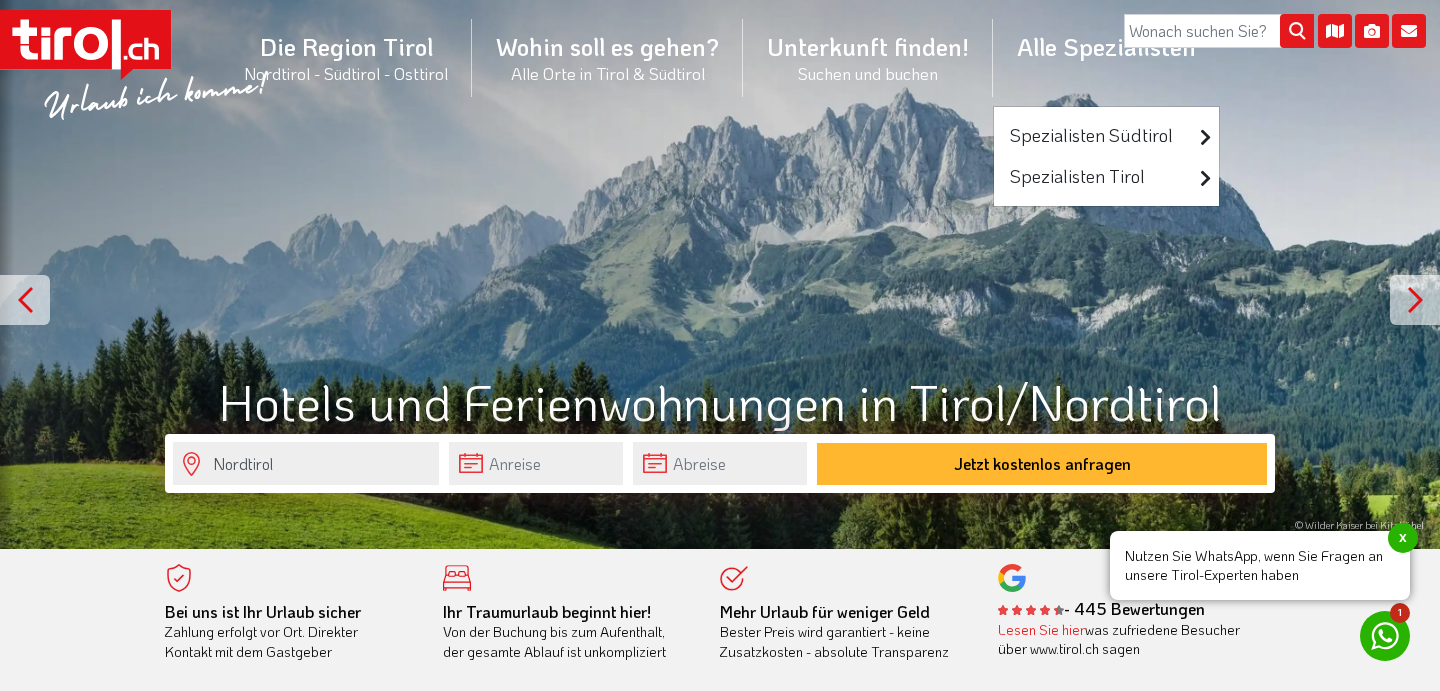 click on "Alle Spezialisten      Spezialisten Südtirol      Luxushotels   Familienhotels   Wellnesshotels   Skihotels   Wanderhotels   Golfhotels   5 Sterne Hotels   4 Sterne Hotels   3 Sterne Hotels   Kleine Hotels   Chalets   Ferienwohnung mit Pool   Sporthotels   Kurzurlaub in Südtirol   Berghotels   Motorradhotels   Hotels mit Hallenbad   Aparthotels   Barrierefreie Hotels   Seminarhotels   Gourmethotels   Tennishotel   Hotels an der Piste   Hotels mit Halbpension   Urlaub am Bauenhof      Spezialisten Tirol      Skihotels   Wanderhotels   Familienhotels   Bikehotels   Wellnesshotels   3 Sterne Hotels   4 Sterne Hotels   5 Sterne Hotels   Kurzurlaub   Hotels mit Hallenbad   Chalets" at bounding box center (1106, 57) 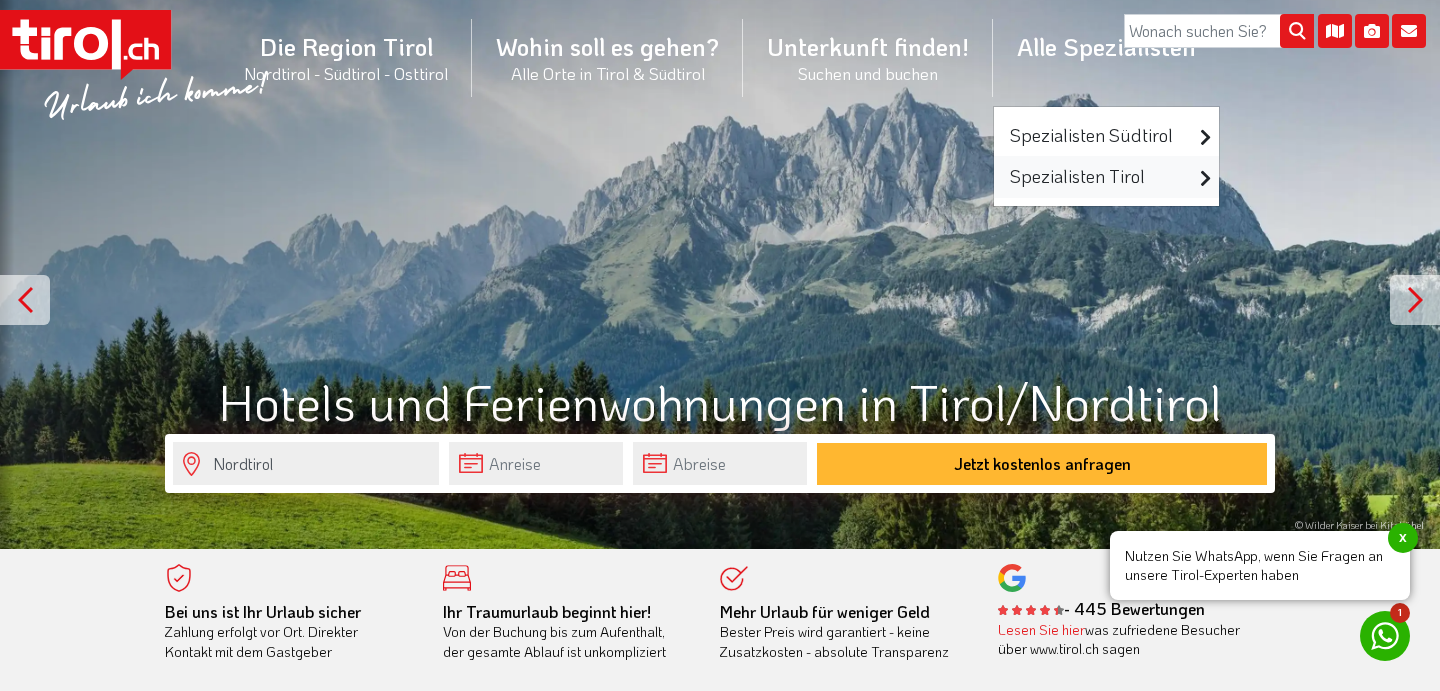 click on "Spezialisten Tirol" at bounding box center (1106, 176) 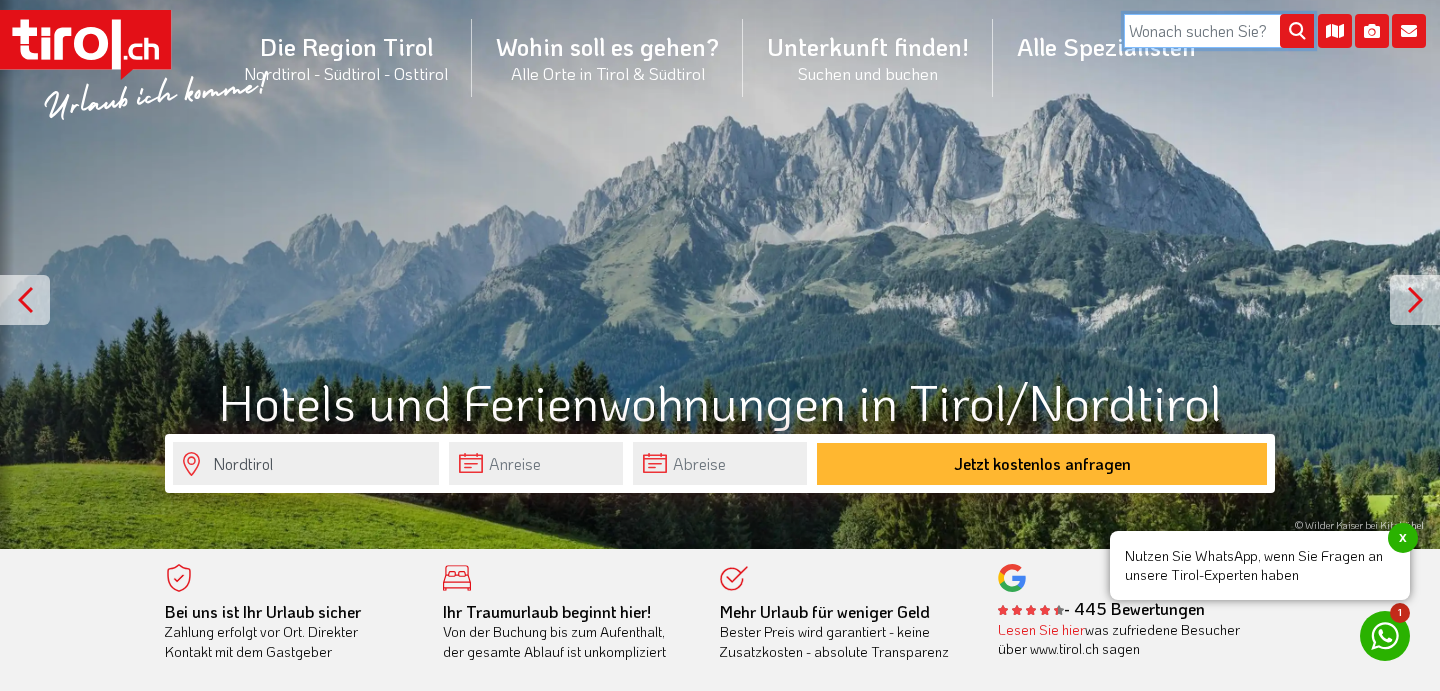 click at bounding box center (1219, 31) 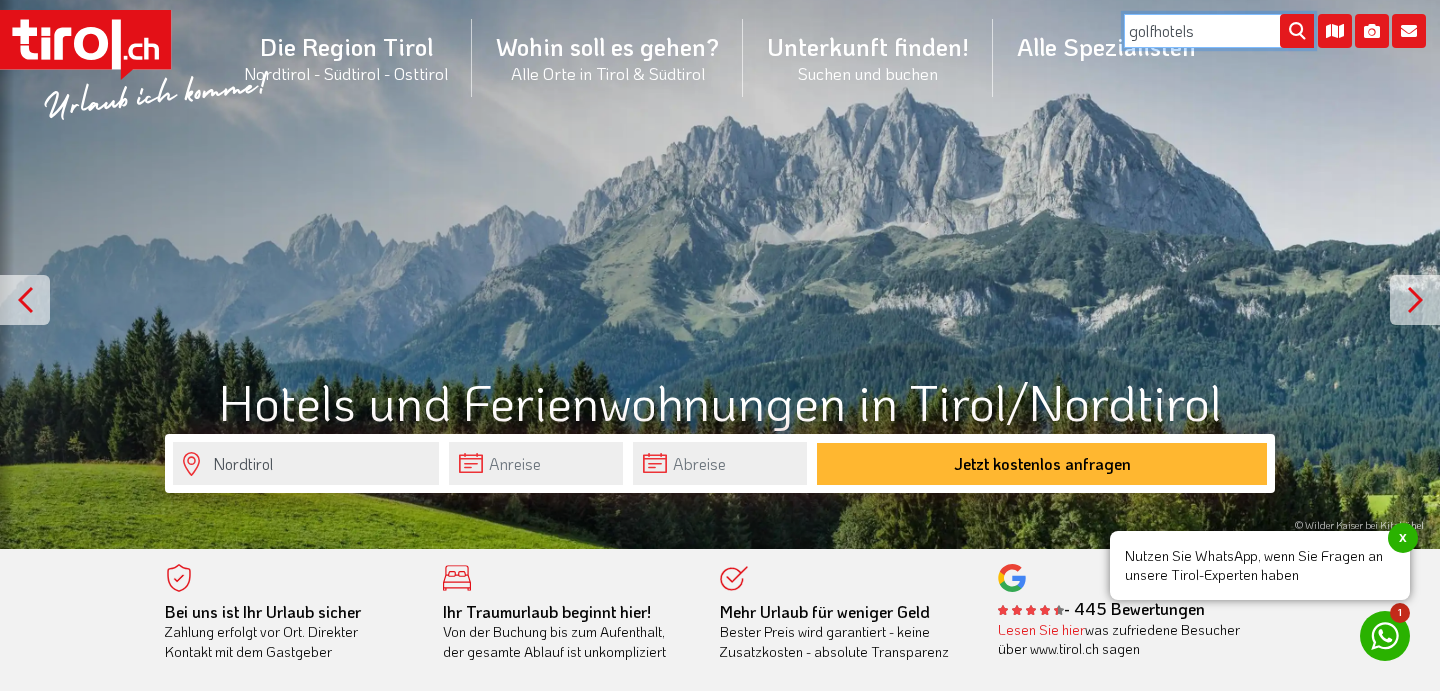 type on "golfhotels" 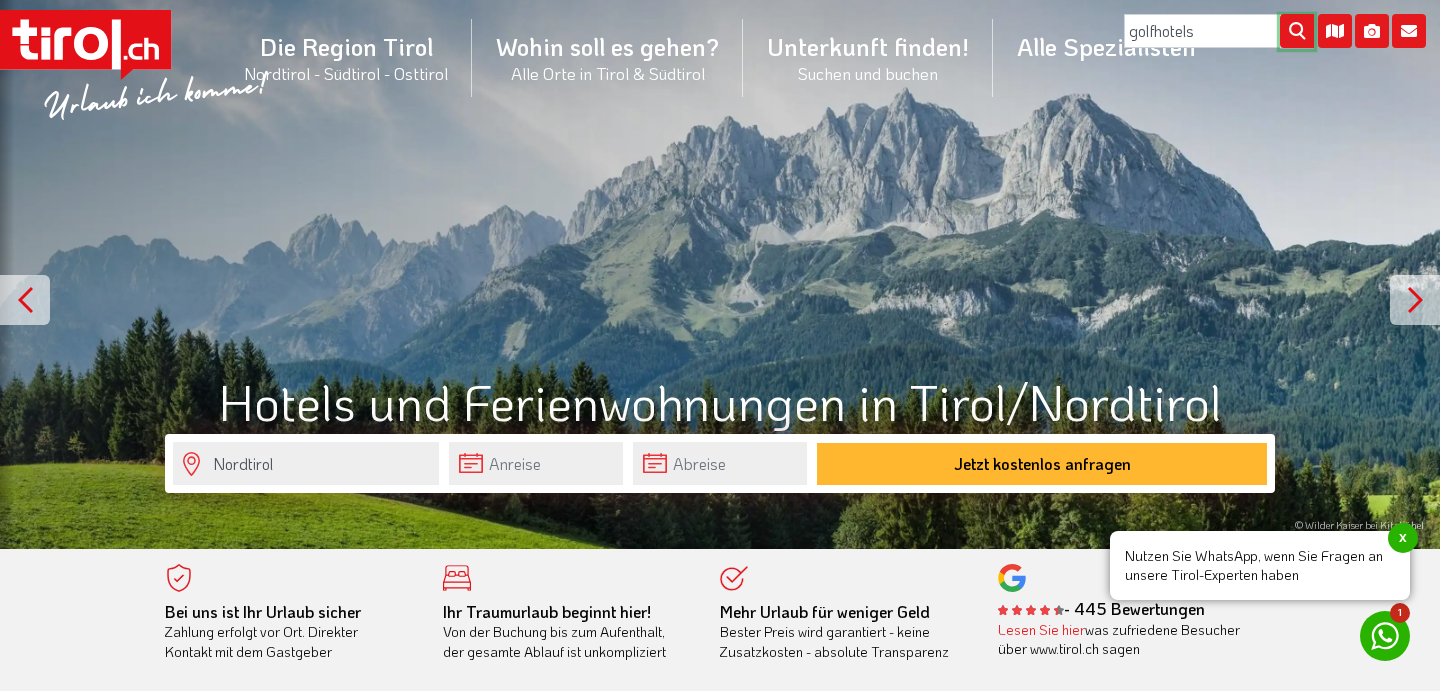 click at bounding box center (1297, 31) 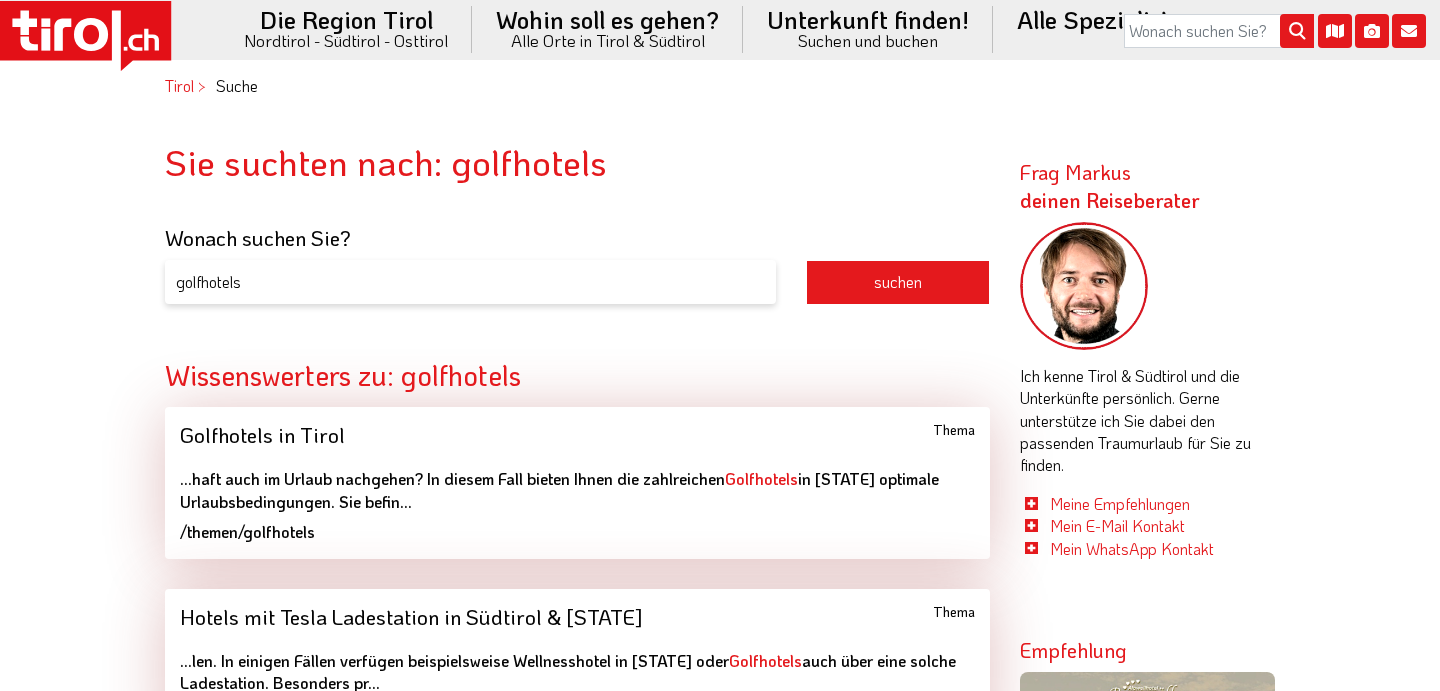 scroll, scrollTop: 0, scrollLeft: 0, axis: both 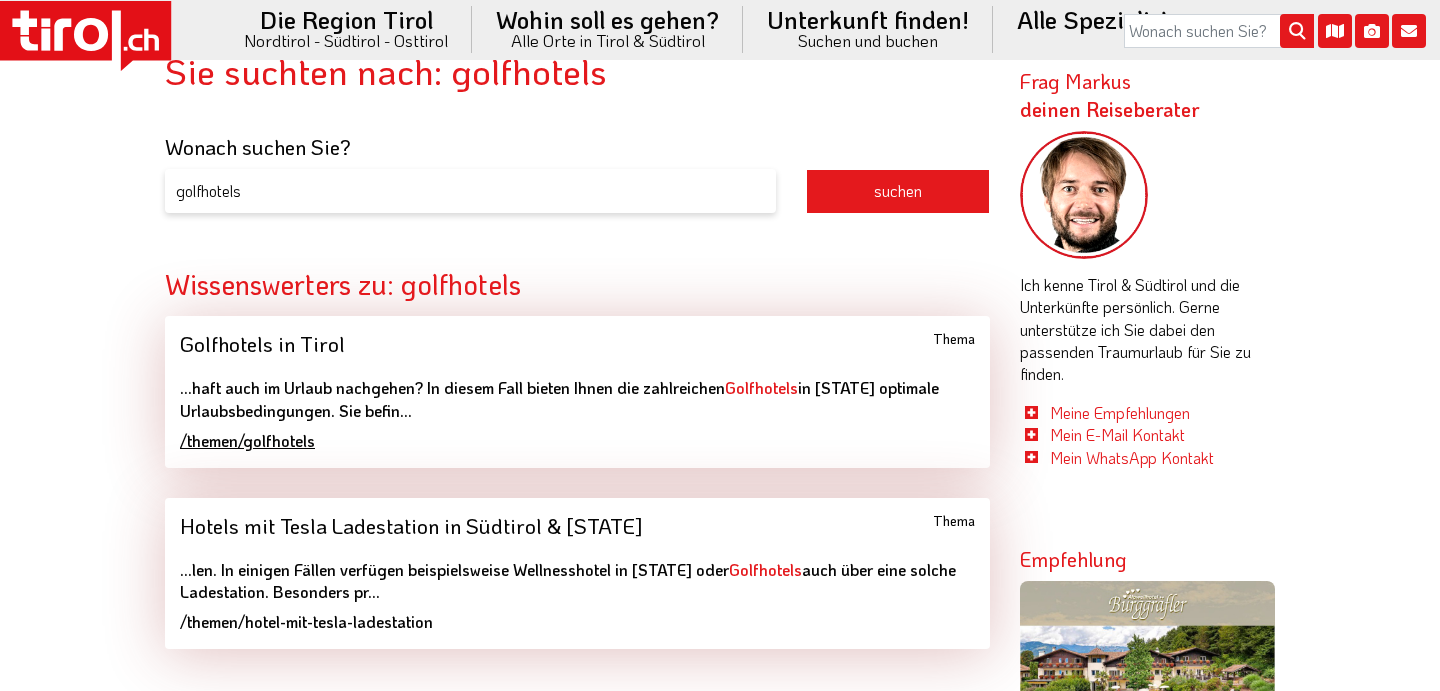 click on "Golfhotels" at bounding box center (761, 387) 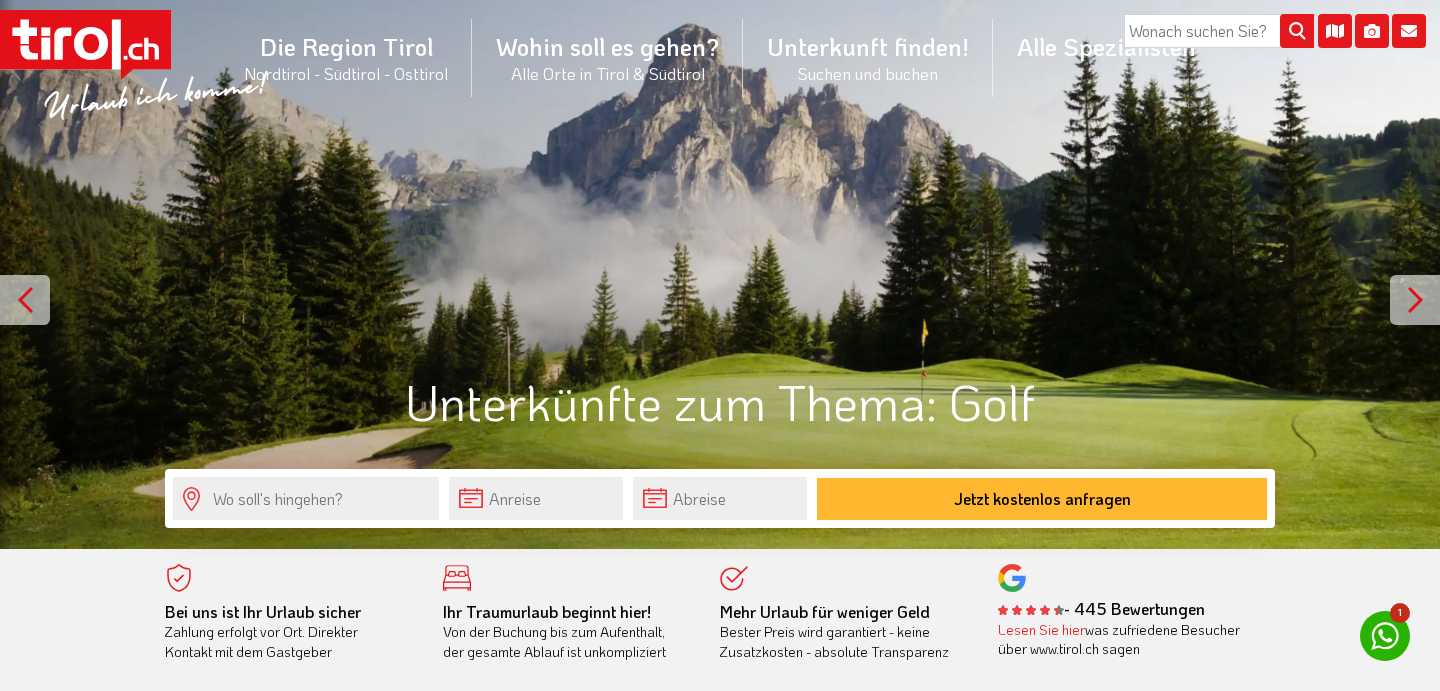 scroll, scrollTop: 0, scrollLeft: 0, axis: both 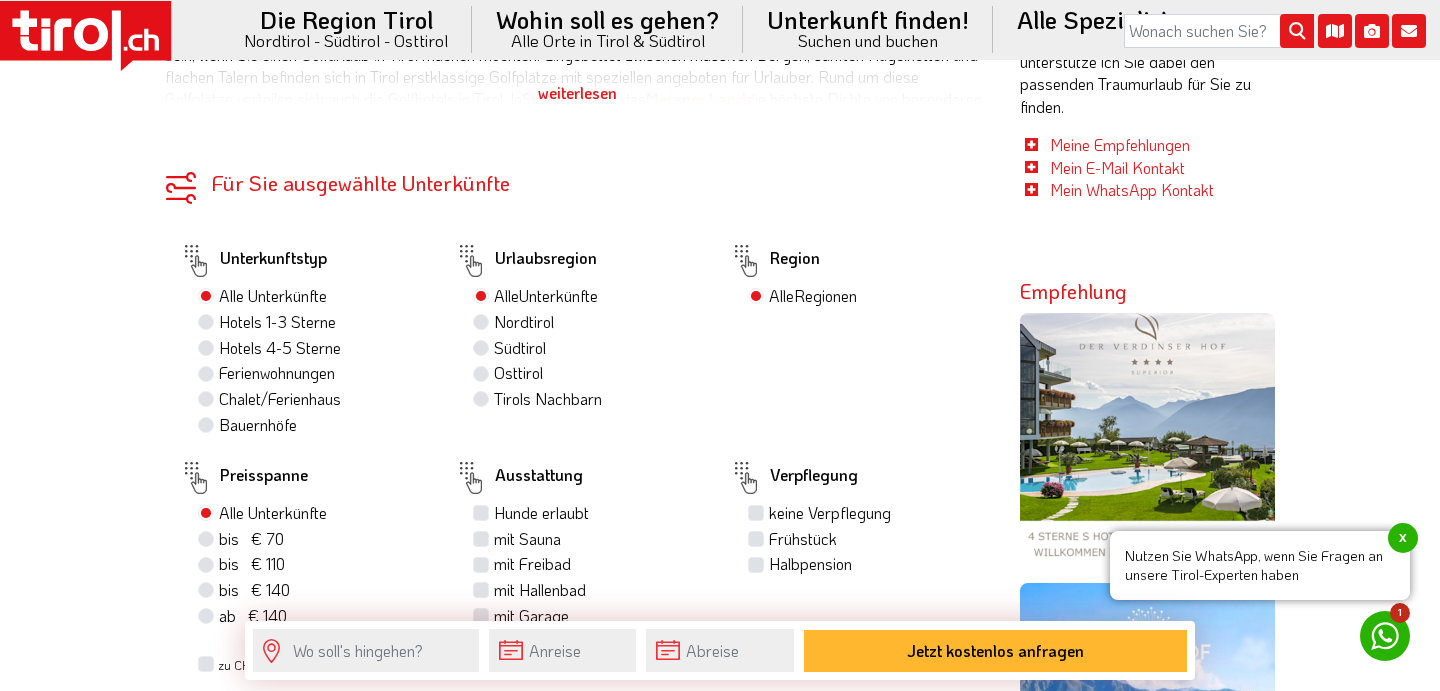 click on "Nordtirol" at bounding box center [524, 322] 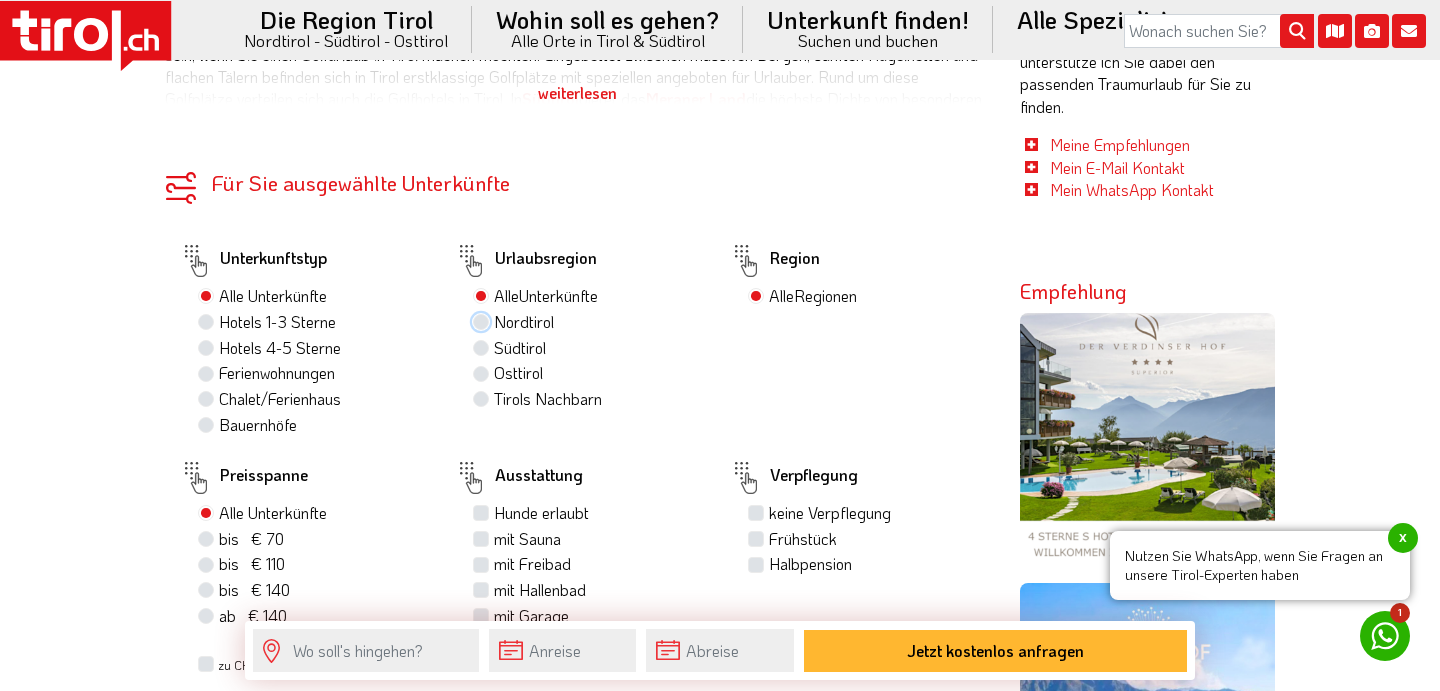 click on "Nordtirol" at bounding box center (483, 321) 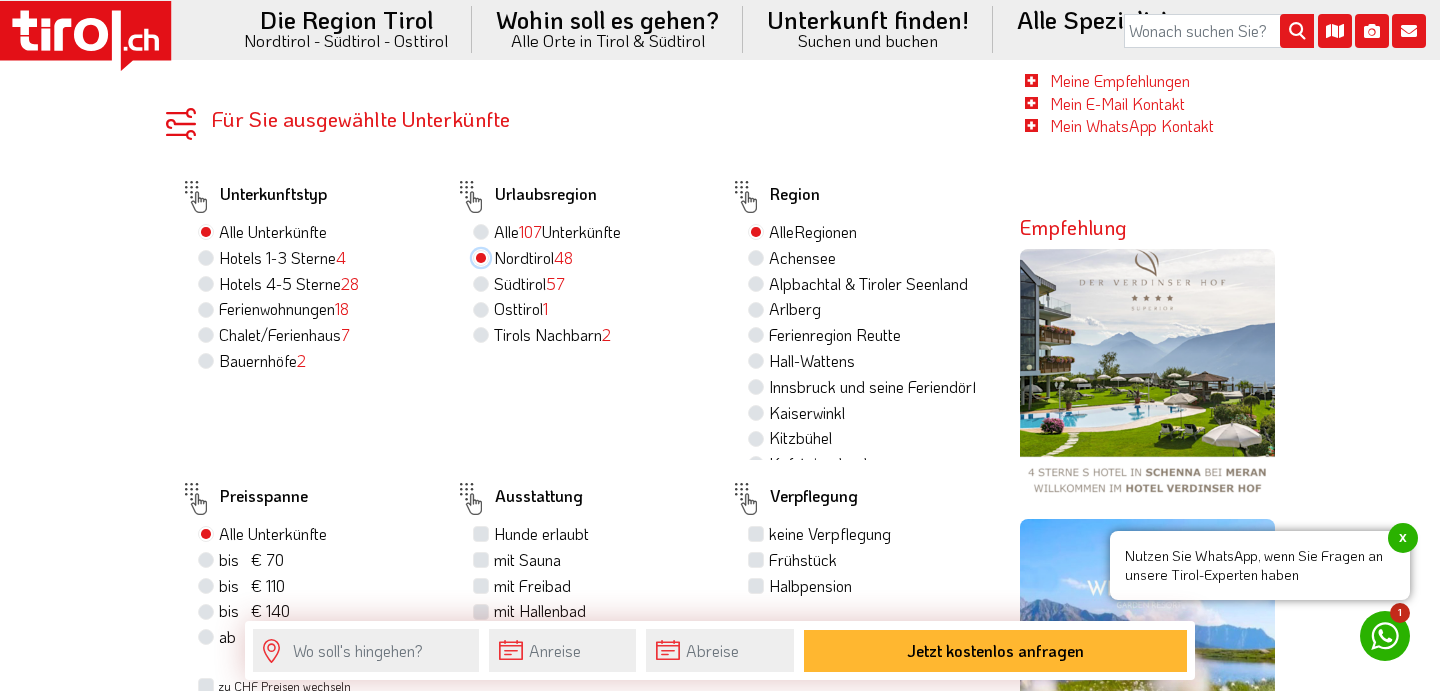 scroll, scrollTop: 1056, scrollLeft: 0, axis: vertical 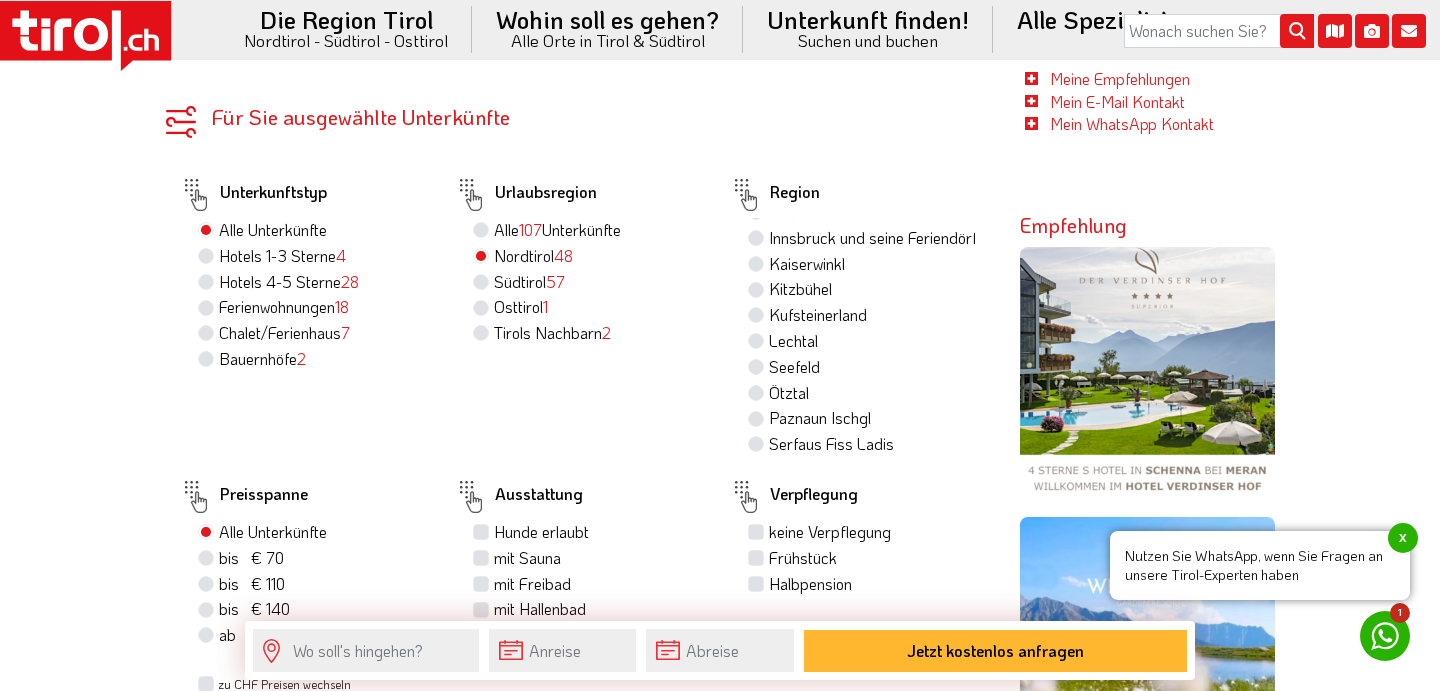 click on "Seefeld" at bounding box center (794, 367) 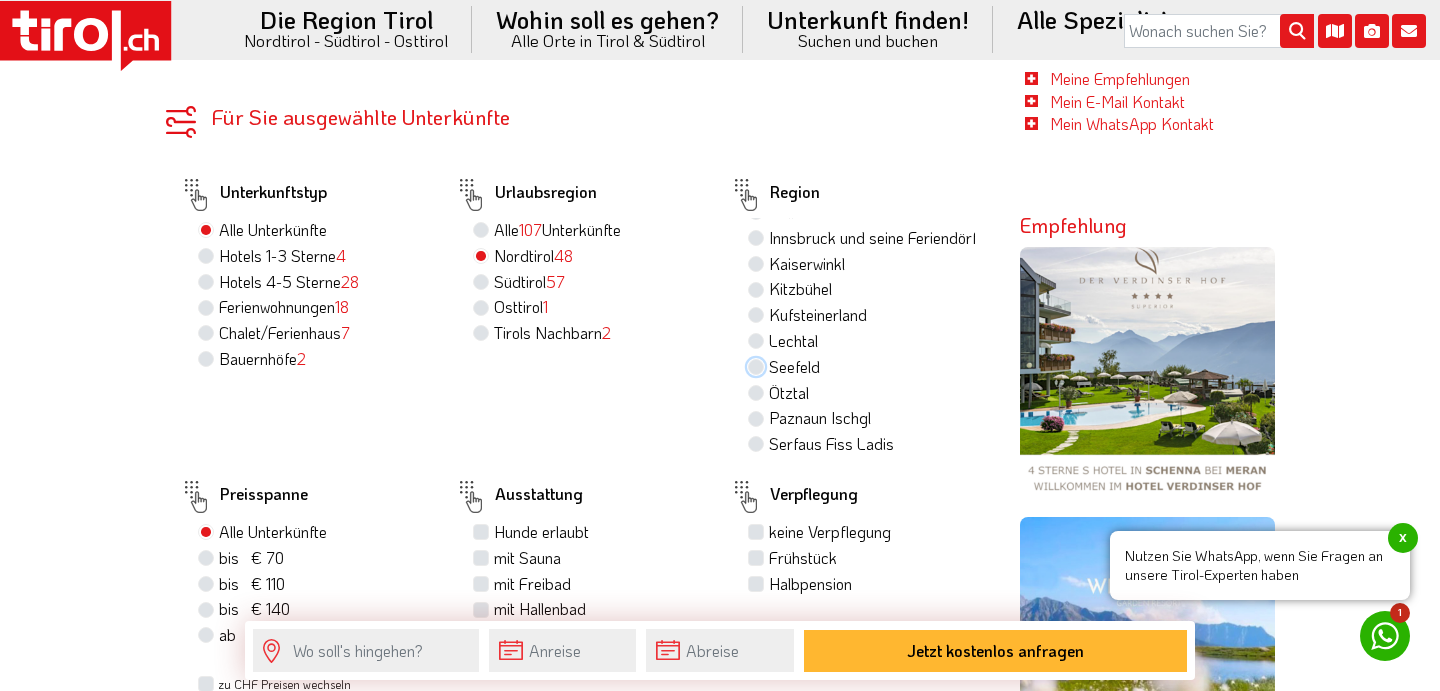 click on "Seefeld" at bounding box center (758, 366) 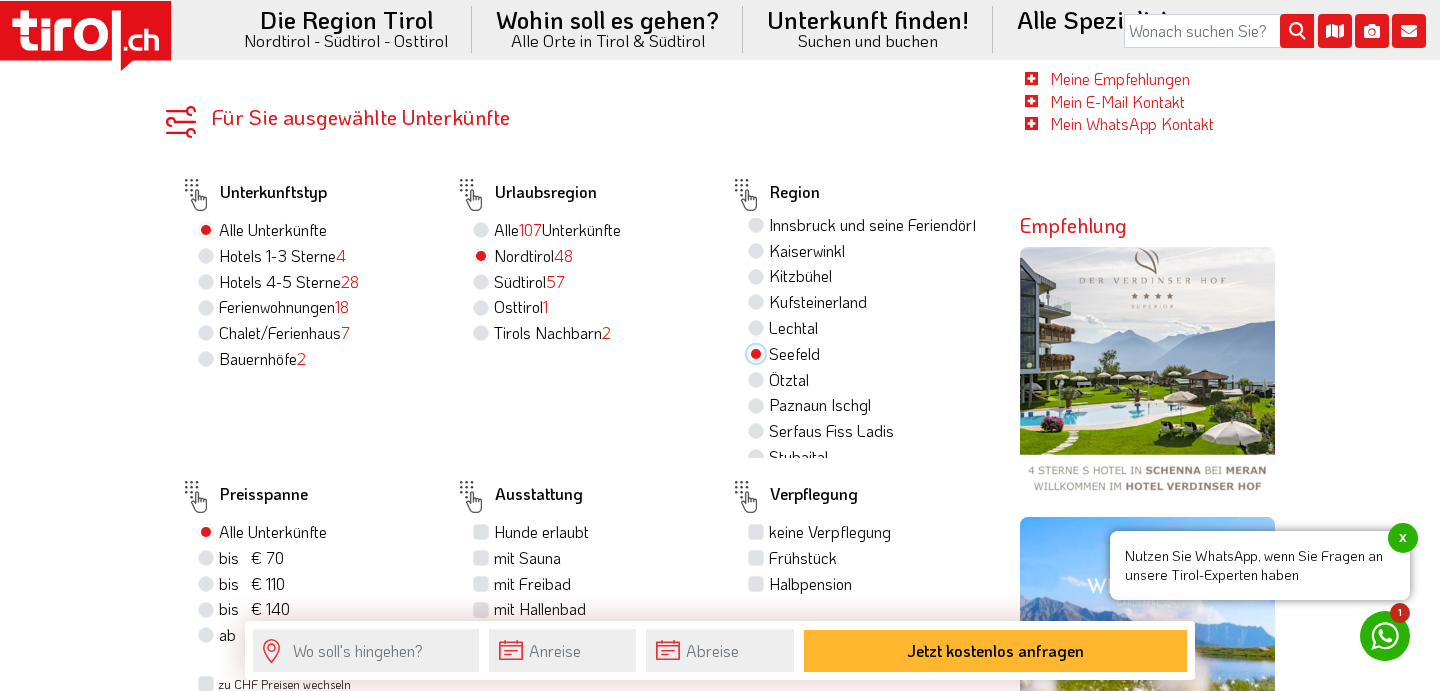 scroll, scrollTop: 165, scrollLeft: 0, axis: vertical 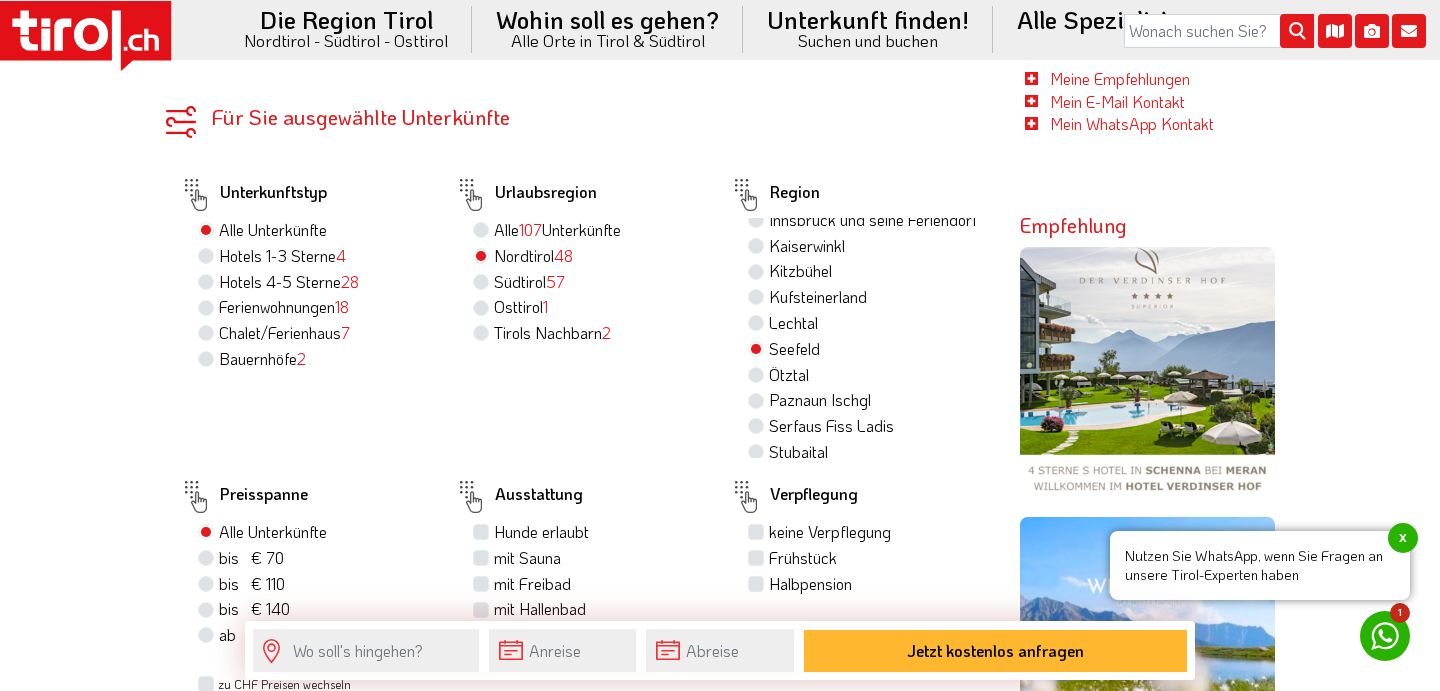 click on "Halbpension" at bounding box center (810, 584) 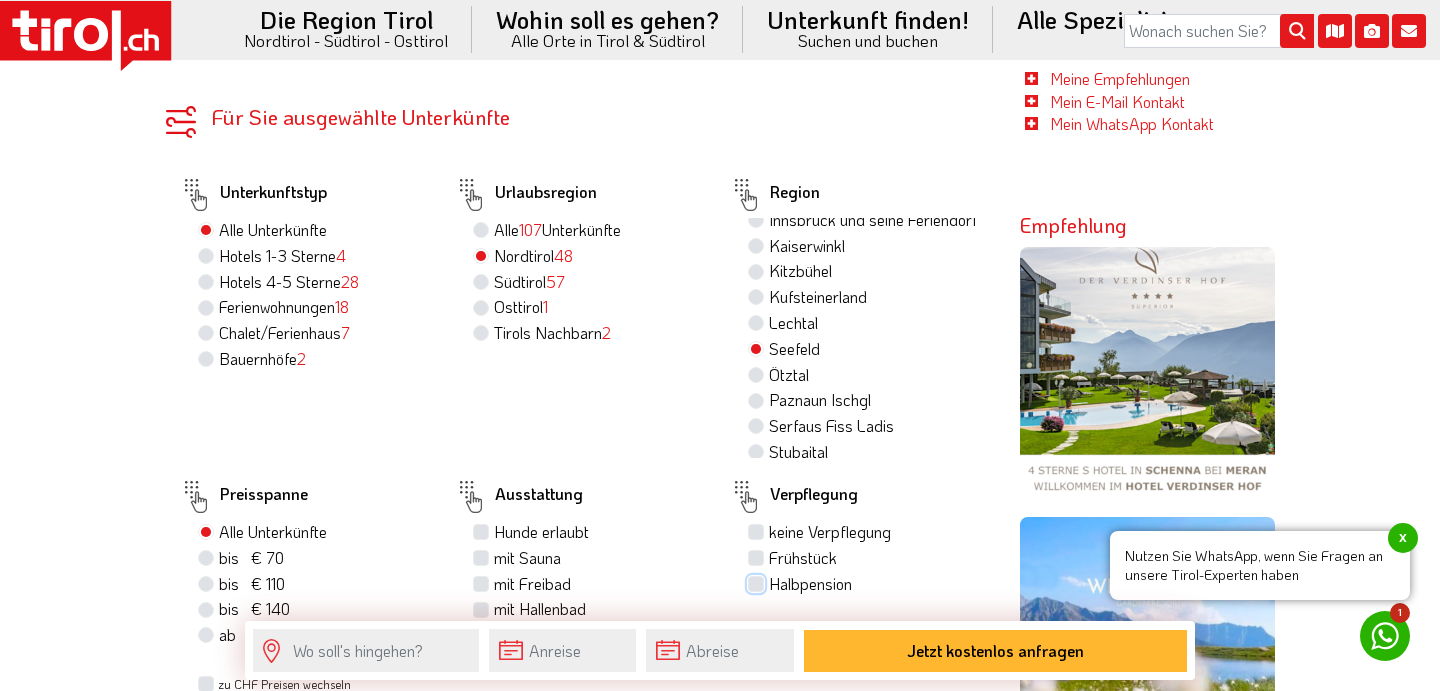 click on "Halbpension" at bounding box center (758, 583) 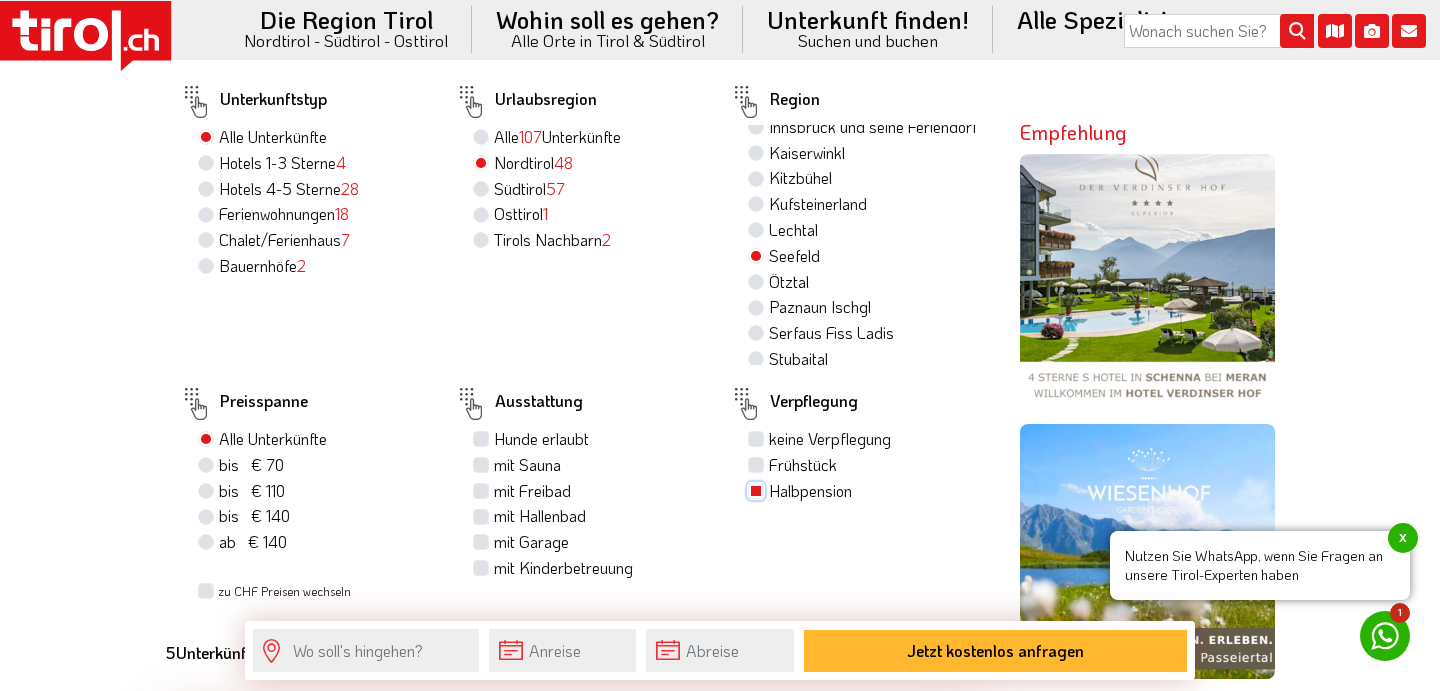 scroll, scrollTop: 1183, scrollLeft: 0, axis: vertical 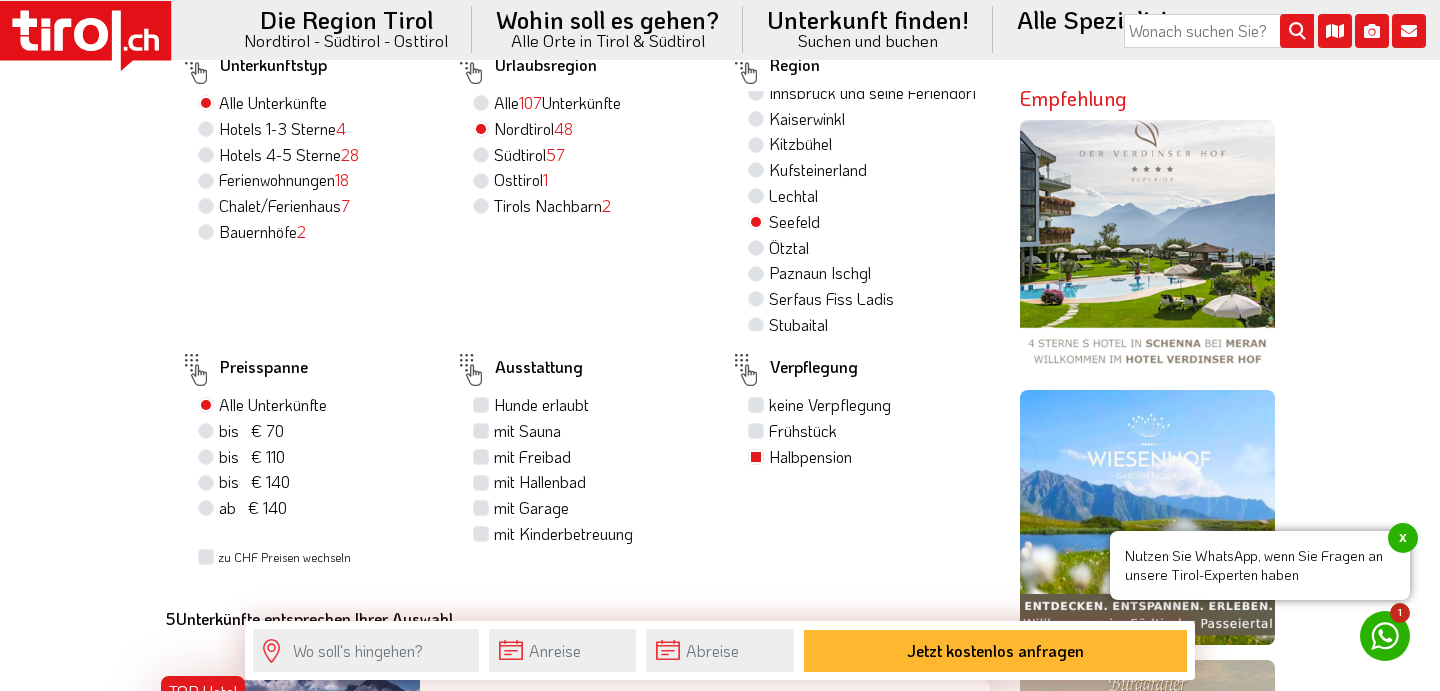 click on "mit Sauna" at bounding box center (527, 431) 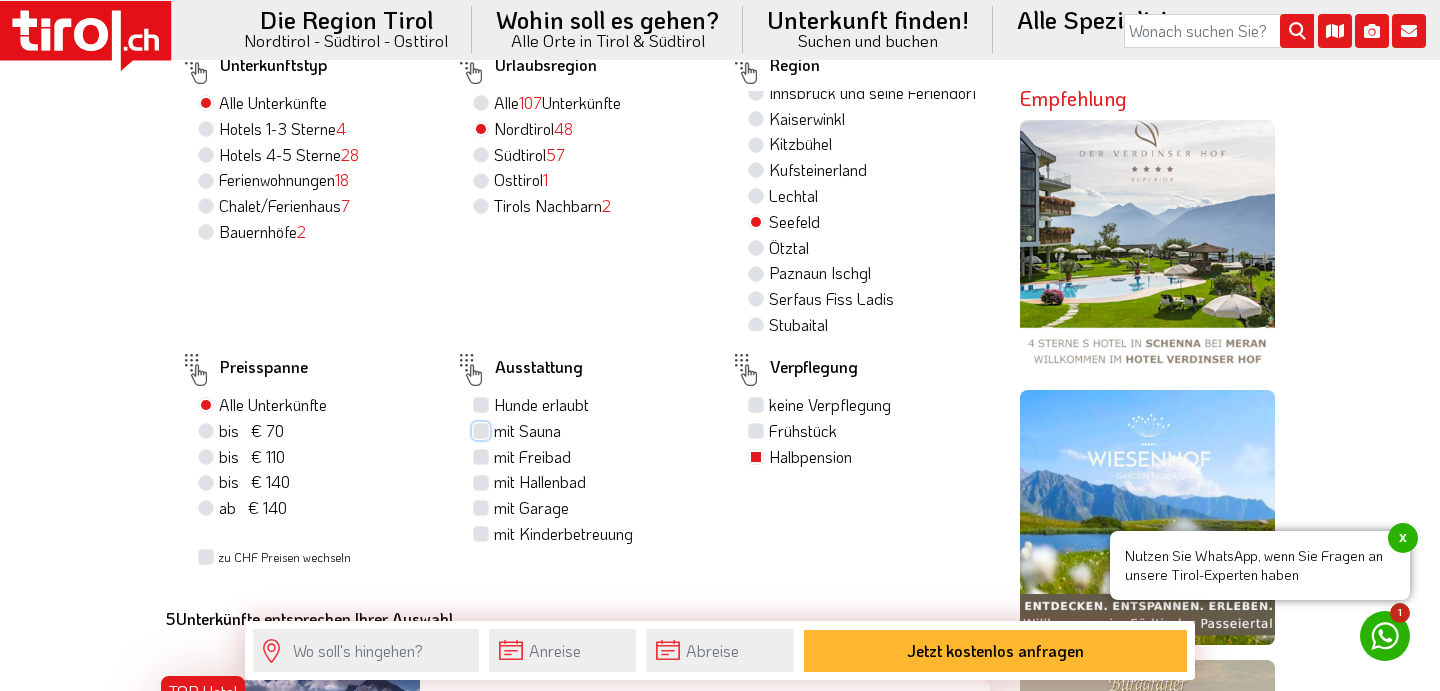 click on "mit Sauna" at bounding box center [483, 430] 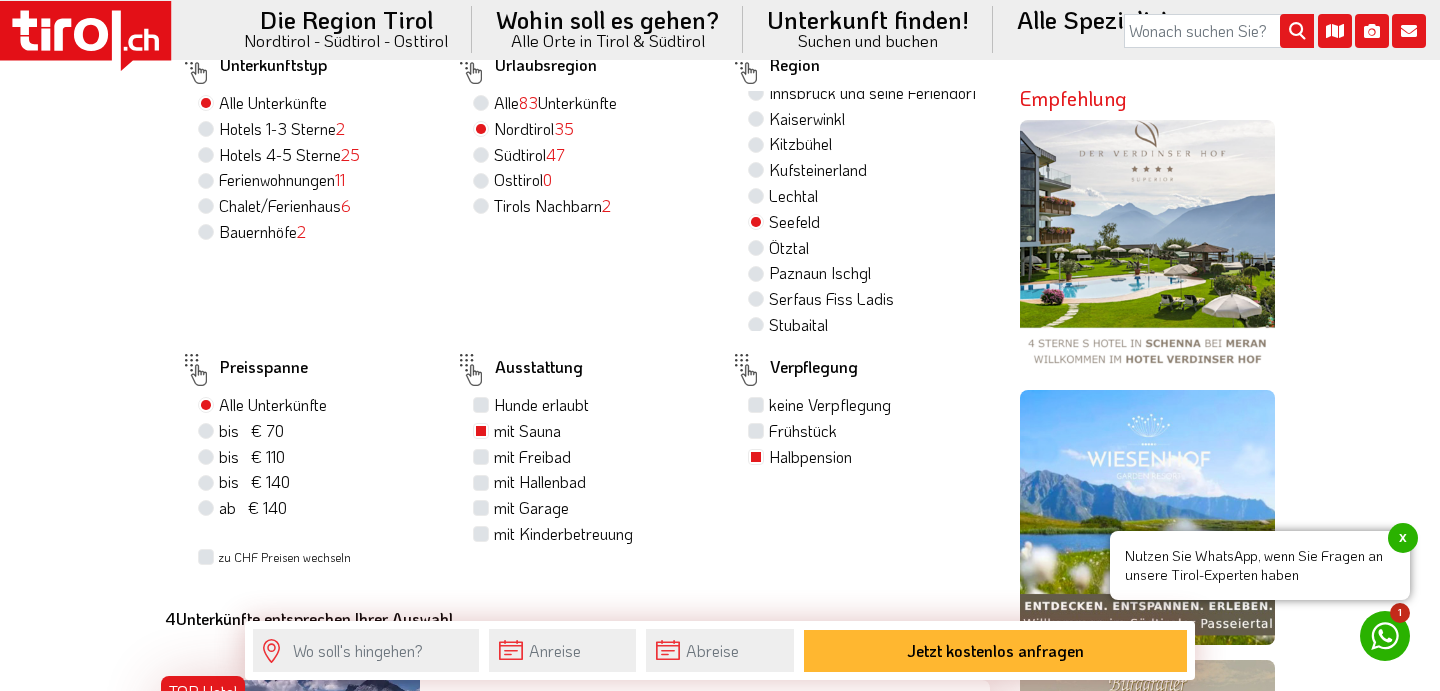 click on "mit Freibad" at bounding box center (532, 457) 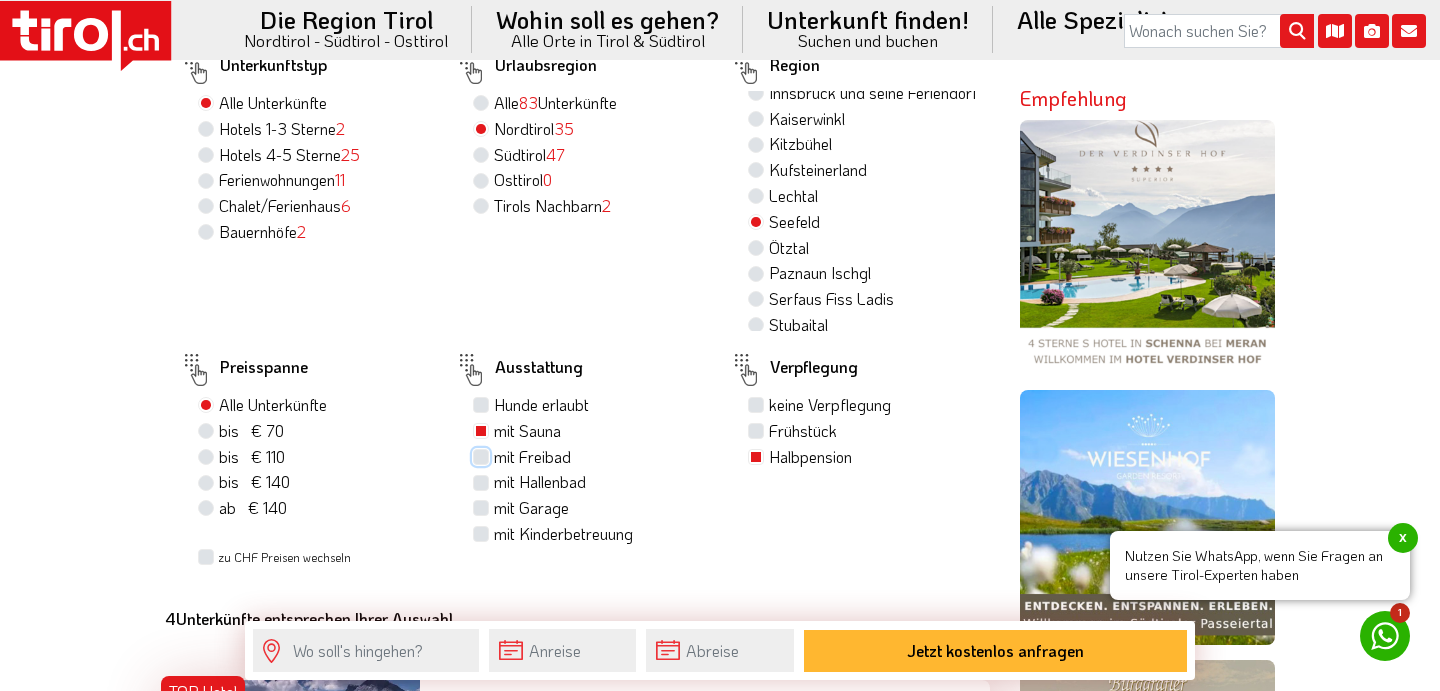 click on "mit Freibad" at bounding box center (483, 456) 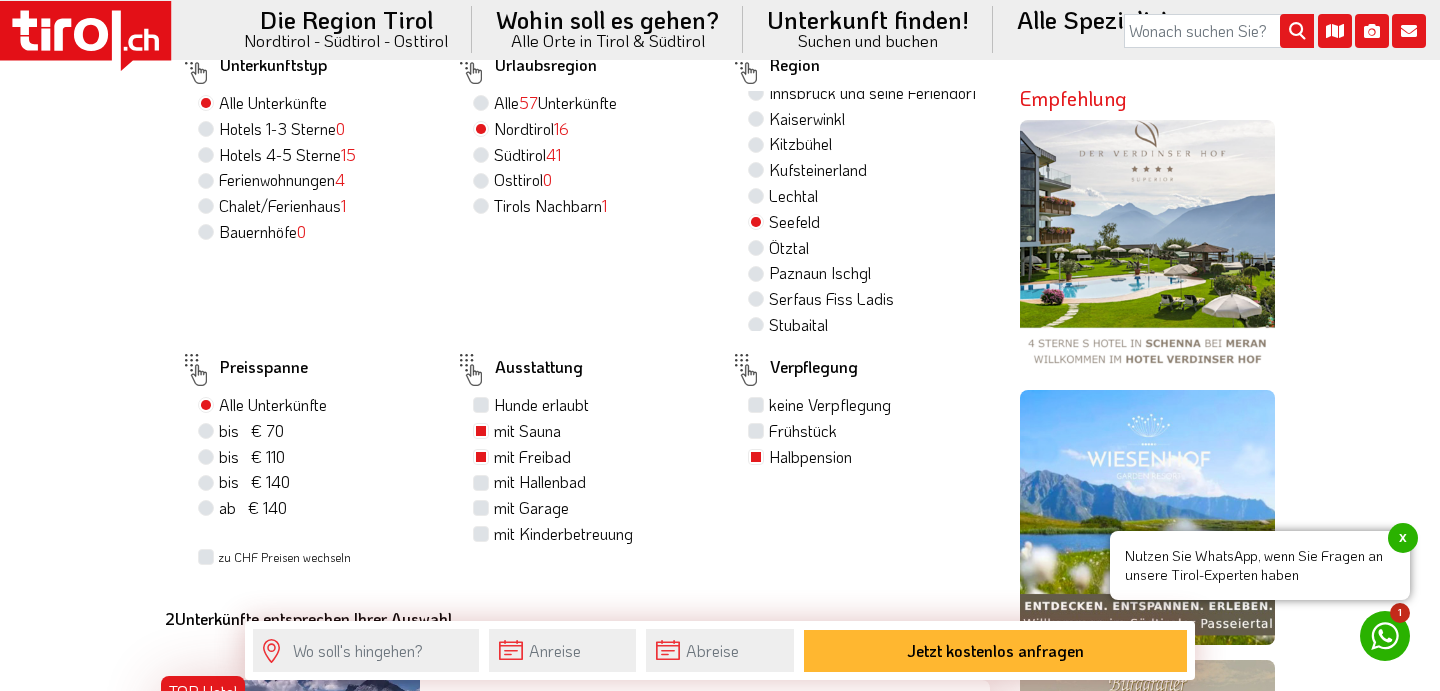 click on "mit Hallenbad" at bounding box center (540, 482) 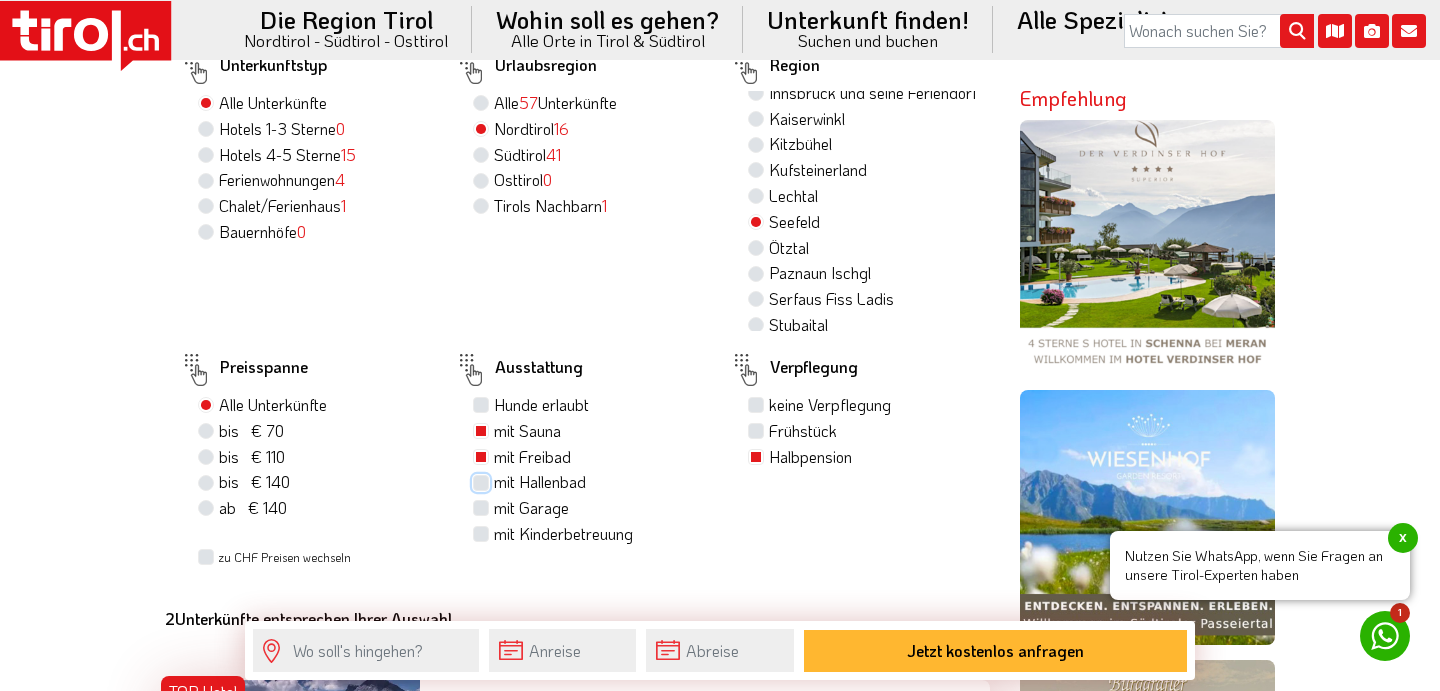 click on "mit Hallenbad" at bounding box center [483, 481] 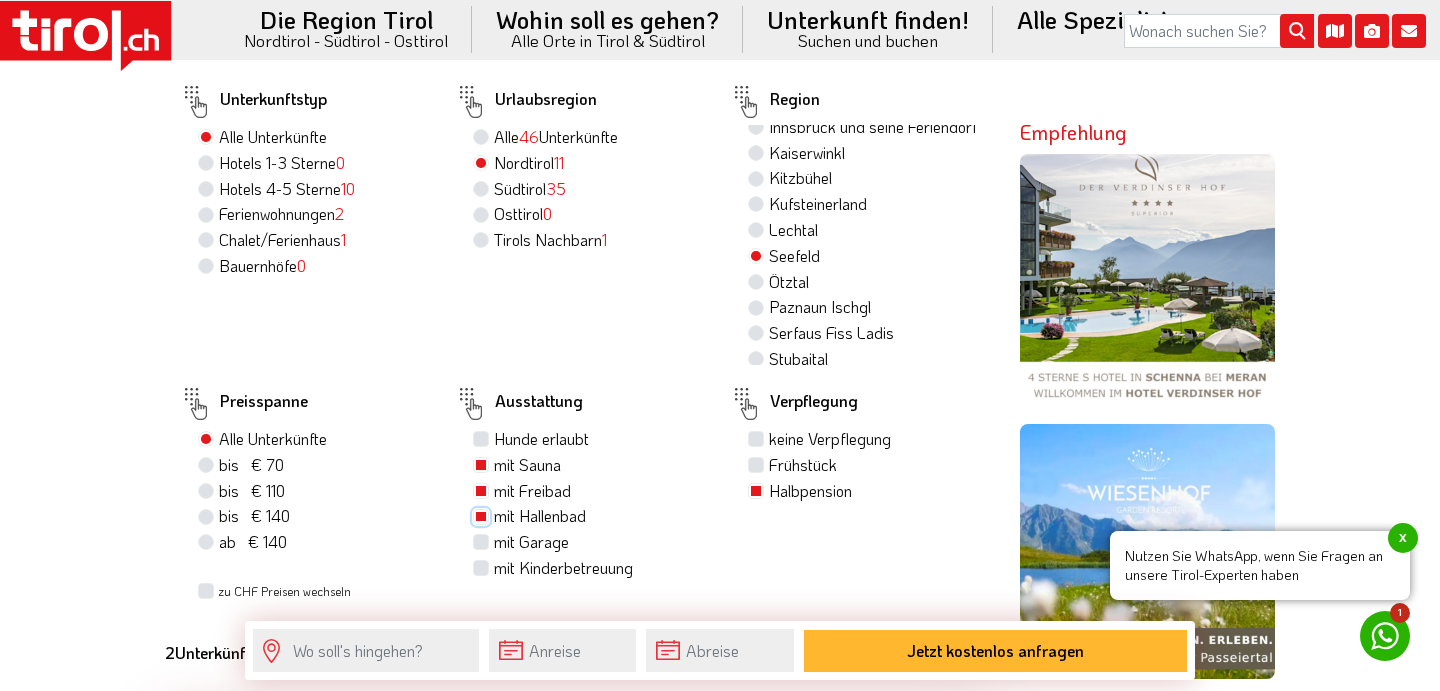 scroll, scrollTop: 1142, scrollLeft: 0, axis: vertical 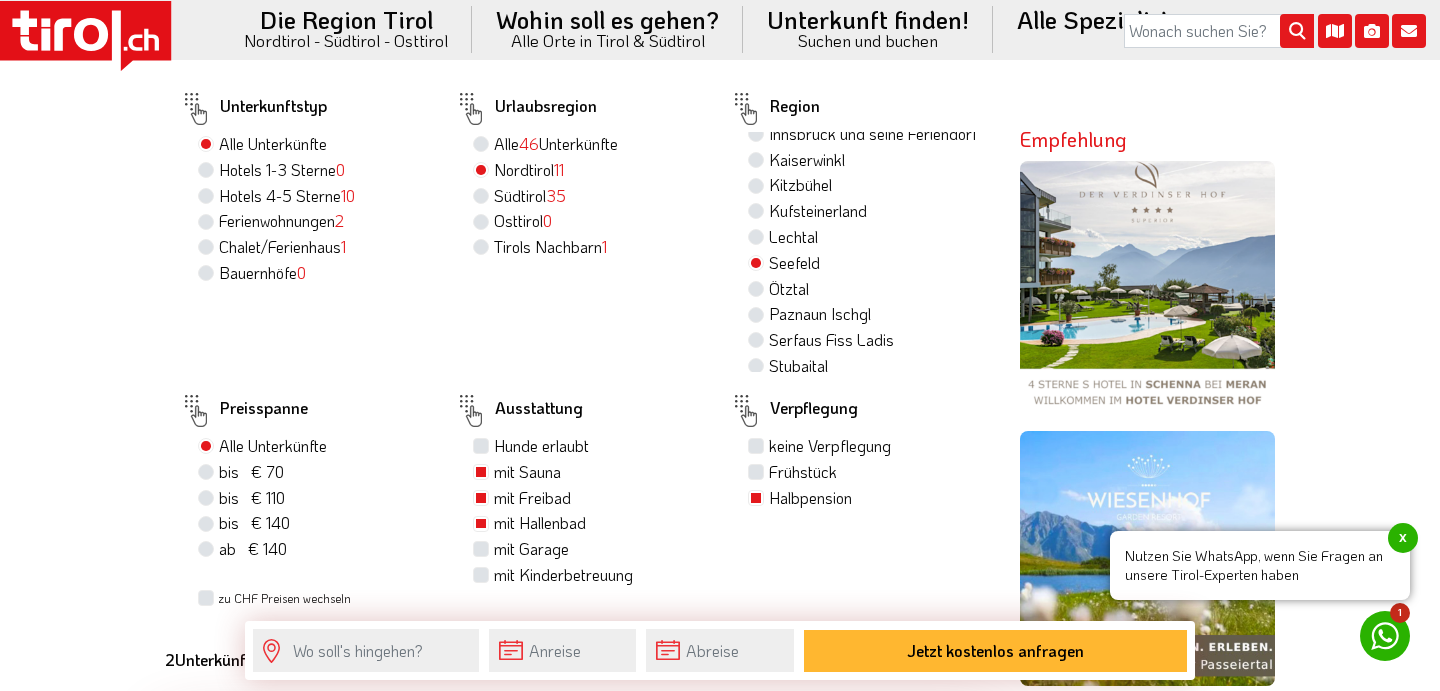 click on "Hotels 4-5 Sterne  10" at bounding box center [287, 196] 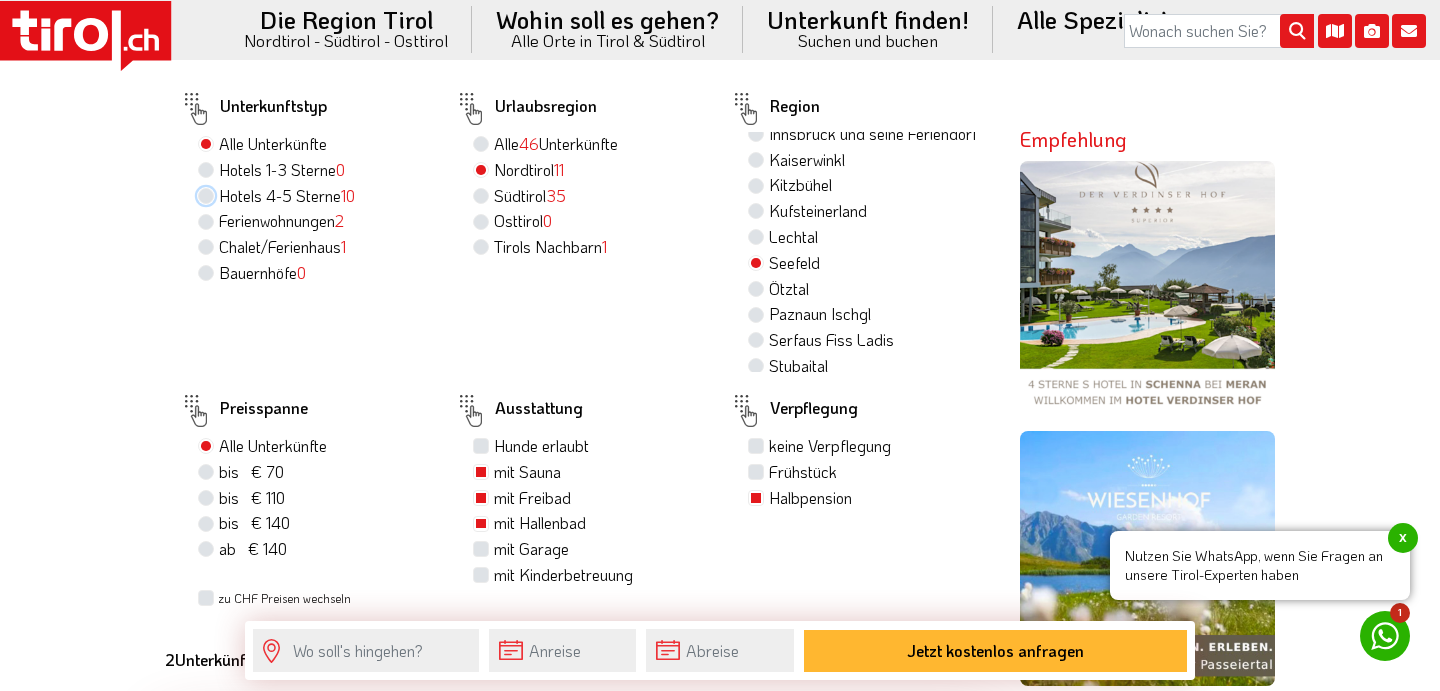 click on "Hotels 4-5 Sterne  10" at bounding box center [208, 195] 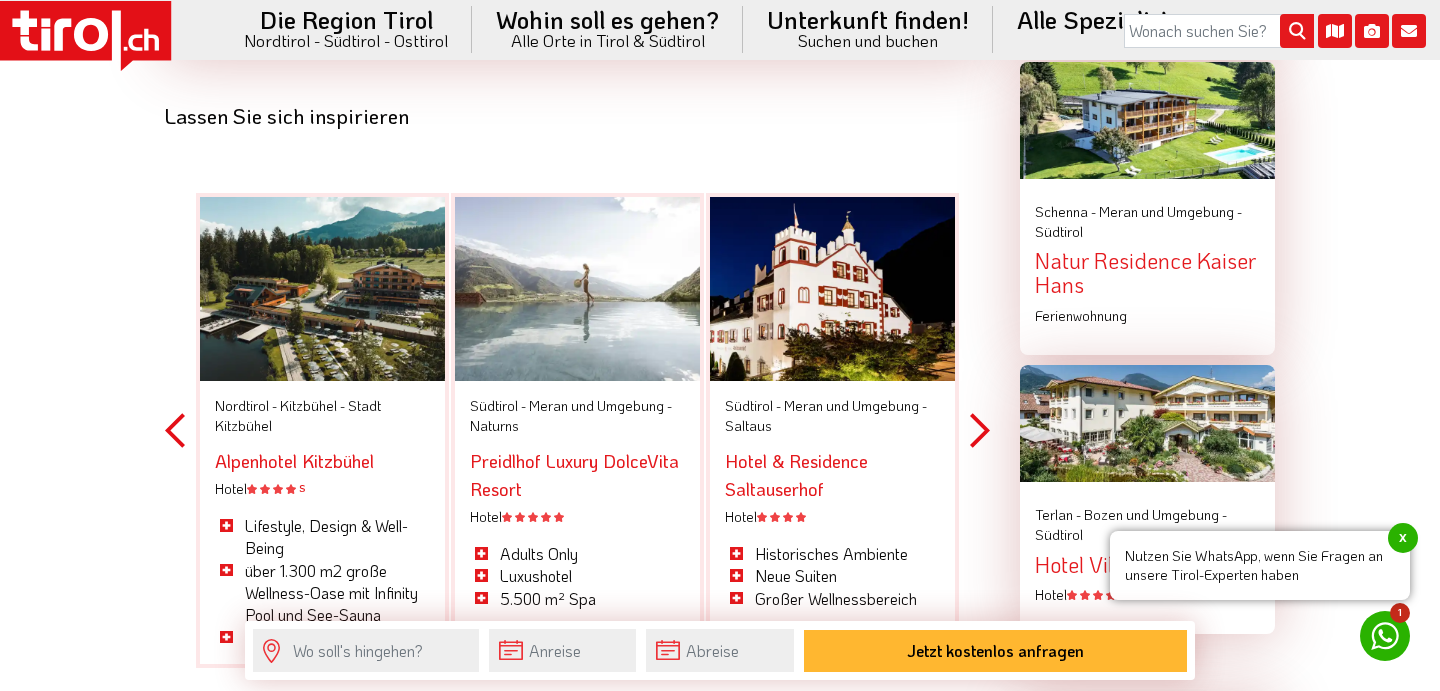 scroll, scrollTop: 2440, scrollLeft: 0, axis: vertical 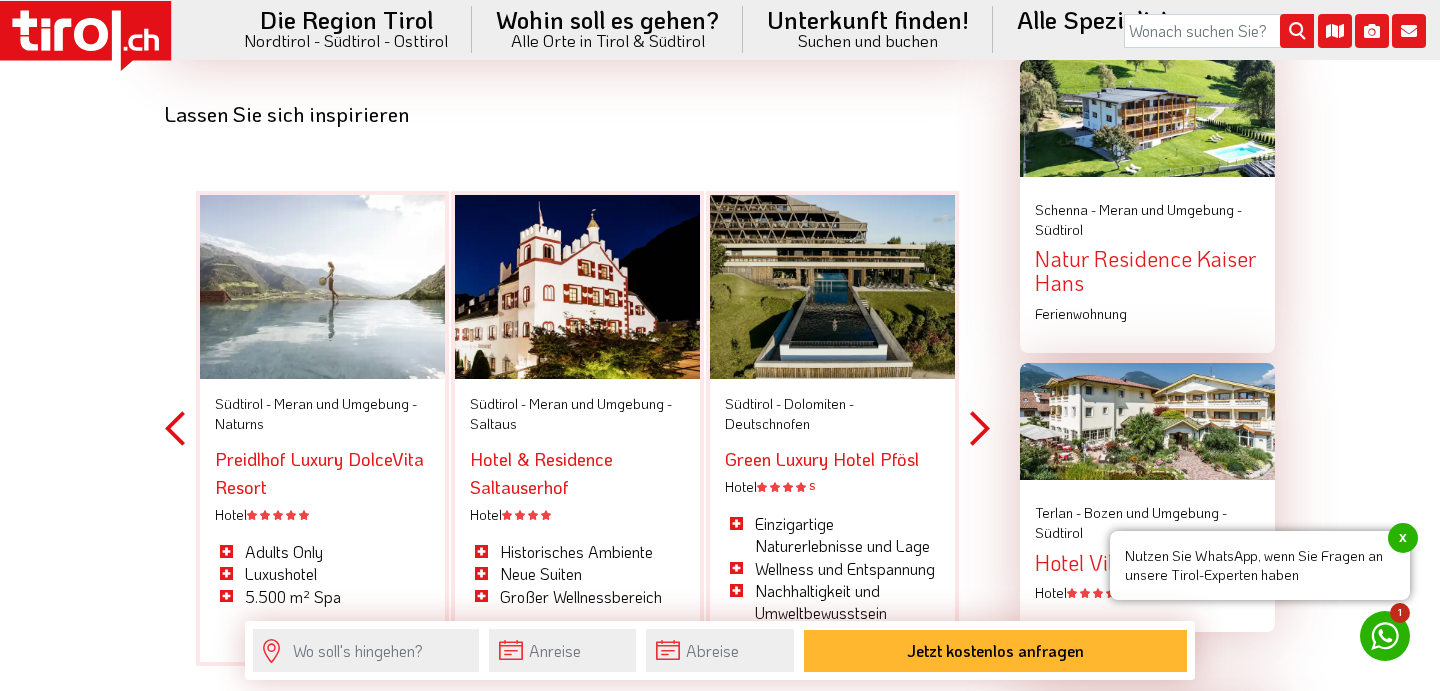 click on "Next" at bounding box center [980, 428] 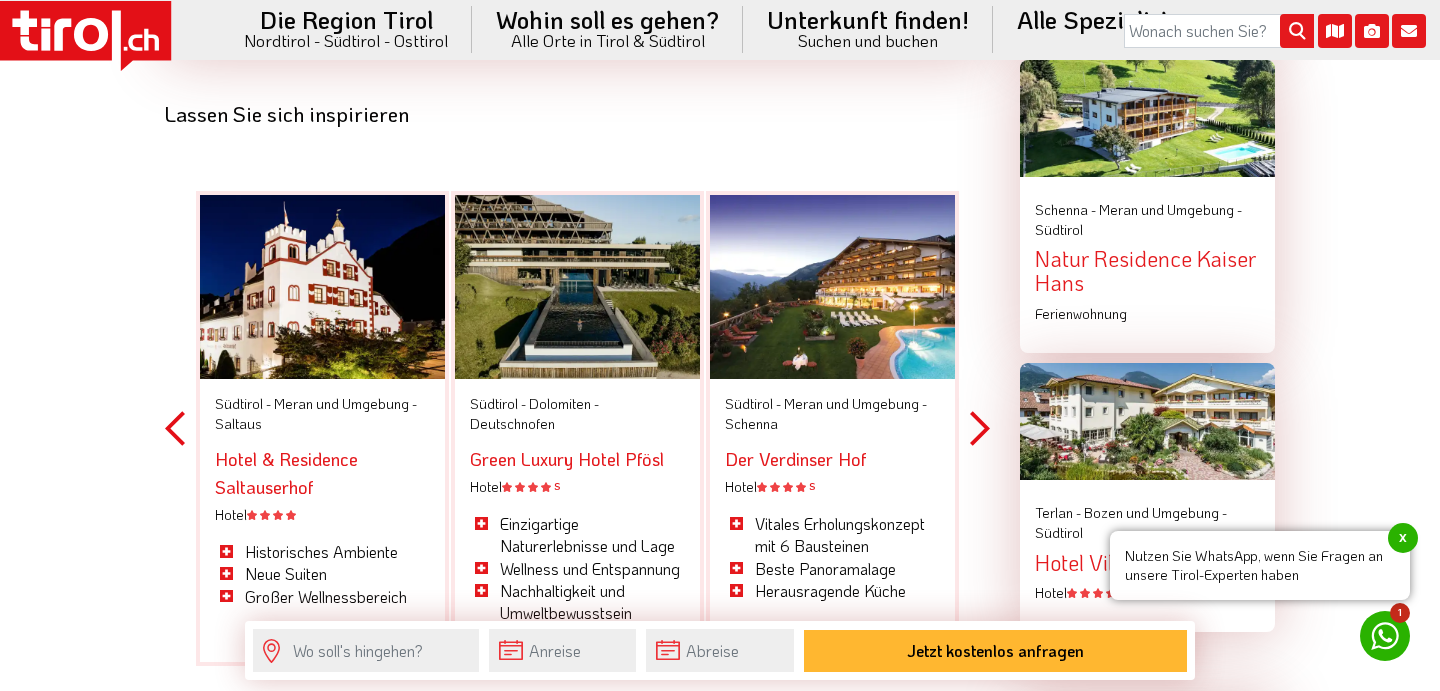 click on "Next" at bounding box center [980, 428] 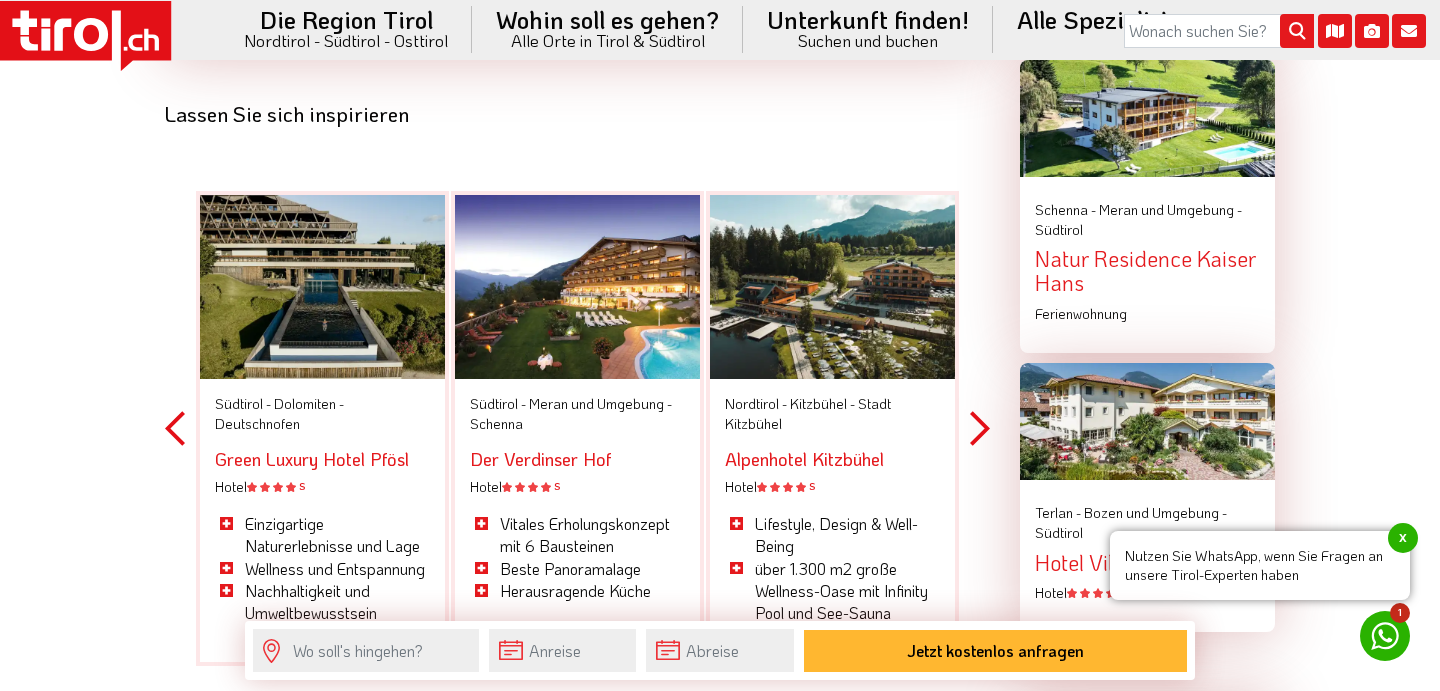 click on "Next" at bounding box center [980, 428] 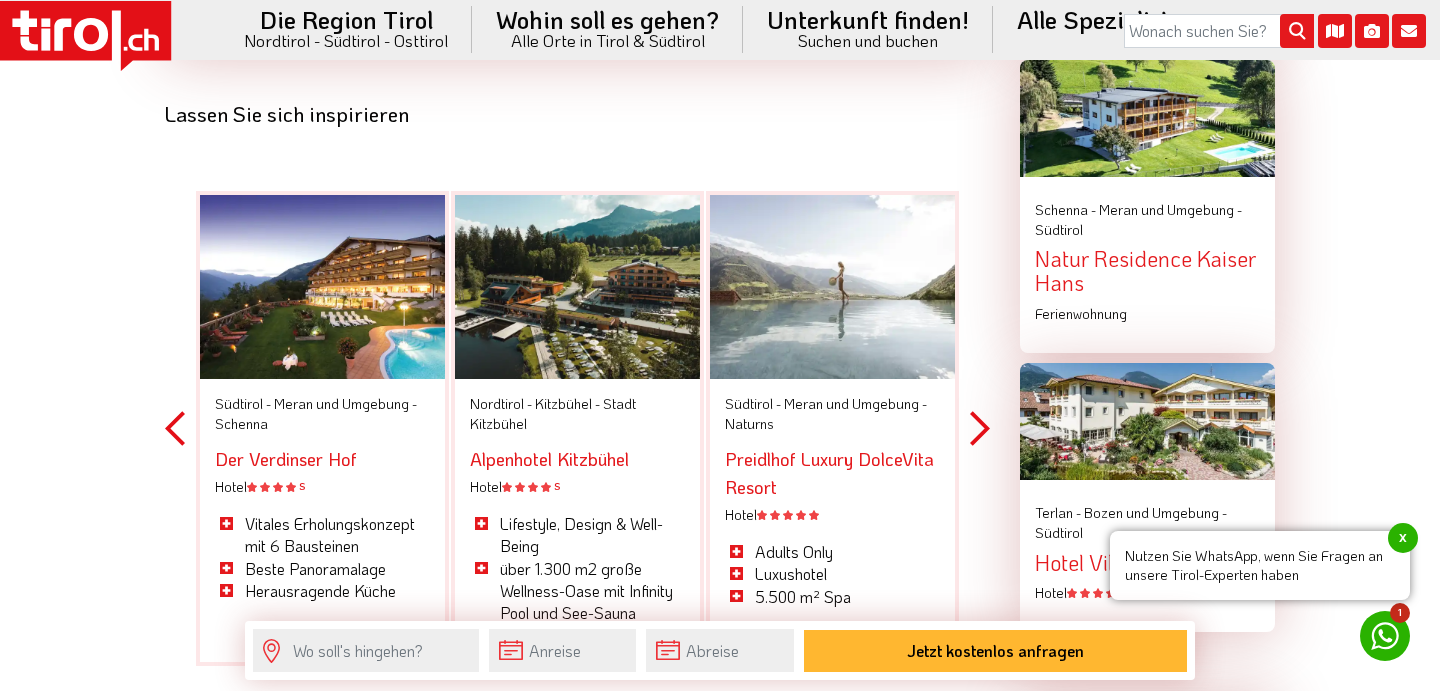 click on "Next" at bounding box center (980, 428) 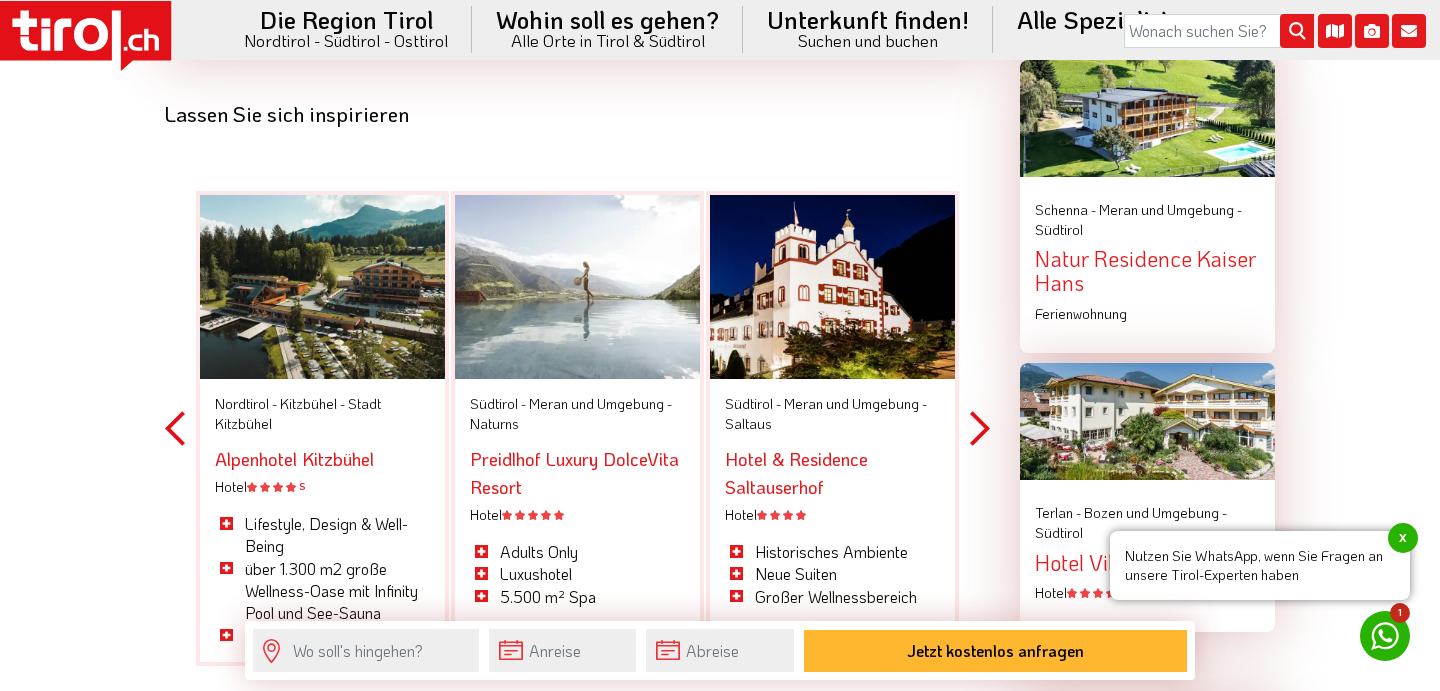 click on "Next" at bounding box center (980, 428) 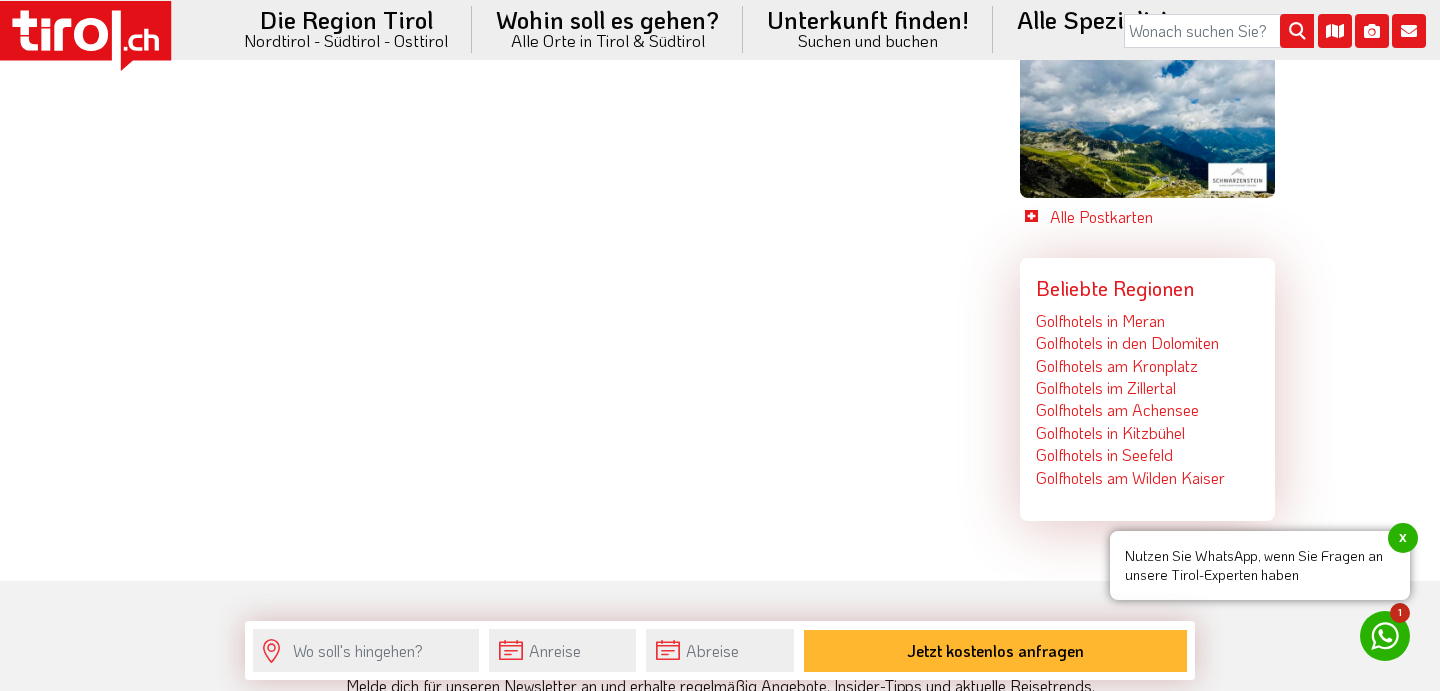 scroll, scrollTop: 4784, scrollLeft: 0, axis: vertical 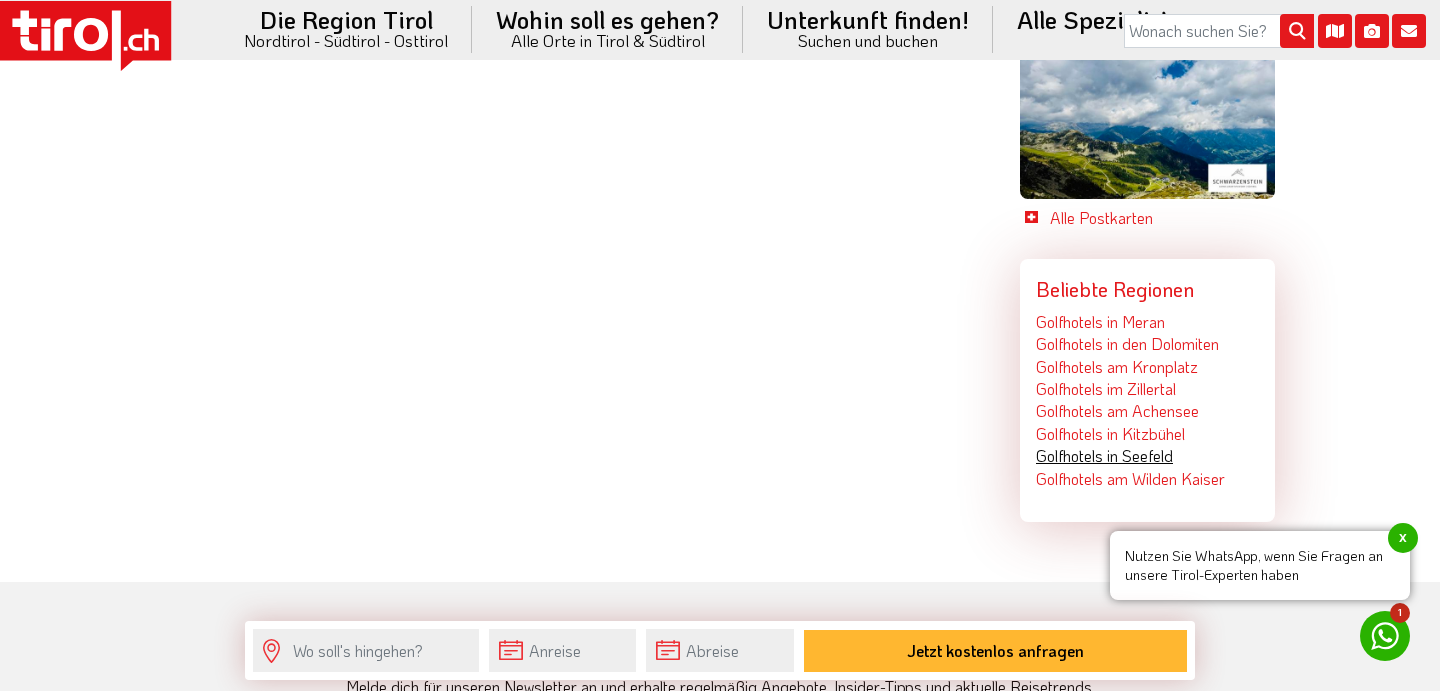 click on "Golfhotels in Seefeld" at bounding box center [1104, 455] 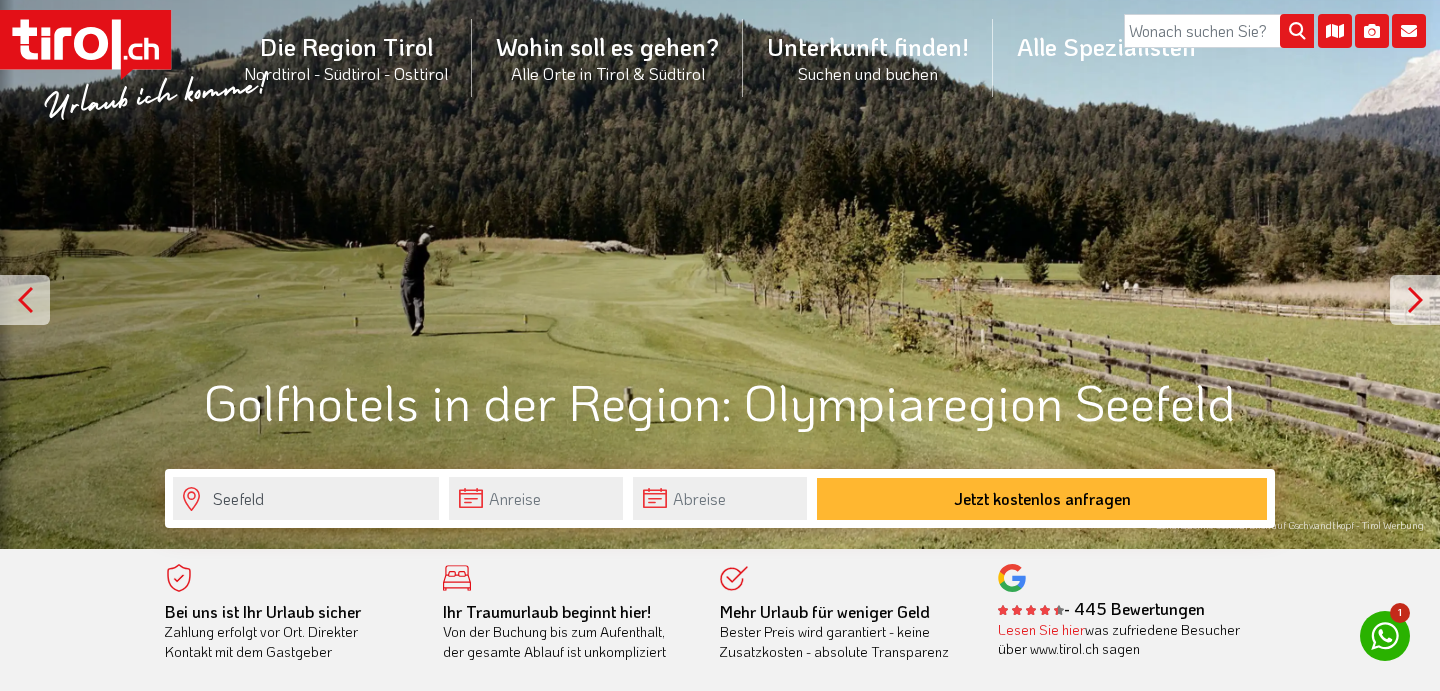 scroll, scrollTop: 0, scrollLeft: 0, axis: both 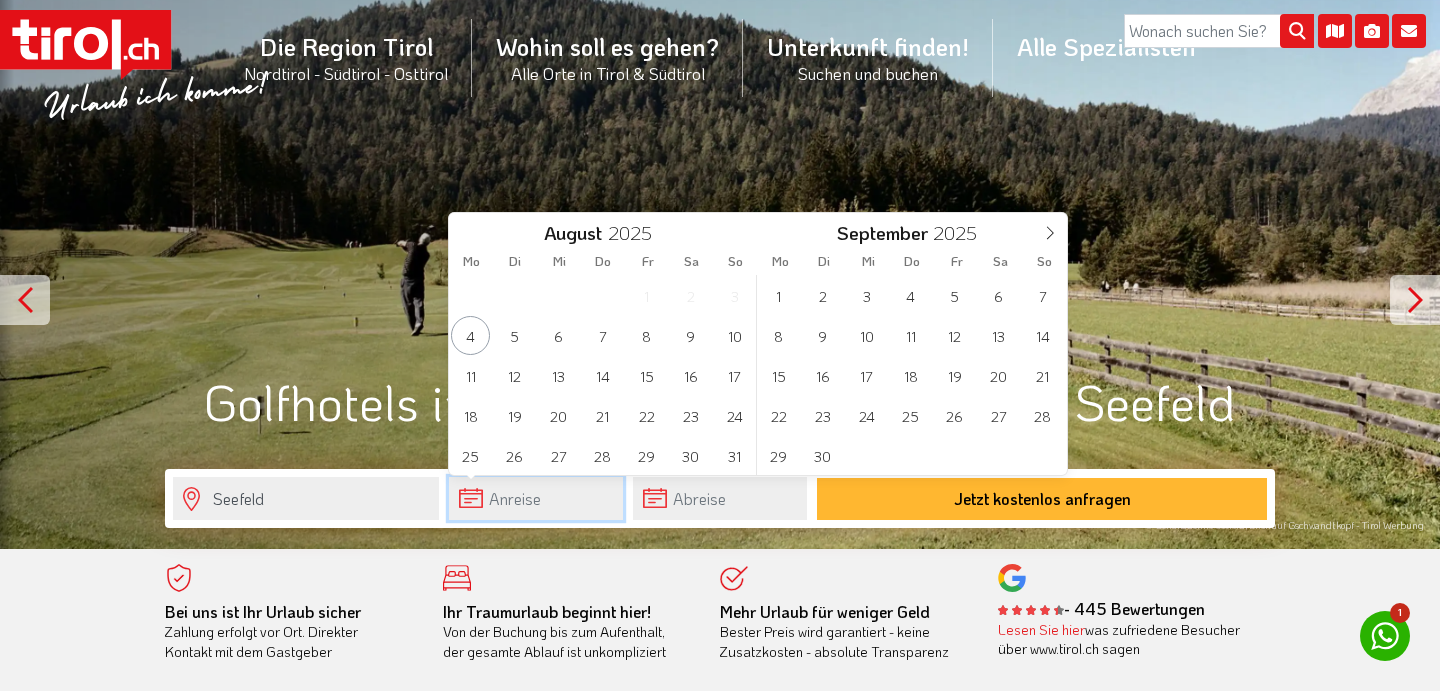 click at bounding box center (536, 498) 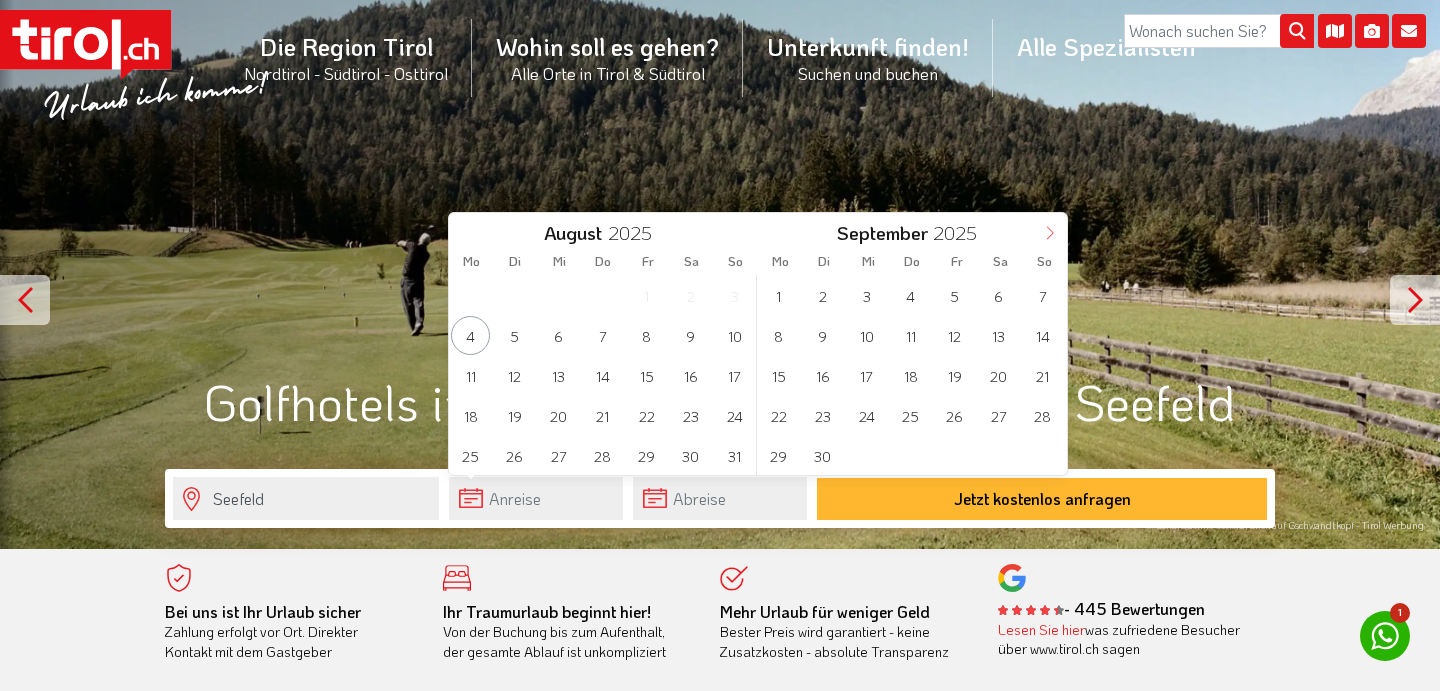 click 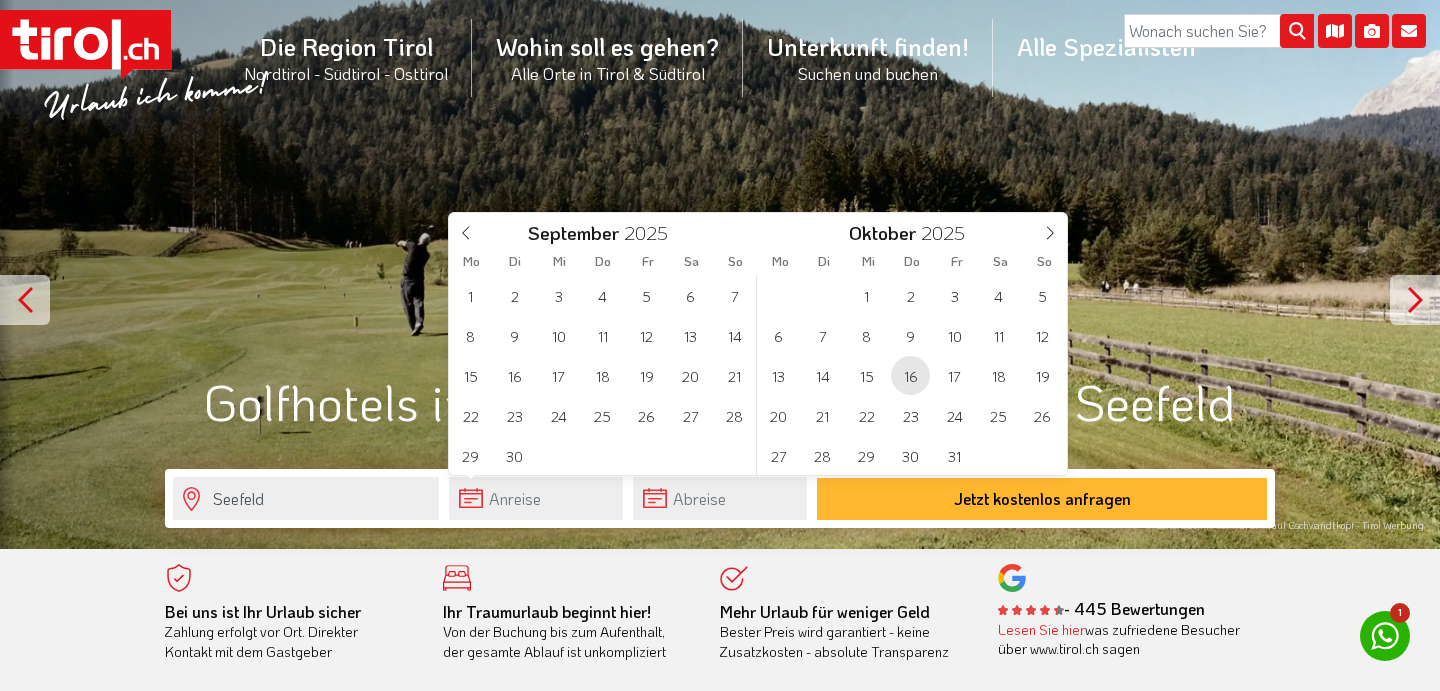 click on "16" at bounding box center [910, 375] 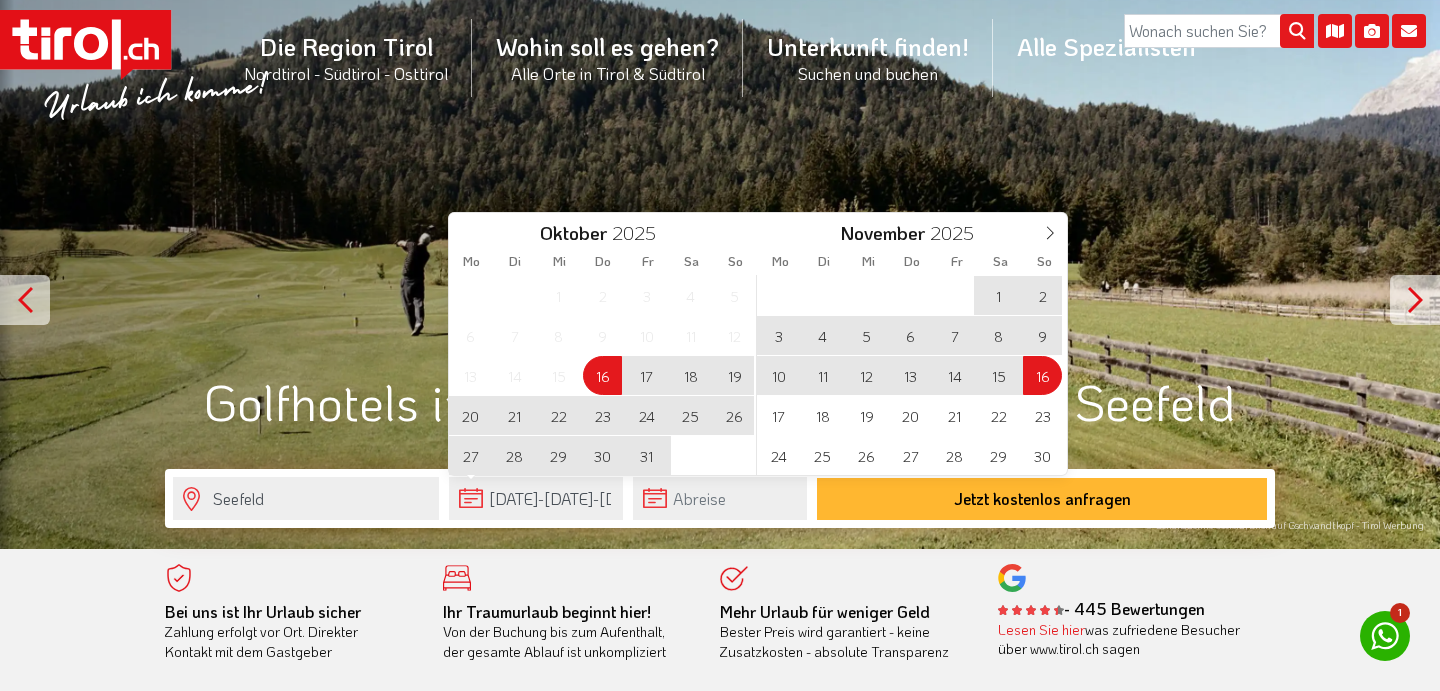 click on "16" at bounding box center (1042, 375) 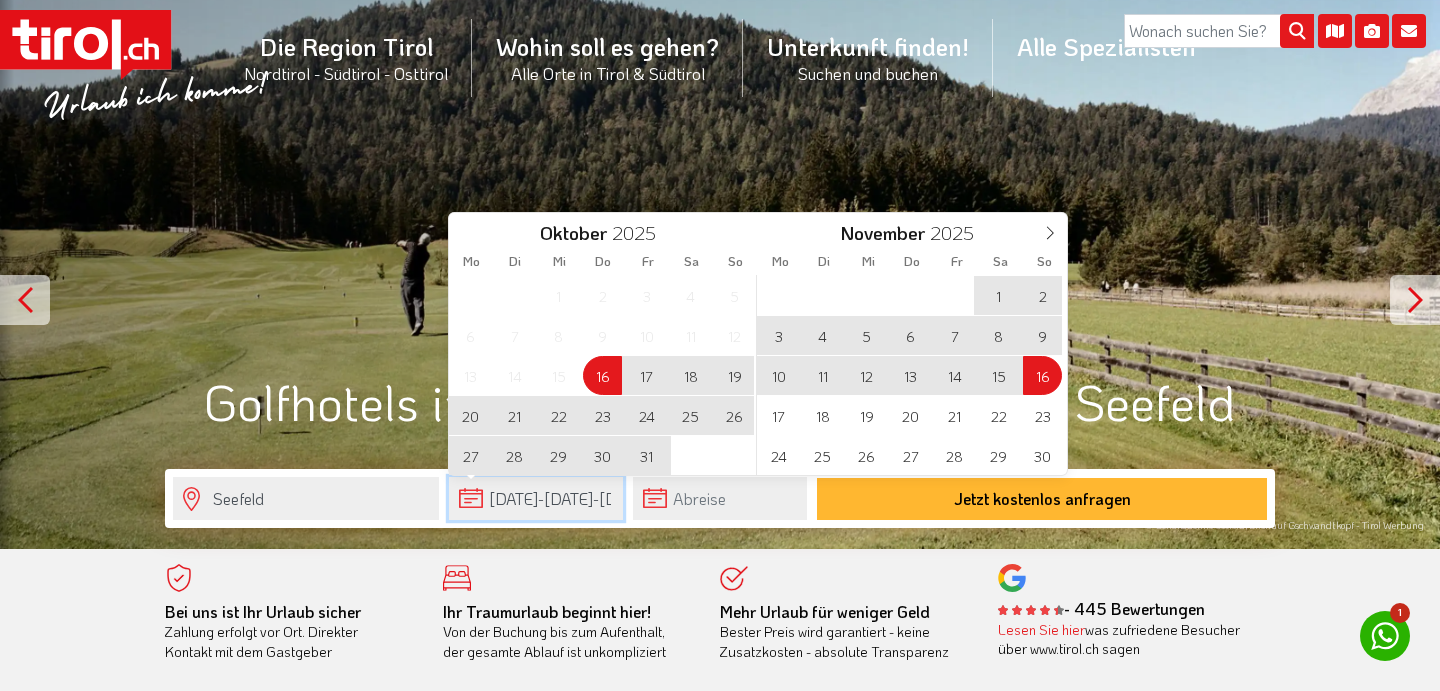 type on "[DATE]" 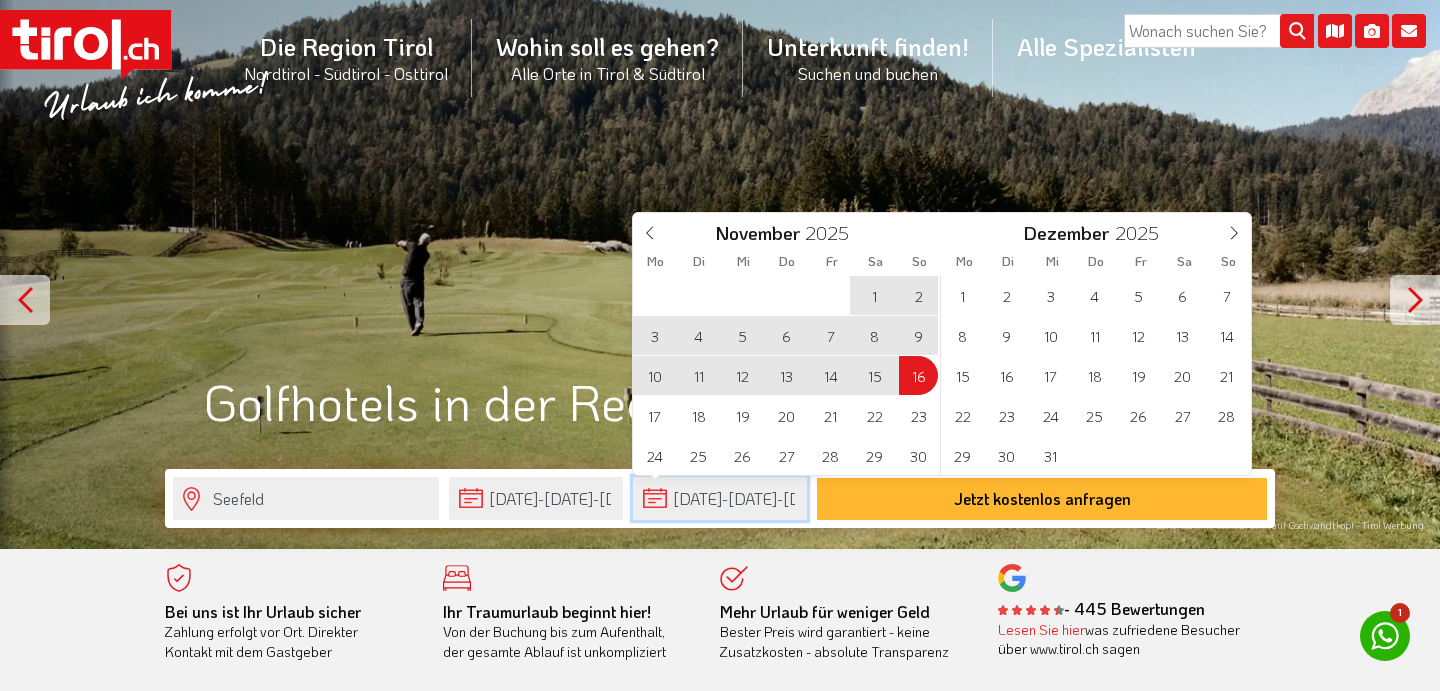 click on "16-11-2025" at bounding box center [720, 498] 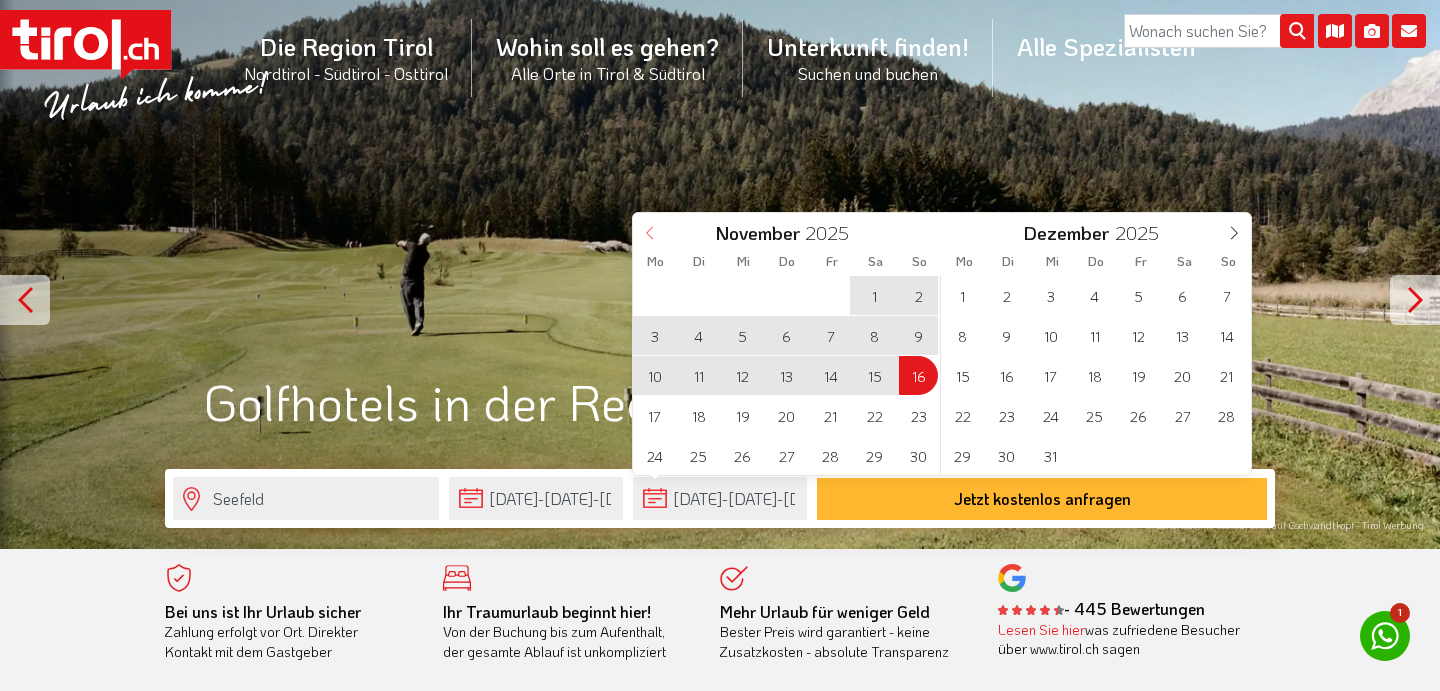 click 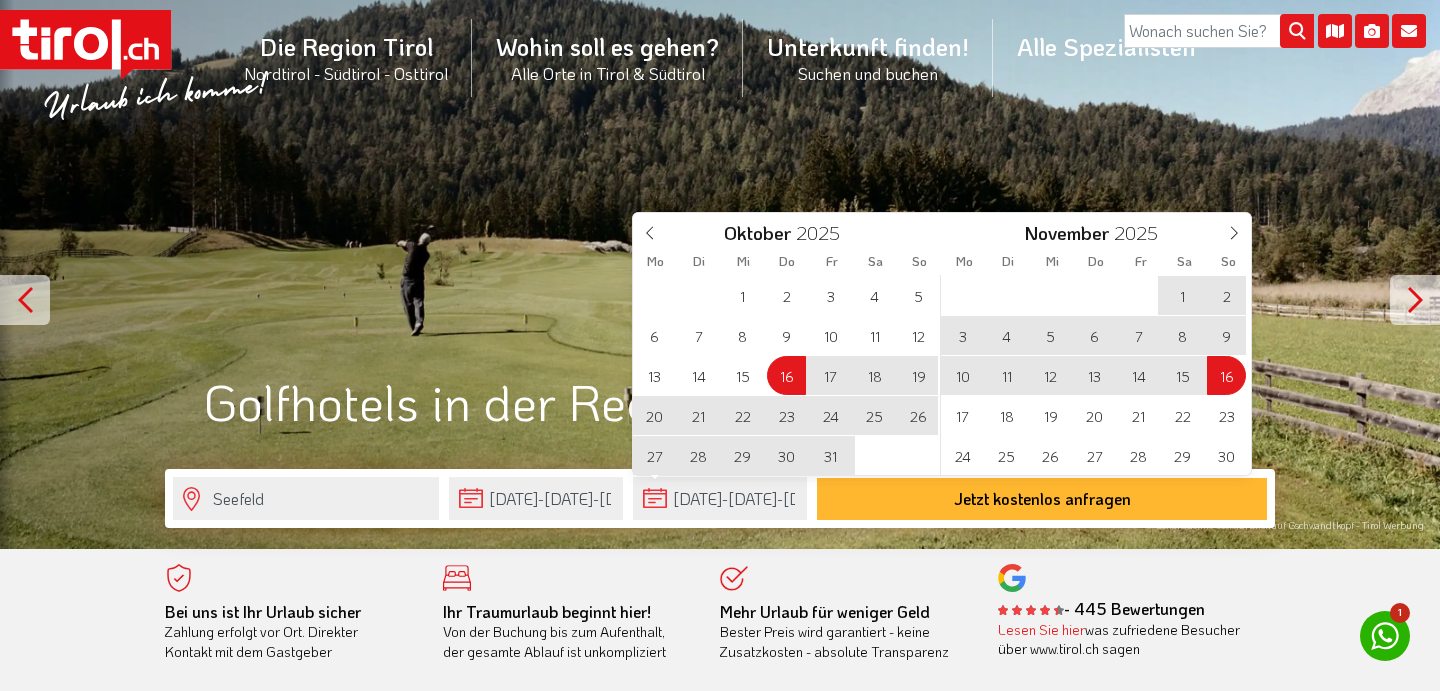 click on "19" at bounding box center [918, 375] 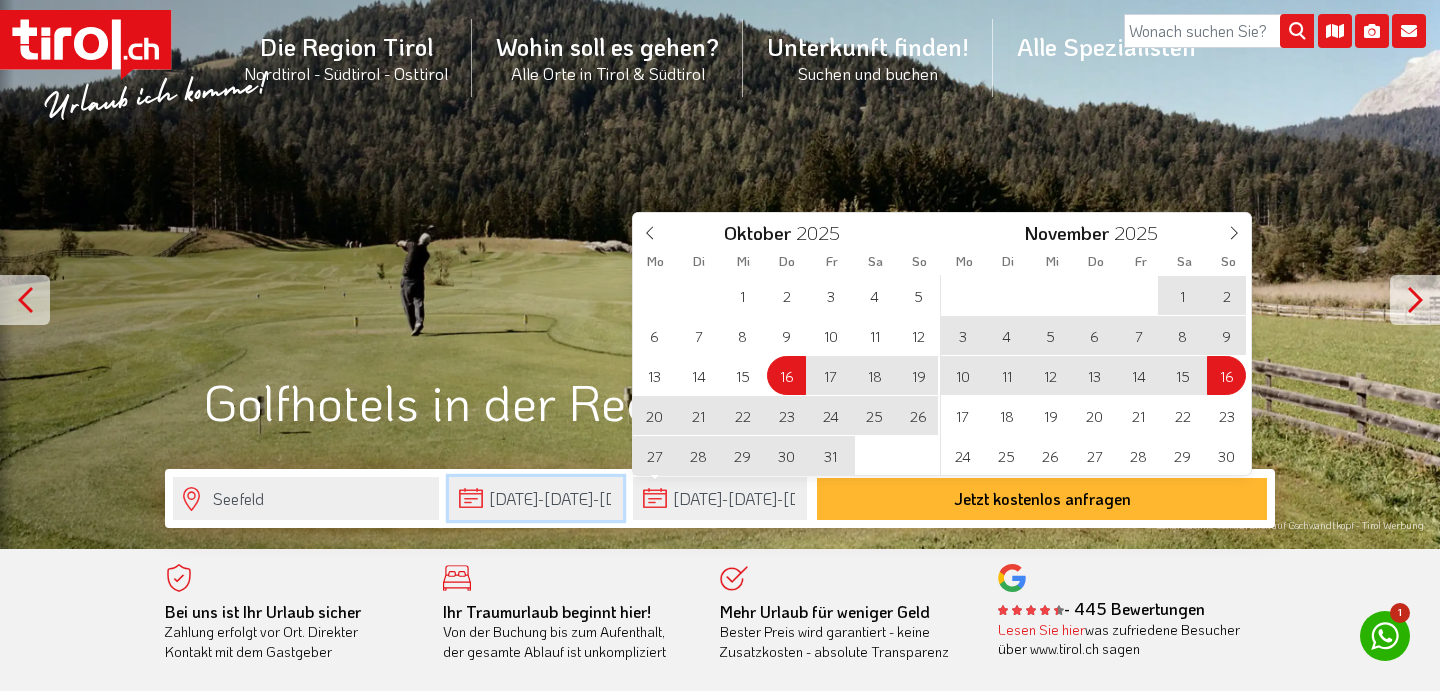 type on "[DATE]" 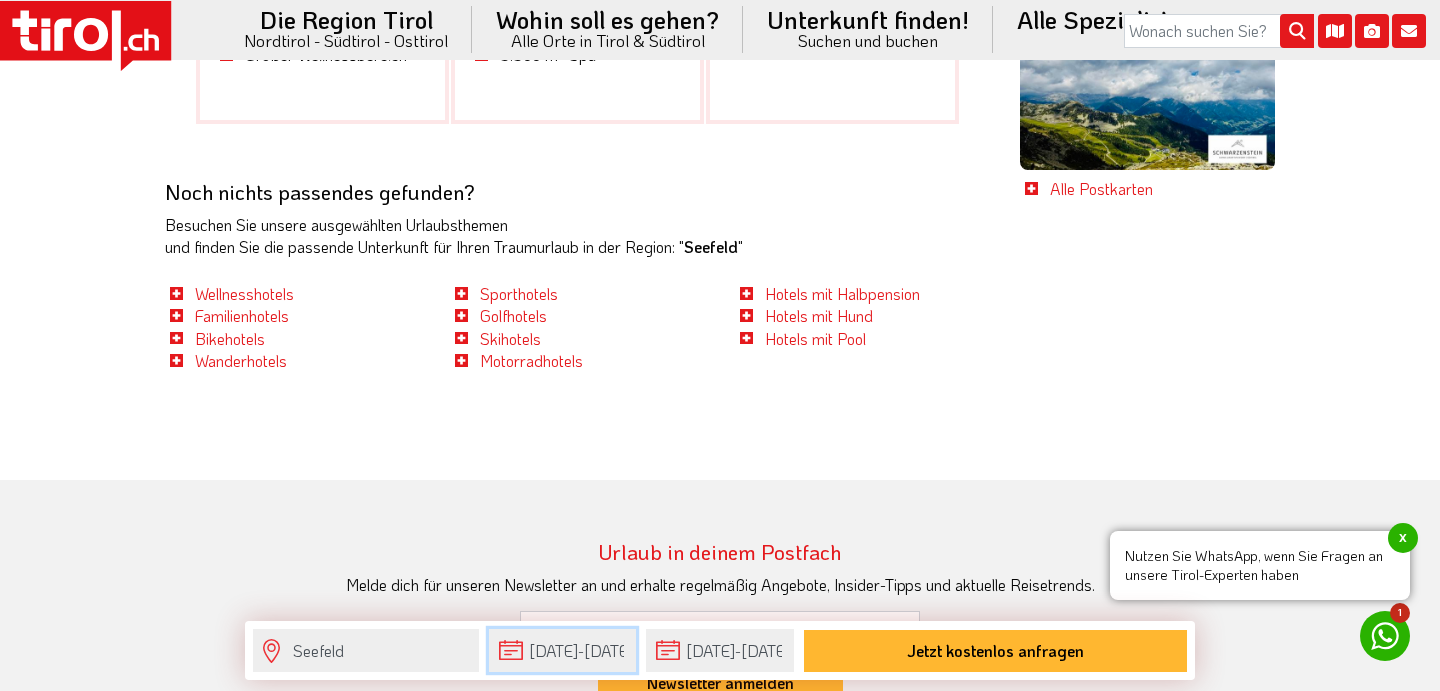 scroll, scrollTop: 4690, scrollLeft: 0, axis: vertical 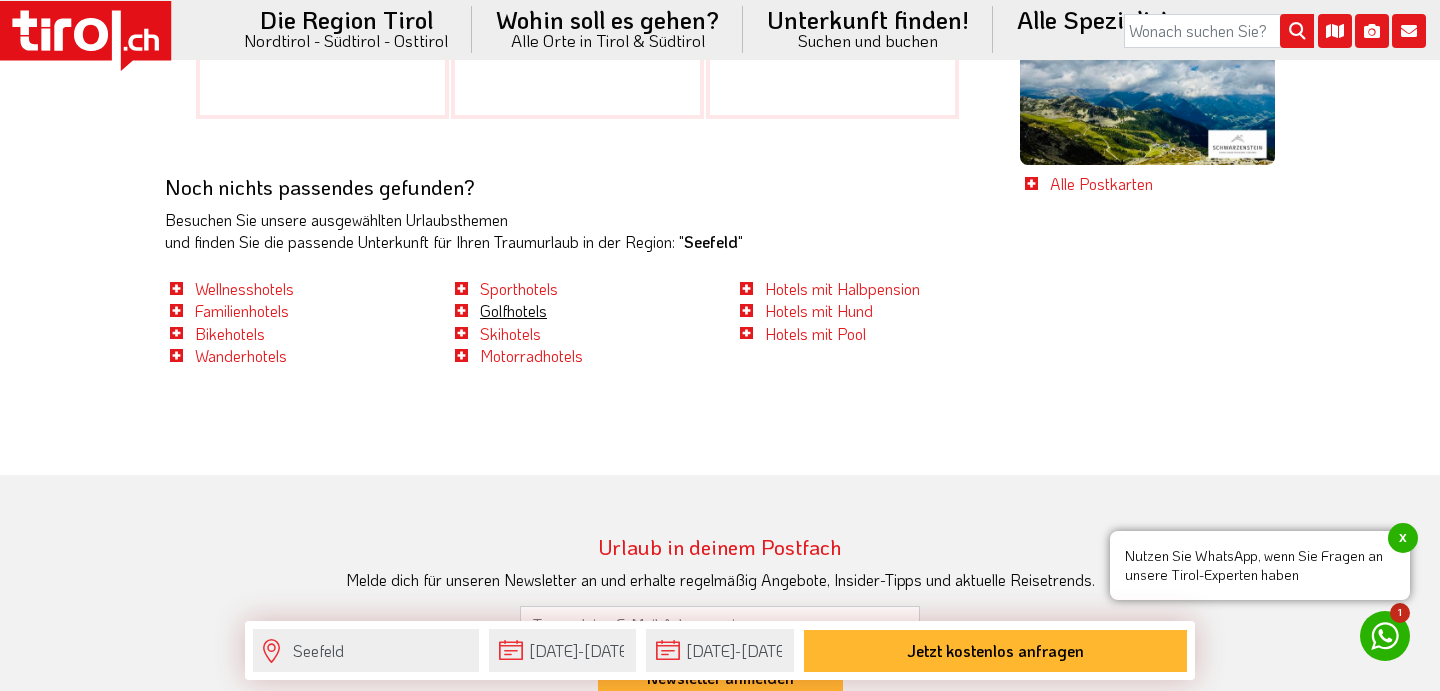 click on "Golfhotels" at bounding box center [513, 310] 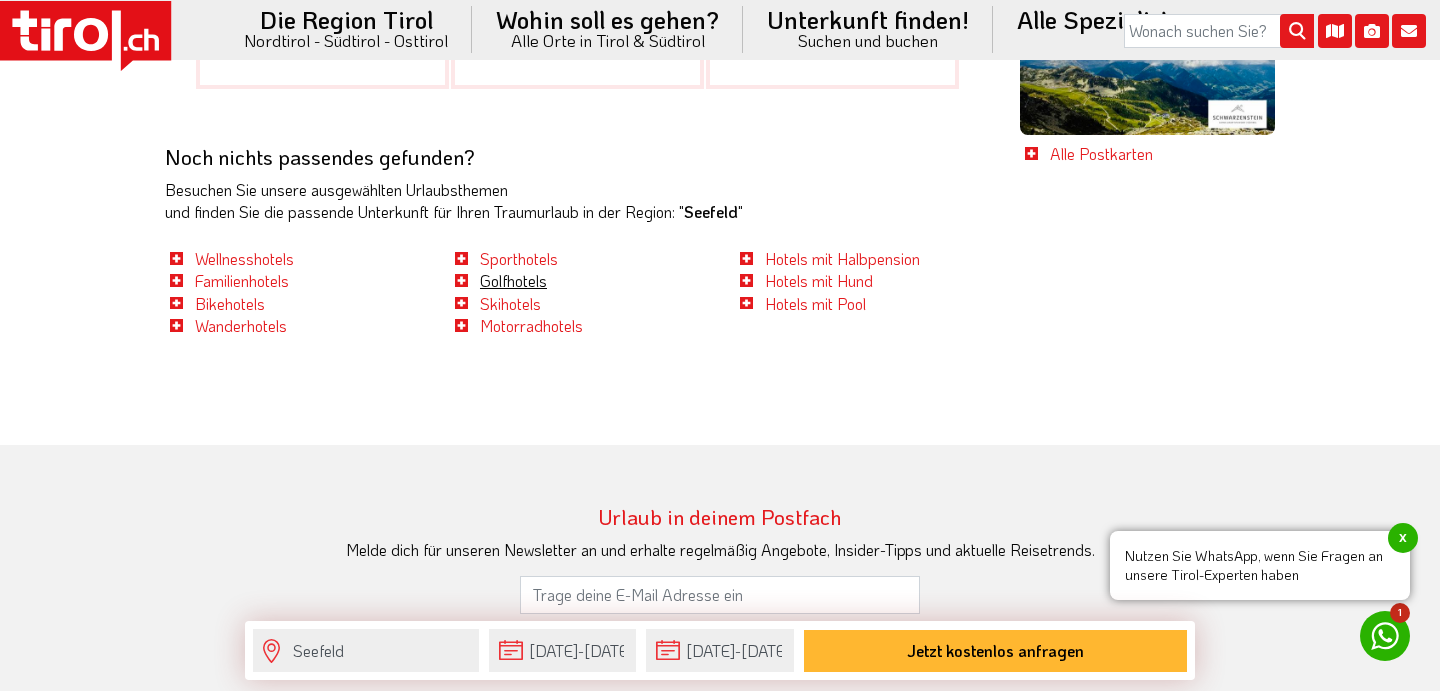 scroll, scrollTop: 4713, scrollLeft: 0, axis: vertical 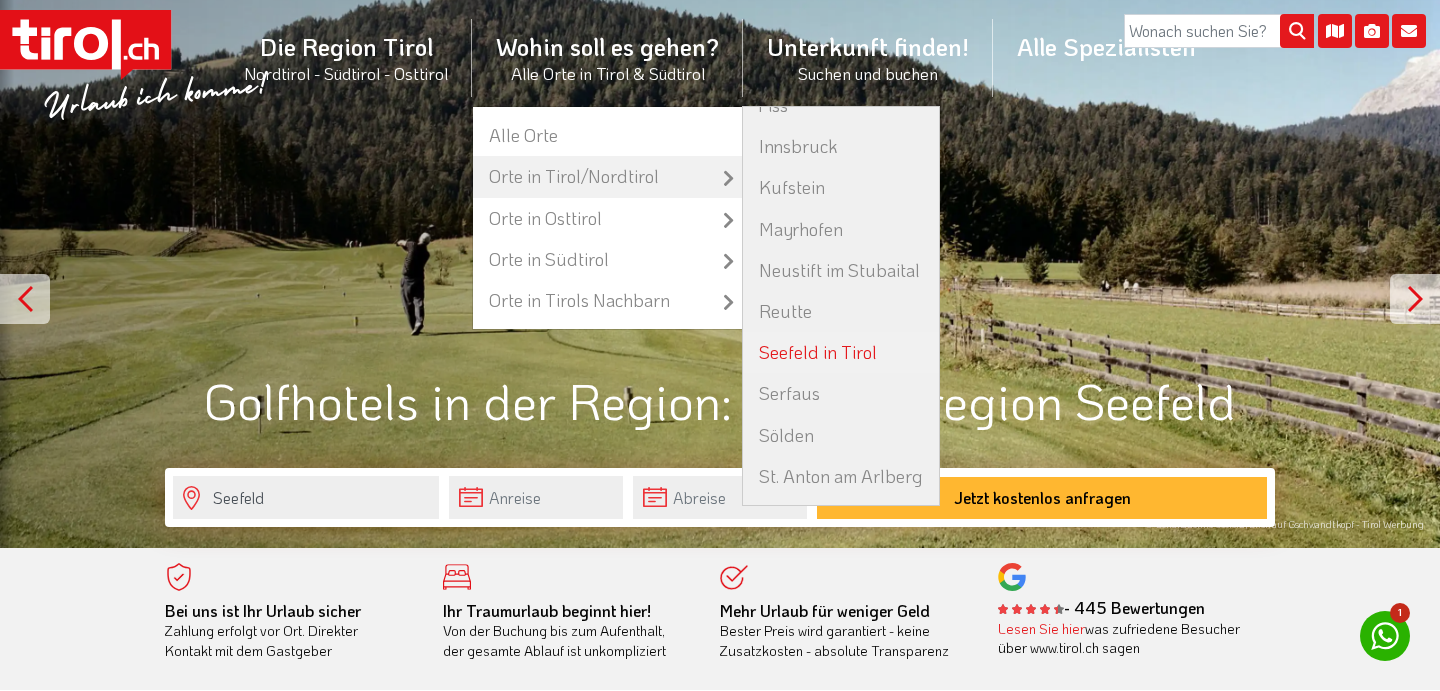 click on "Seefeld in Tirol" at bounding box center [841, 352] 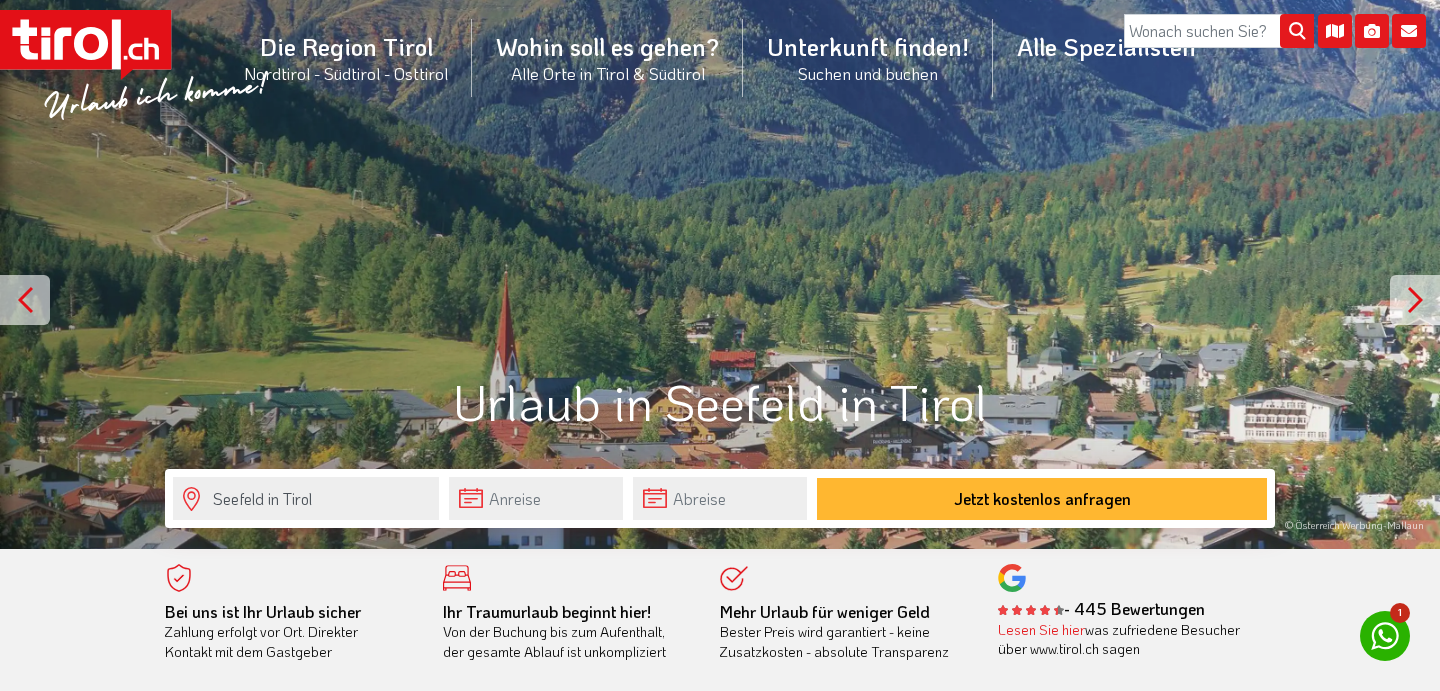 scroll, scrollTop: 0, scrollLeft: 0, axis: both 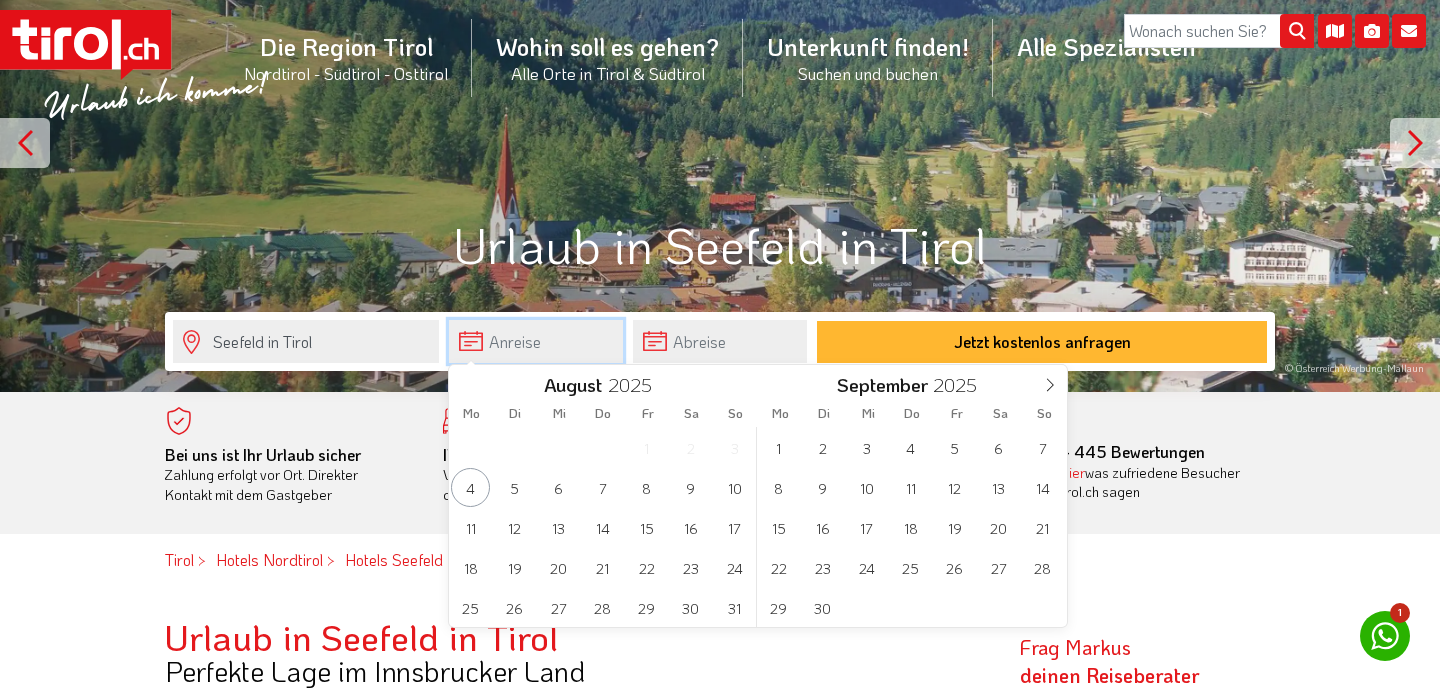 click at bounding box center [536, 341] 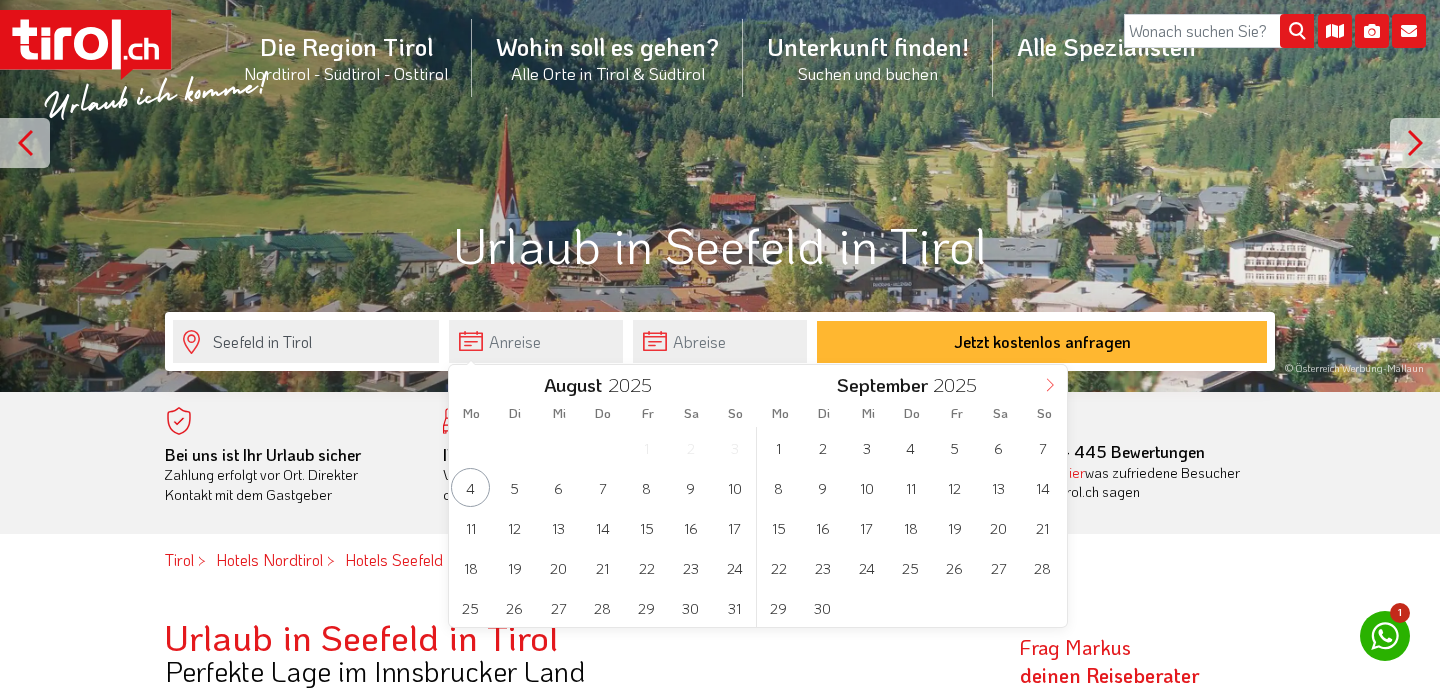 click 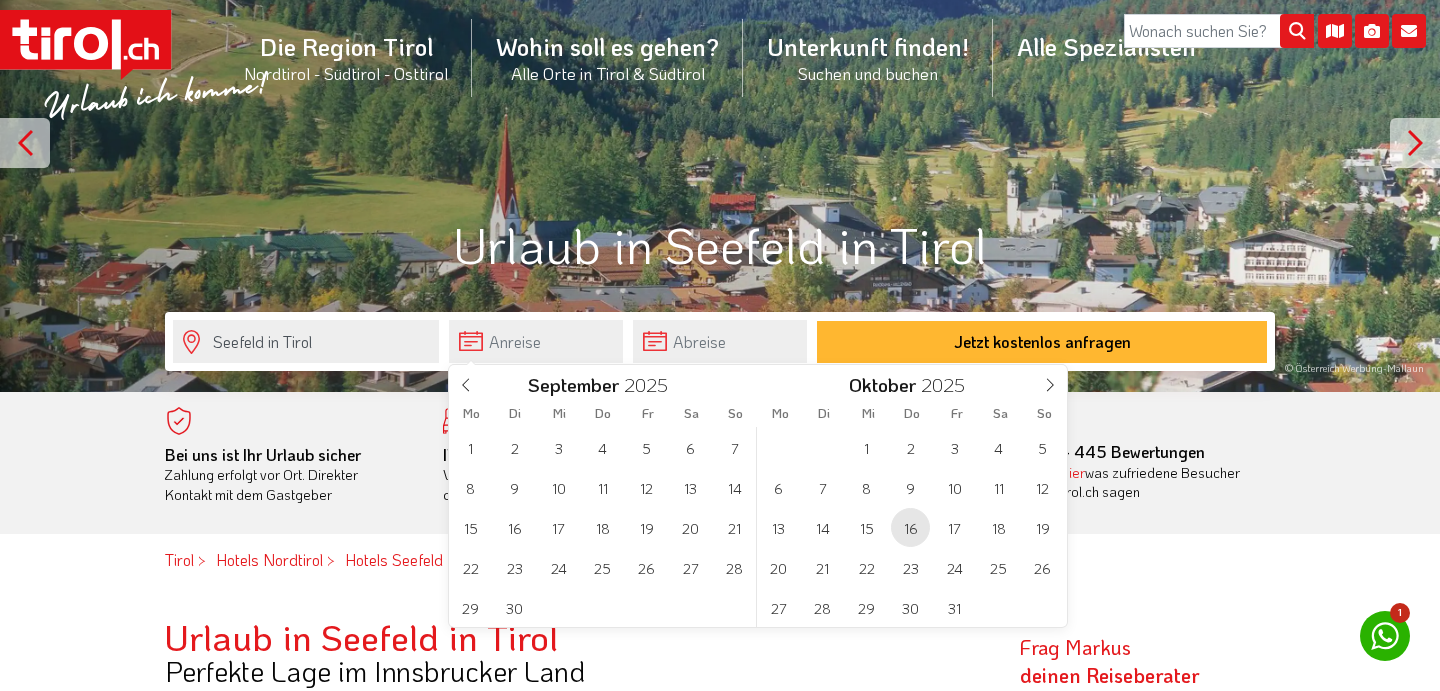 click on "16" at bounding box center (910, 527) 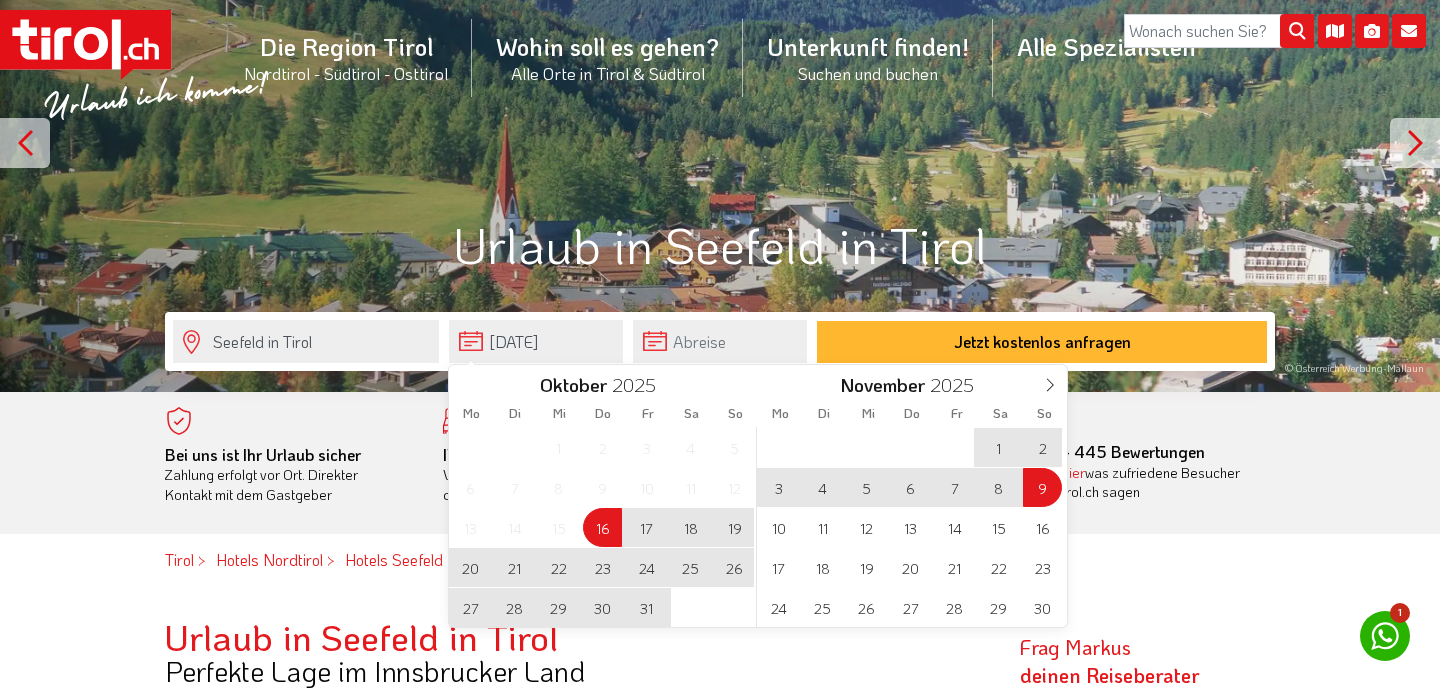 click on "Tirol     Hotels Nordtirol     Hotels Seefeld     Hotels Seefeld in Tirol    Unterkünfte" at bounding box center [720, 560] 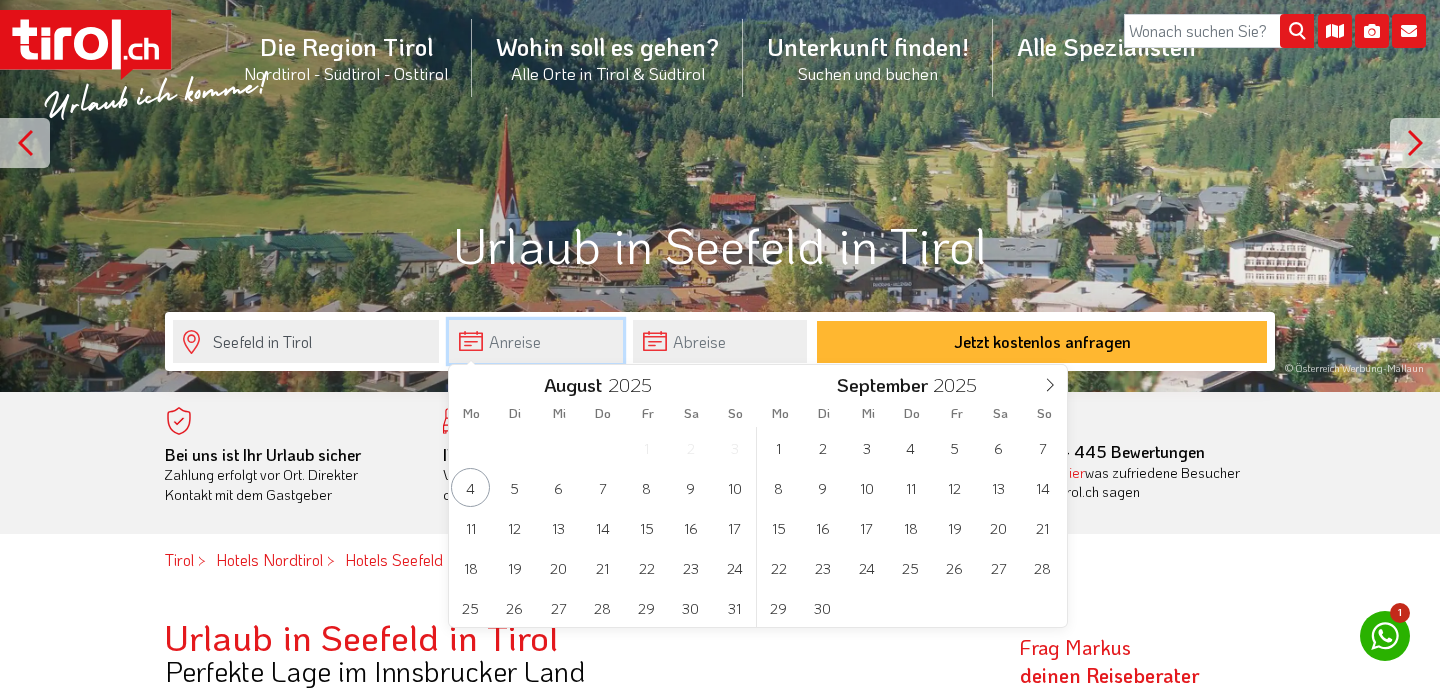click at bounding box center (536, 341) 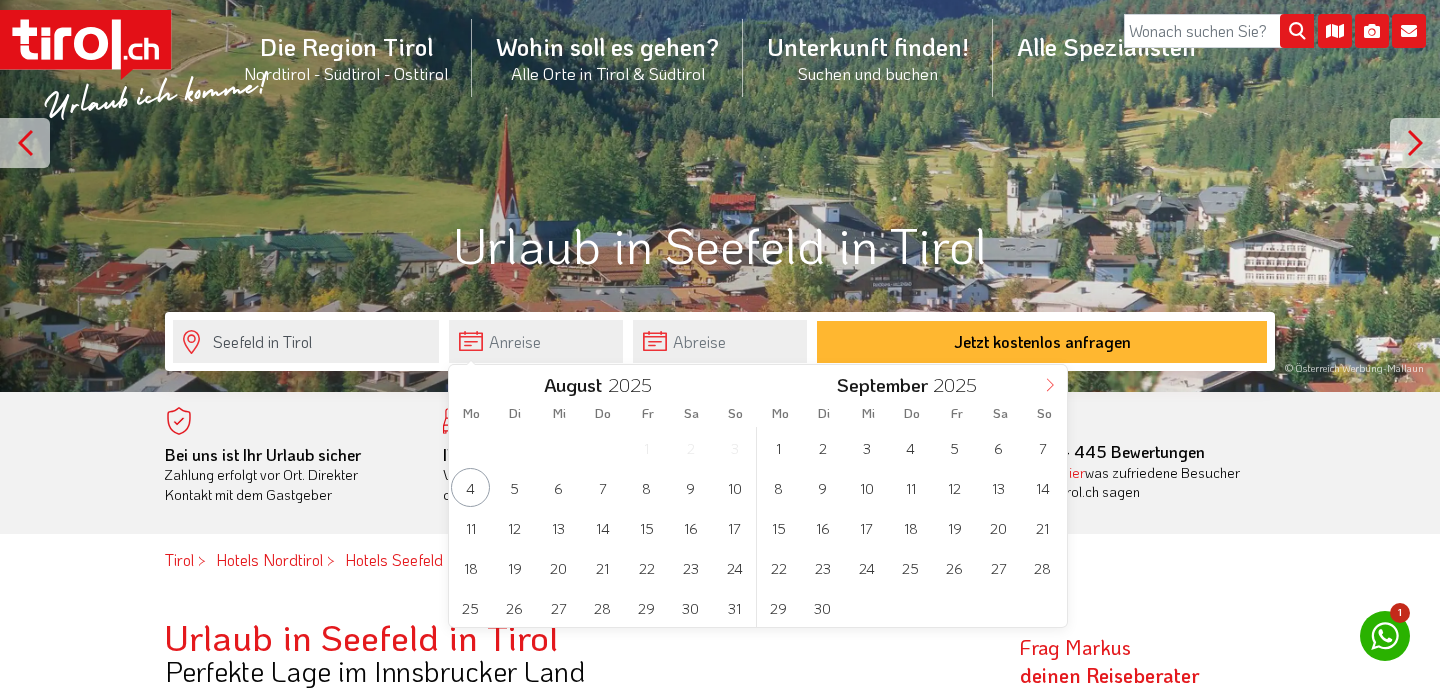 click 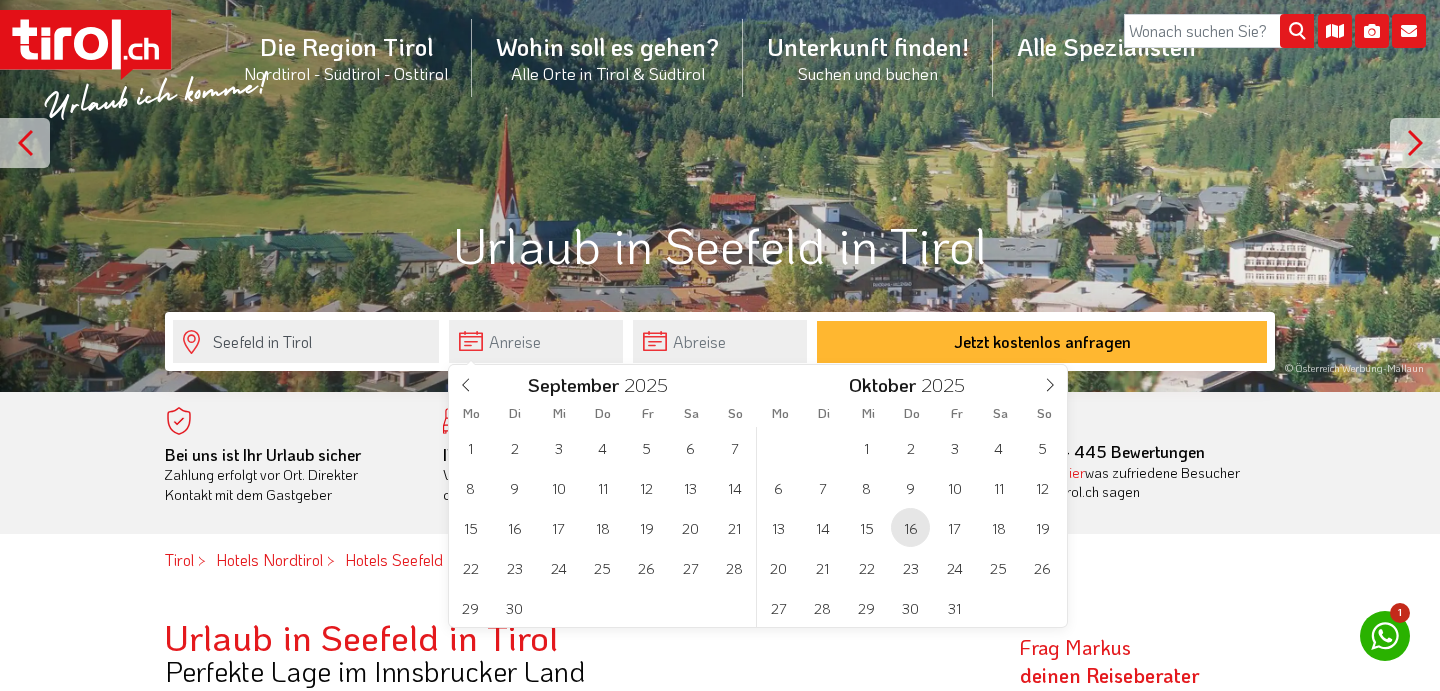 click on "16" at bounding box center [910, 527] 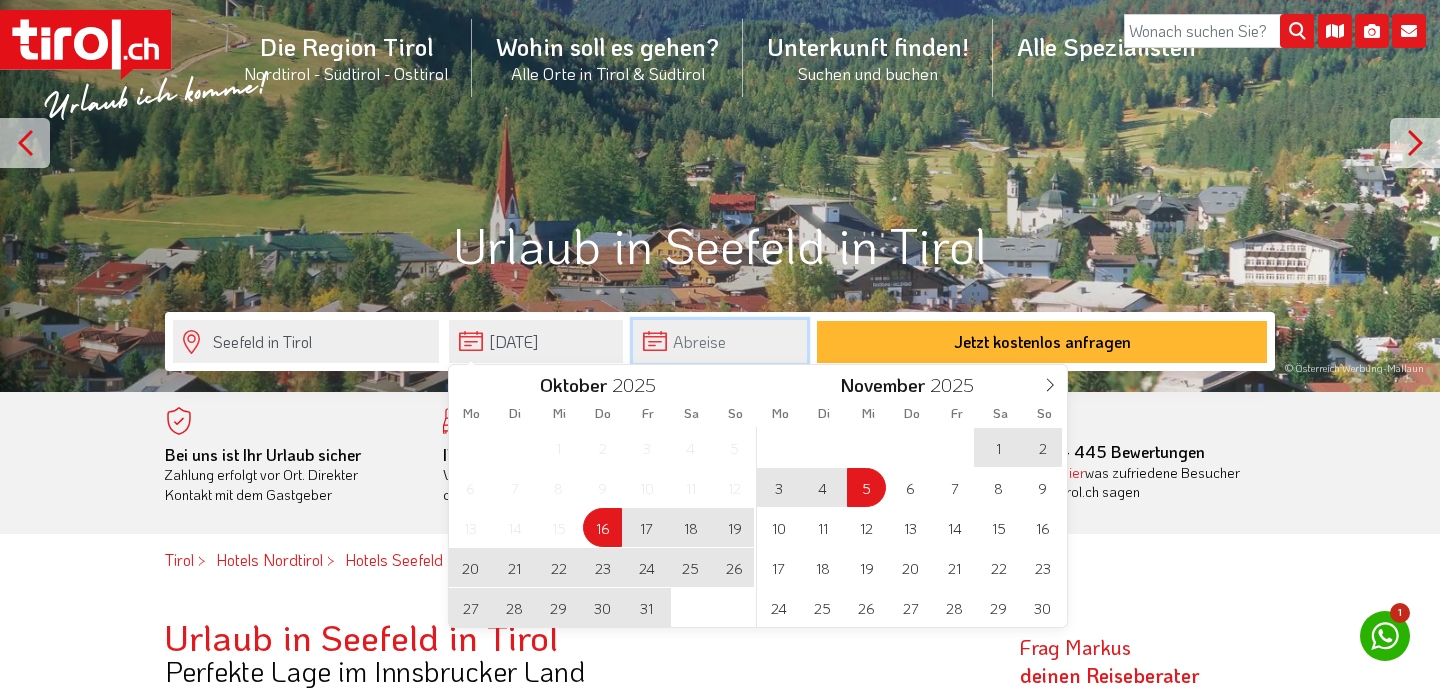 click at bounding box center [720, 341] 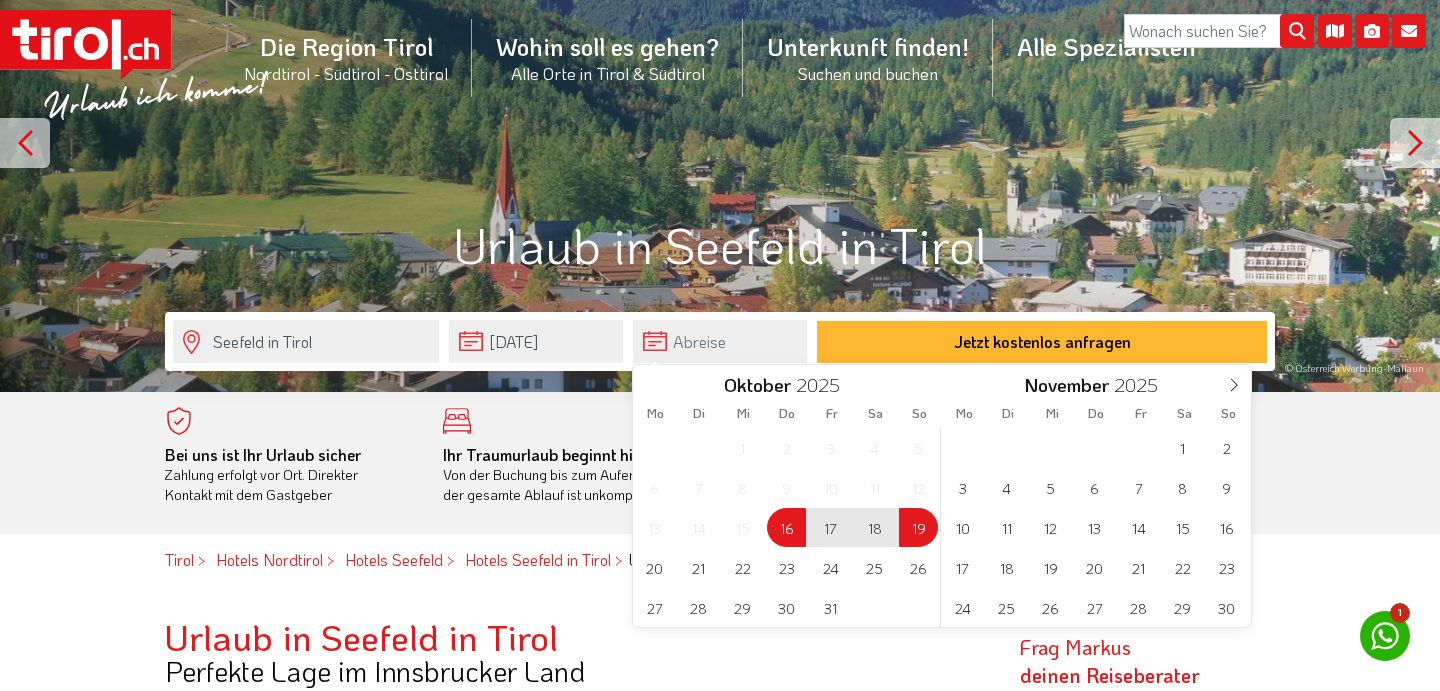 click on "19" at bounding box center (918, 527) 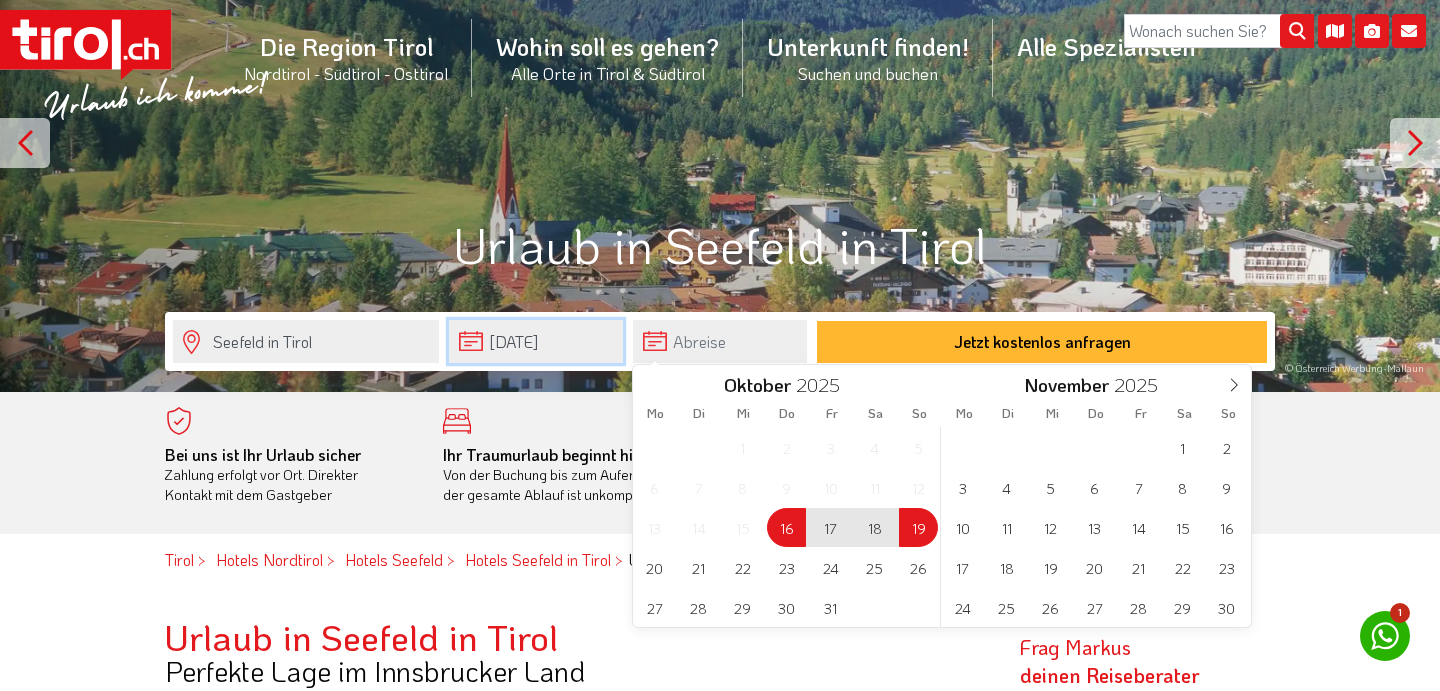 type on "[DATE]" 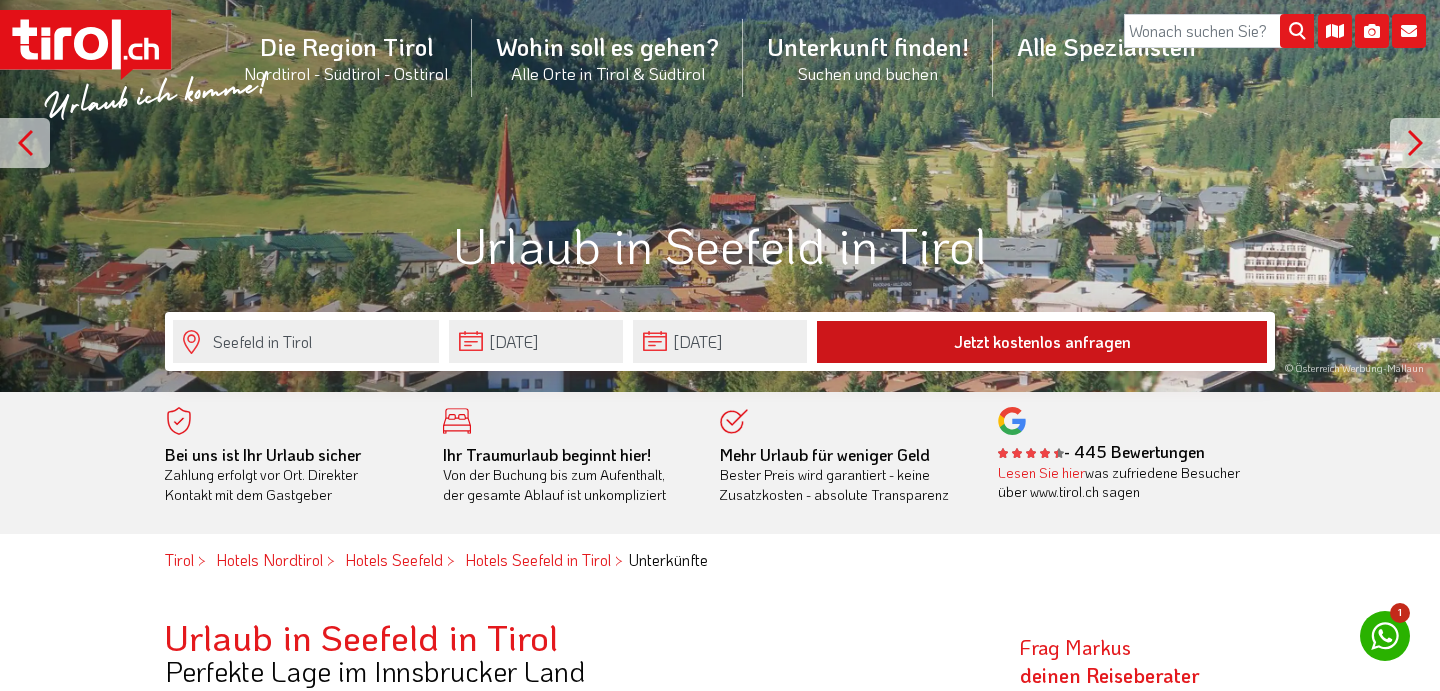 click on "Jetzt kostenlos anfragen" at bounding box center (1042, 342) 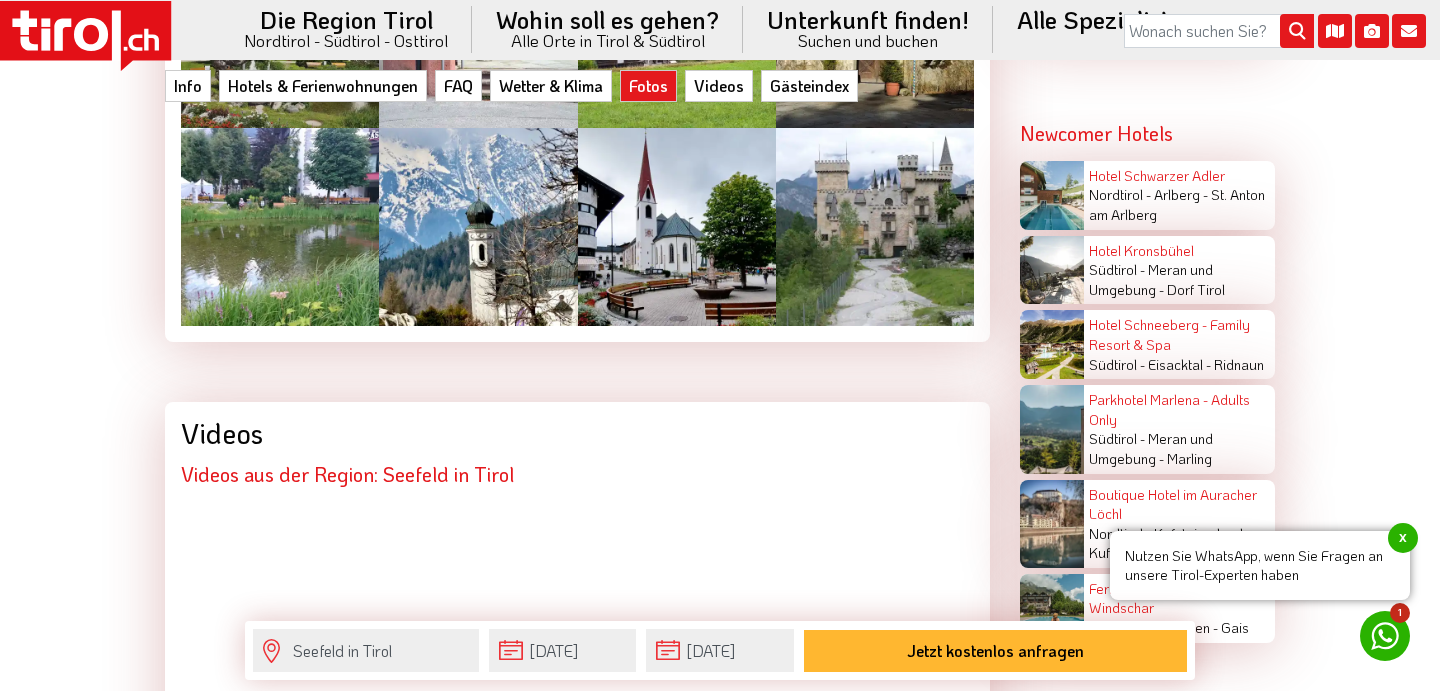 scroll, scrollTop: 3922, scrollLeft: 0, axis: vertical 